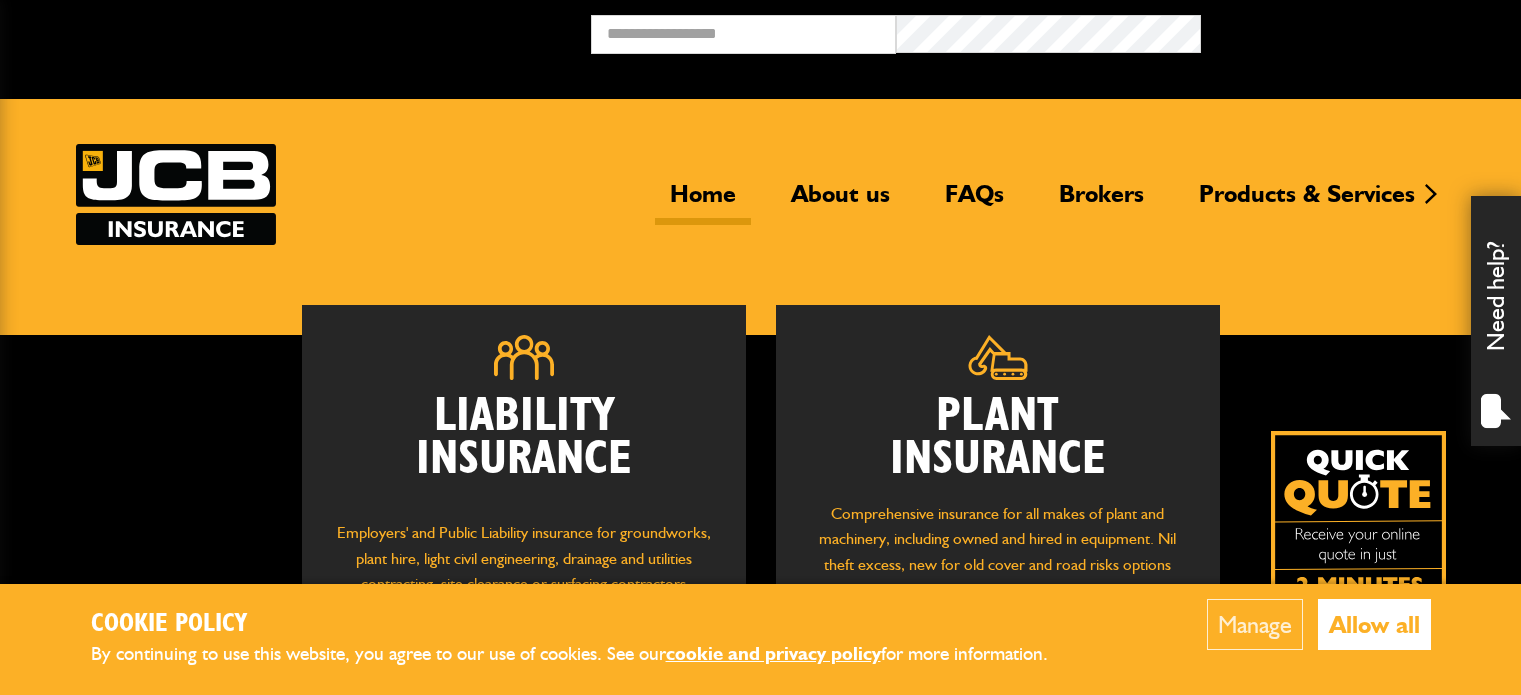 scroll, scrollTop: 0, scrollLeft: 0, axis: both 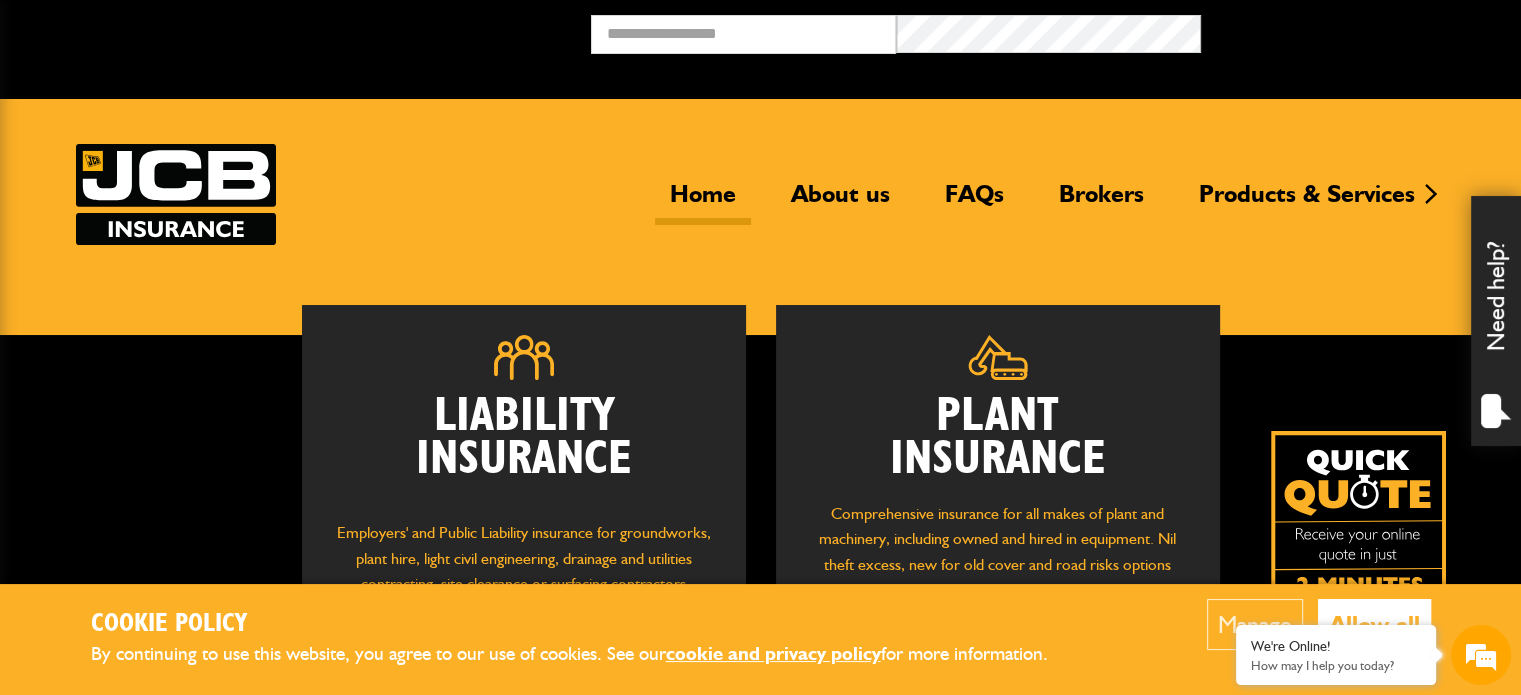 click on "Allow all" at bounding box center (1374, 624) 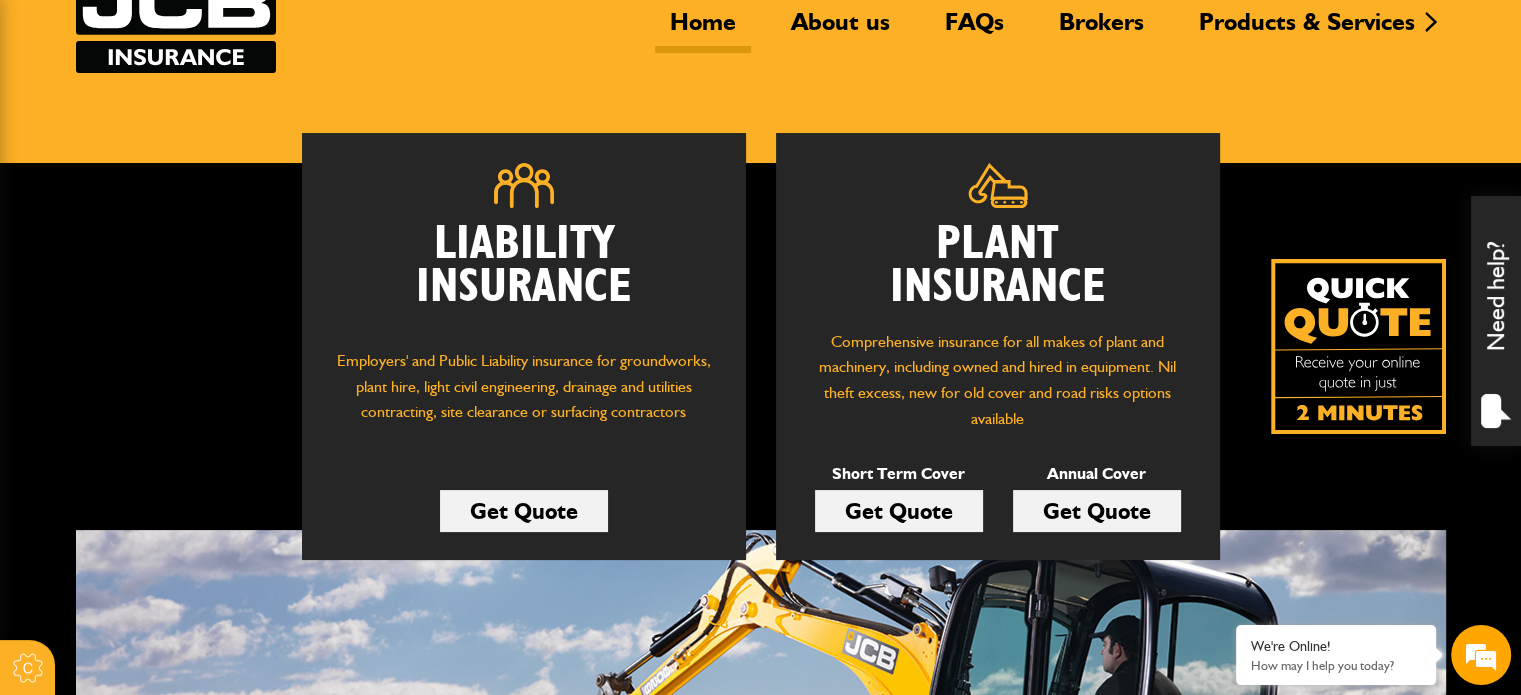 scroll, scrollTop: 175, scrollLeft: 0, axis: vertical 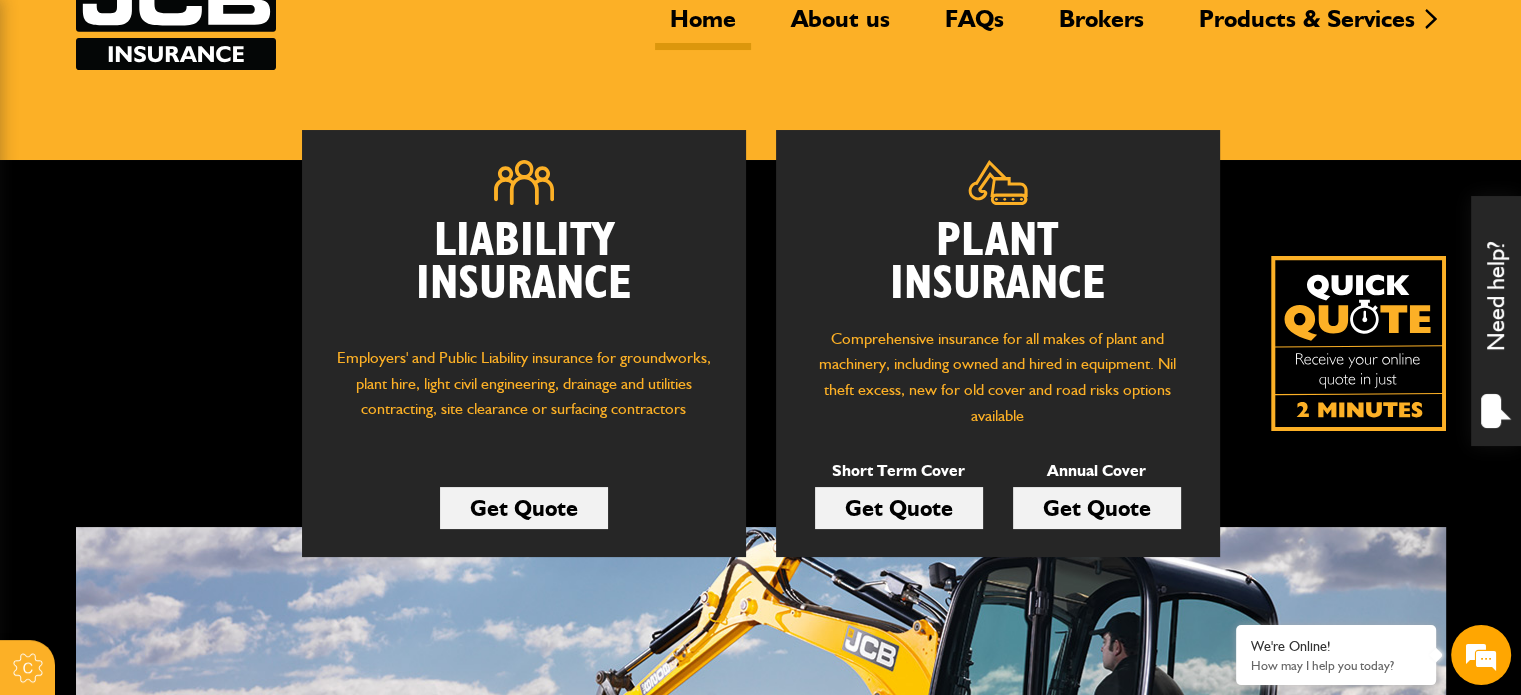 click on "Get Quote" at bounding box center (899, 508) 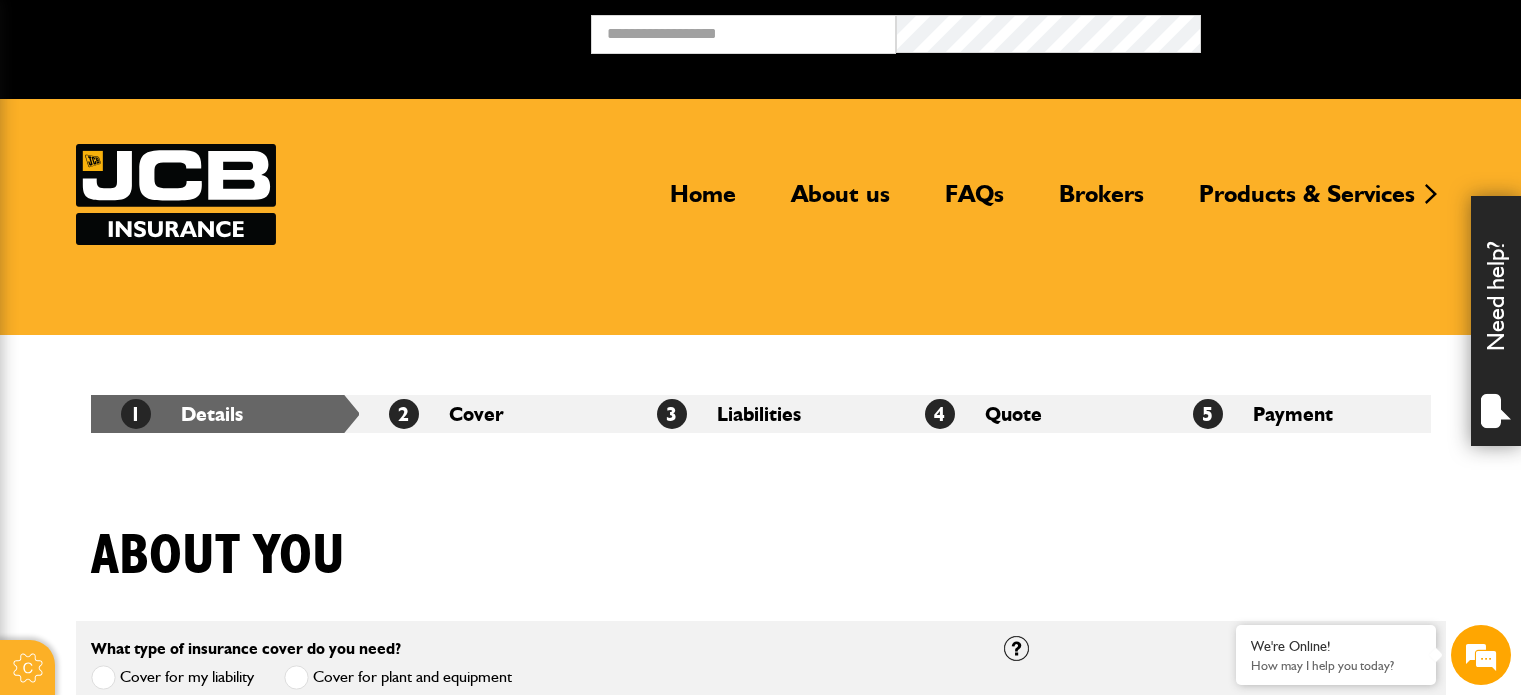 scroll, scrollTop: 0, scrollLeft: 0, axis: both 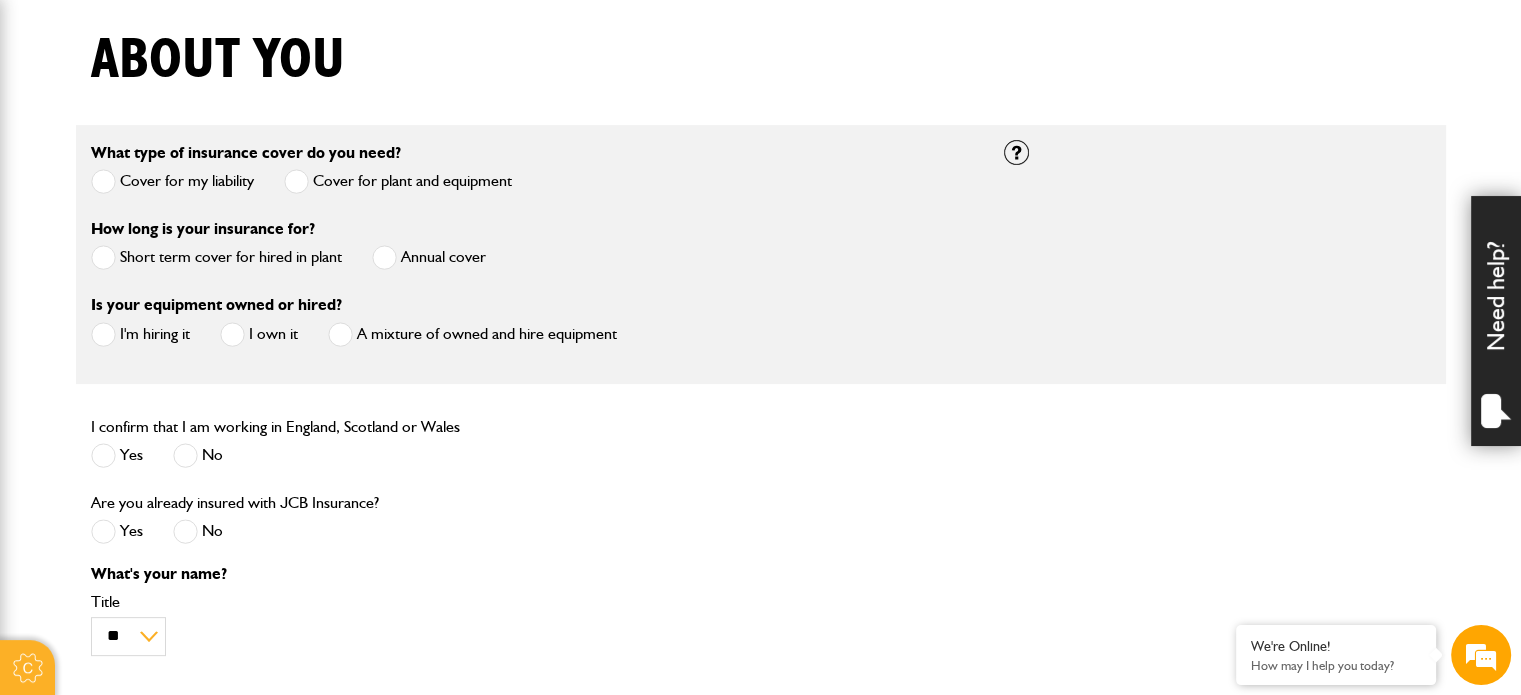 click at bounding box center [103, 257] 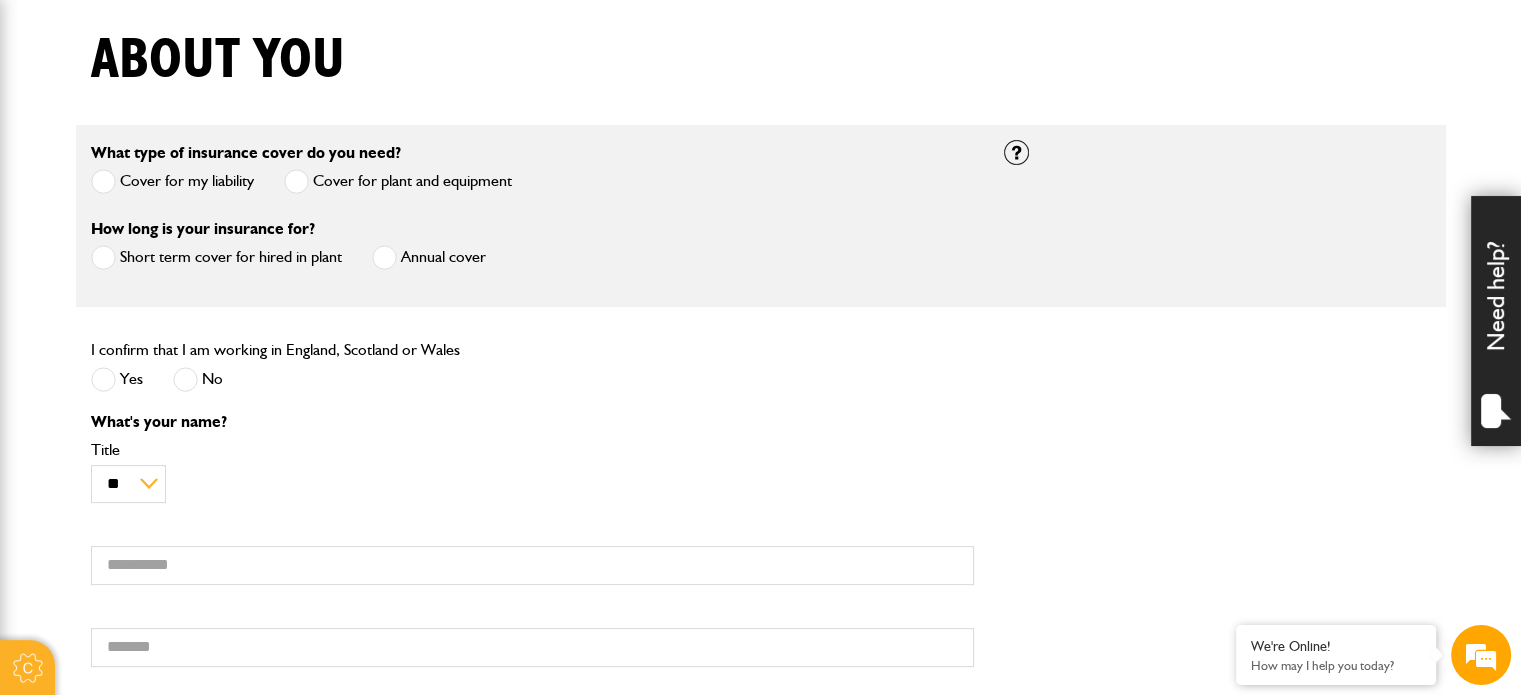 scroll, scrollTop: 596, scrollLeft: 0, axis: vertical 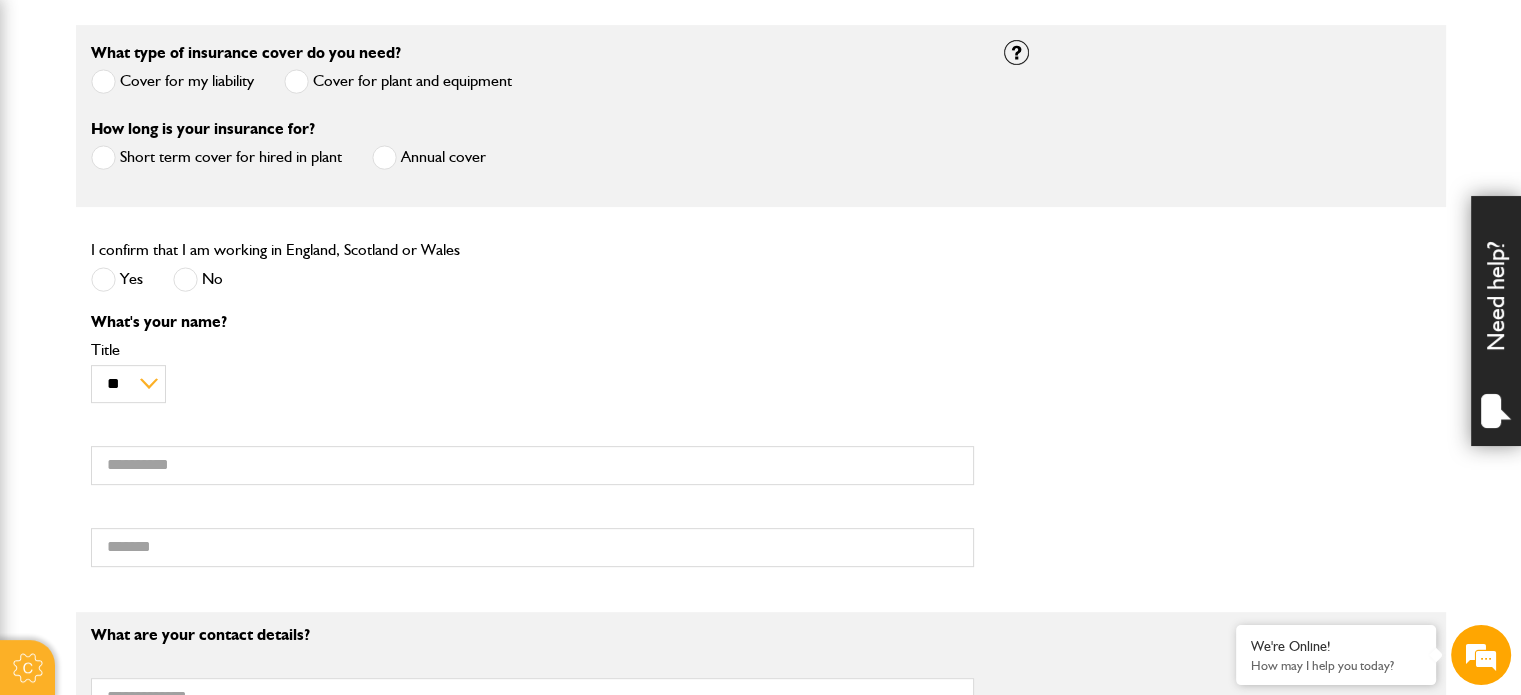 click at bounding box center (103, 279) 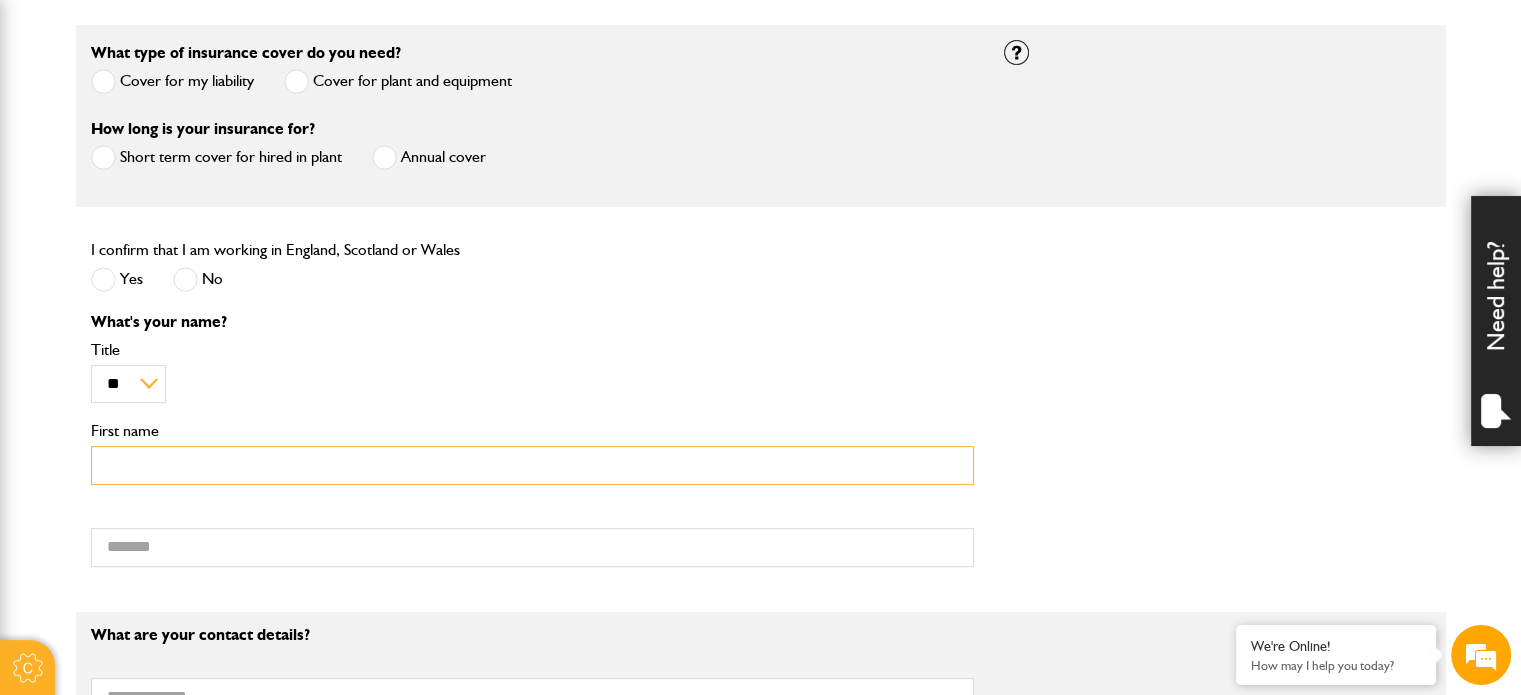 click on "First name" at bounding box center [532, 465] 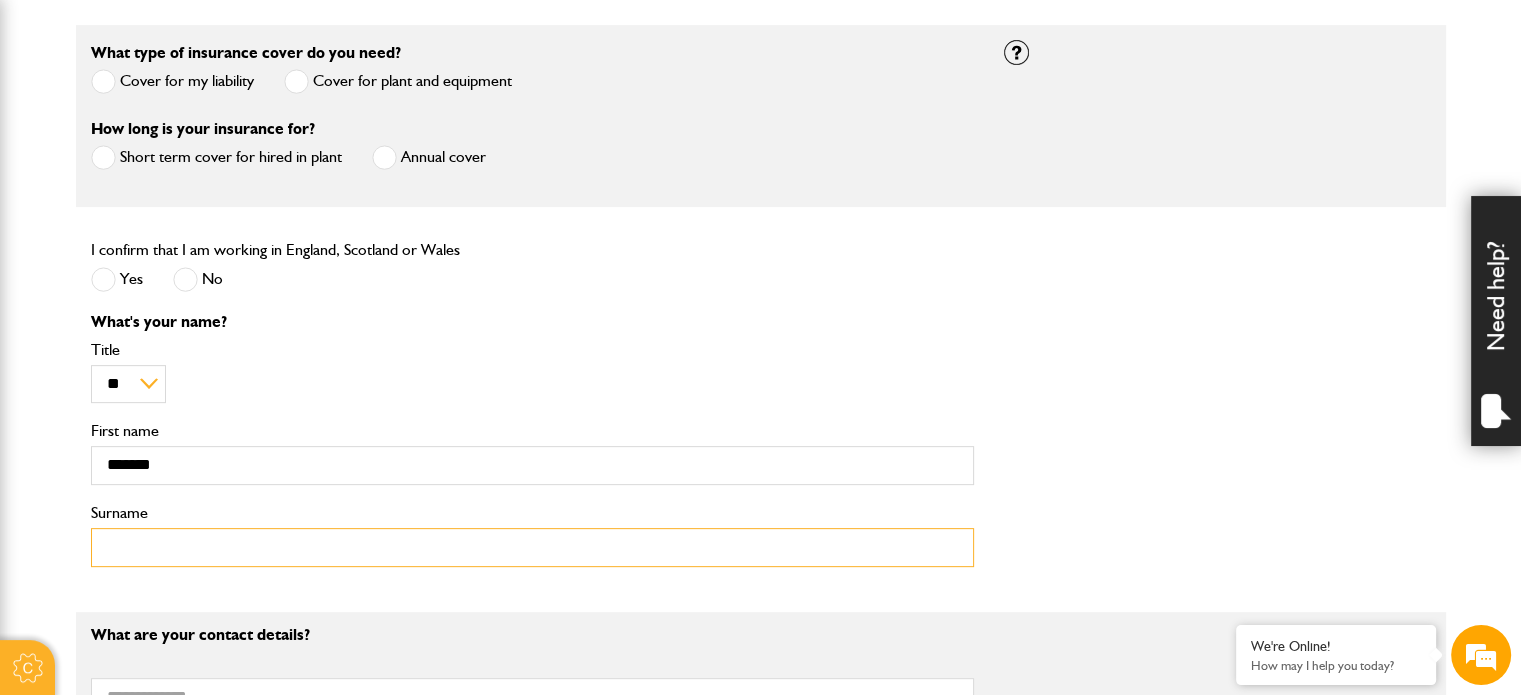 click on "Surname" at bounding box center [532, 547] 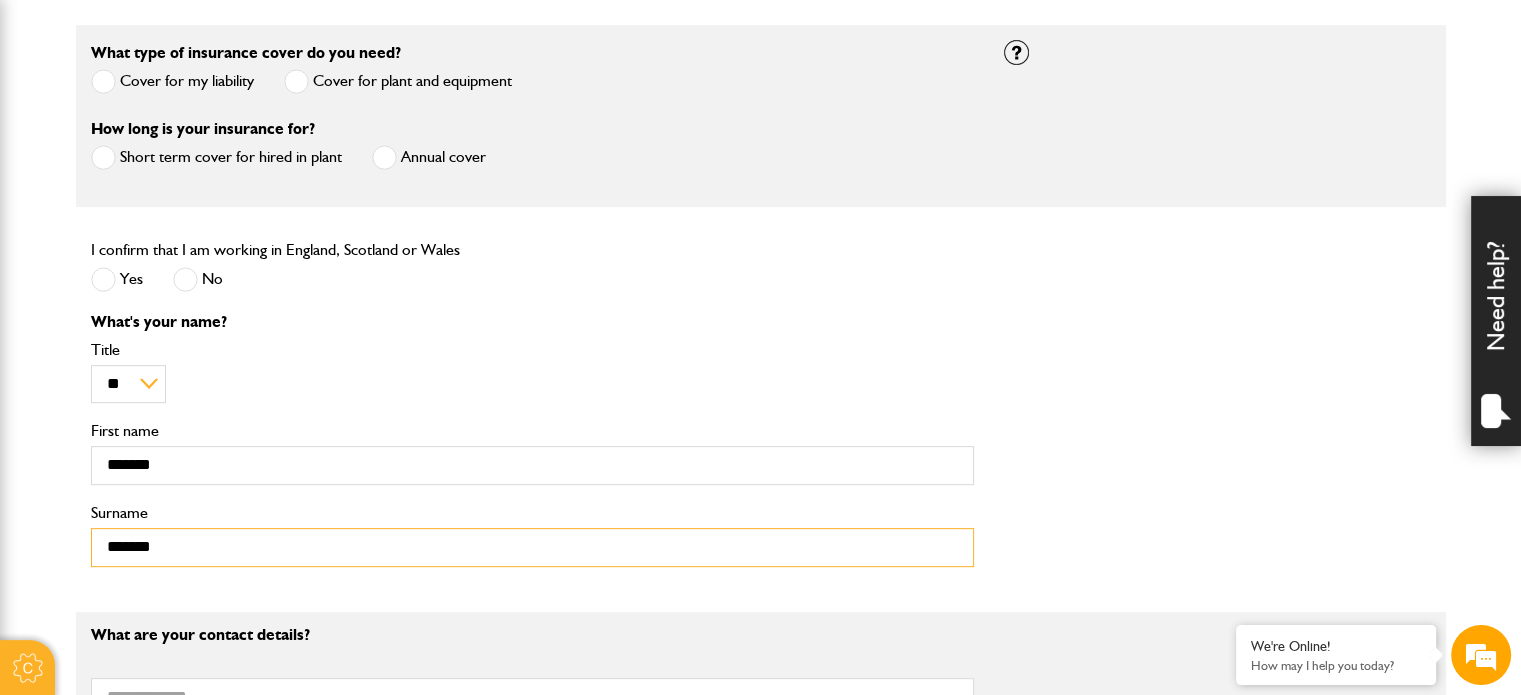 scroll, scrollTop: 796, scrollLeft: 0, axis: vertical 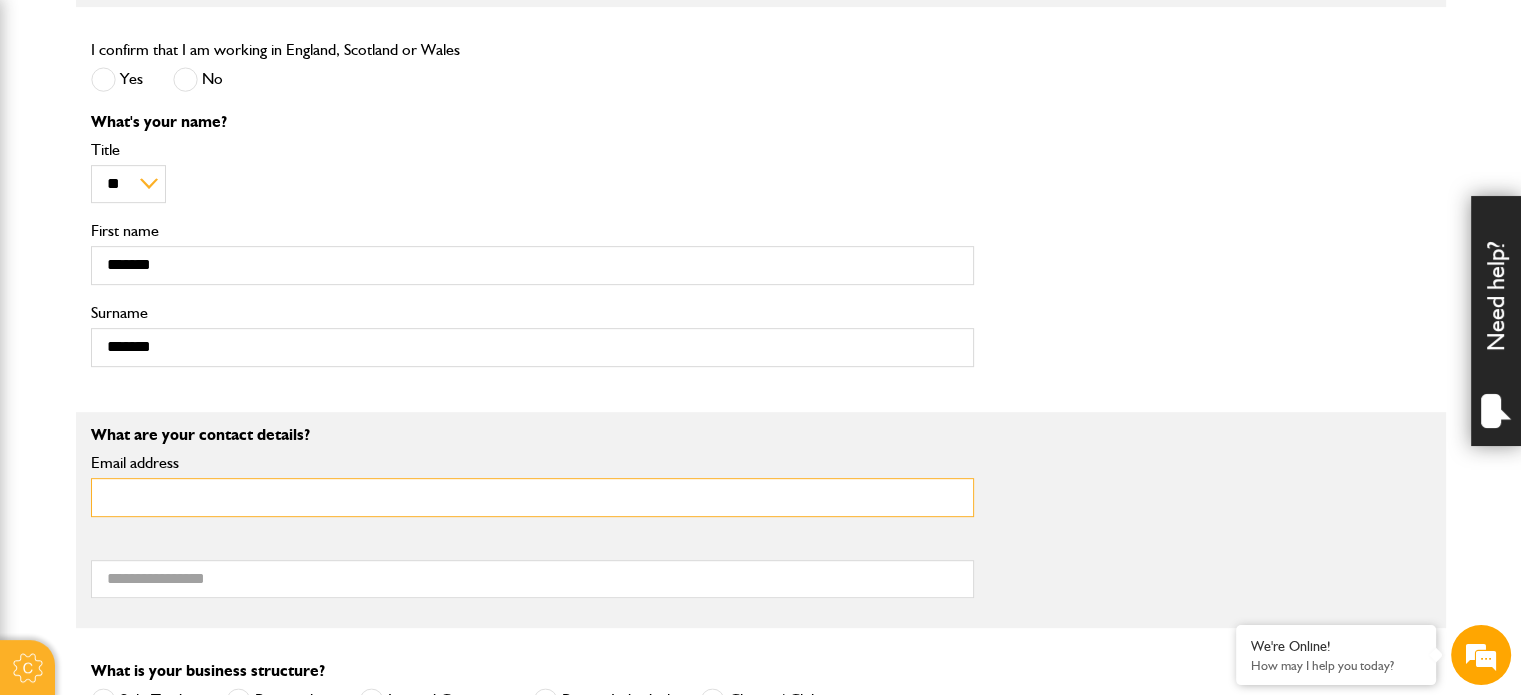 click on "Email address" at bounding box center [532, 497] 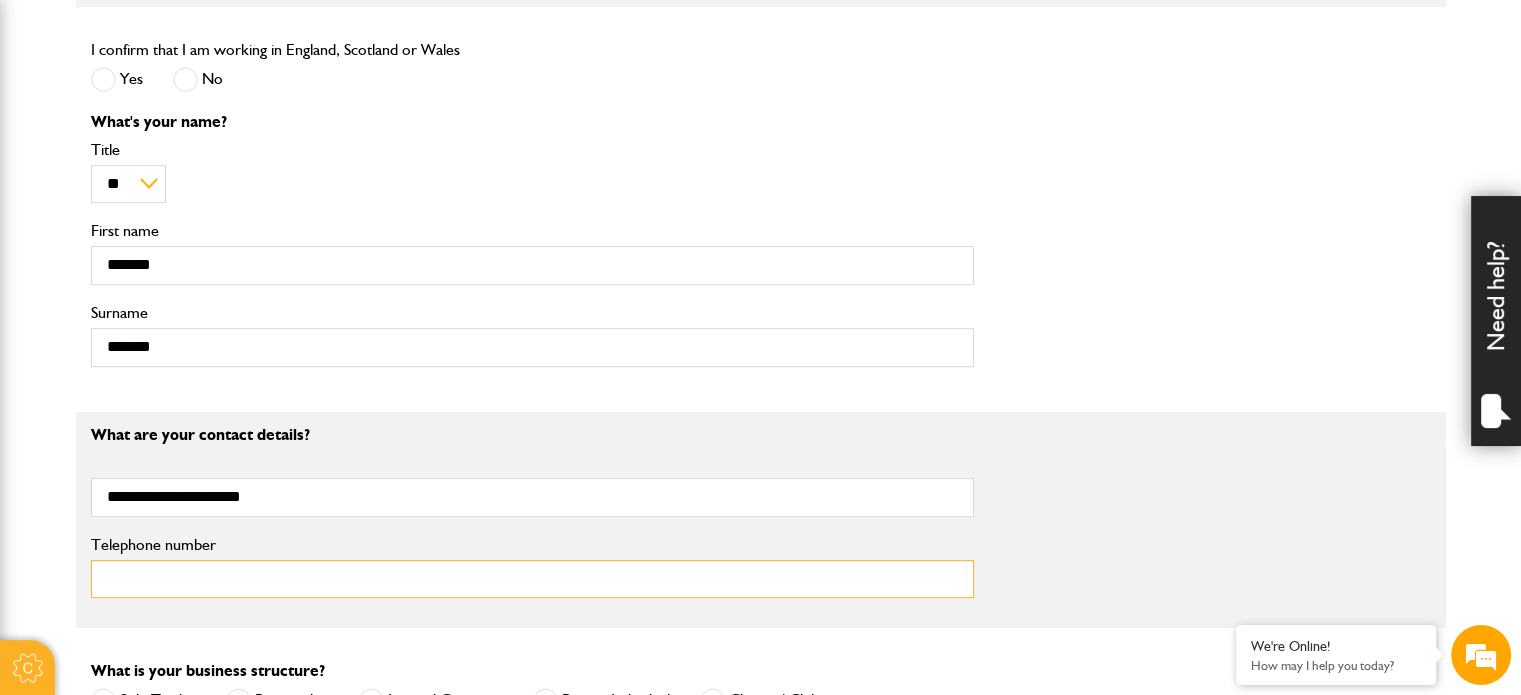 click on "Telephone number" at bounding box center (532, 579) 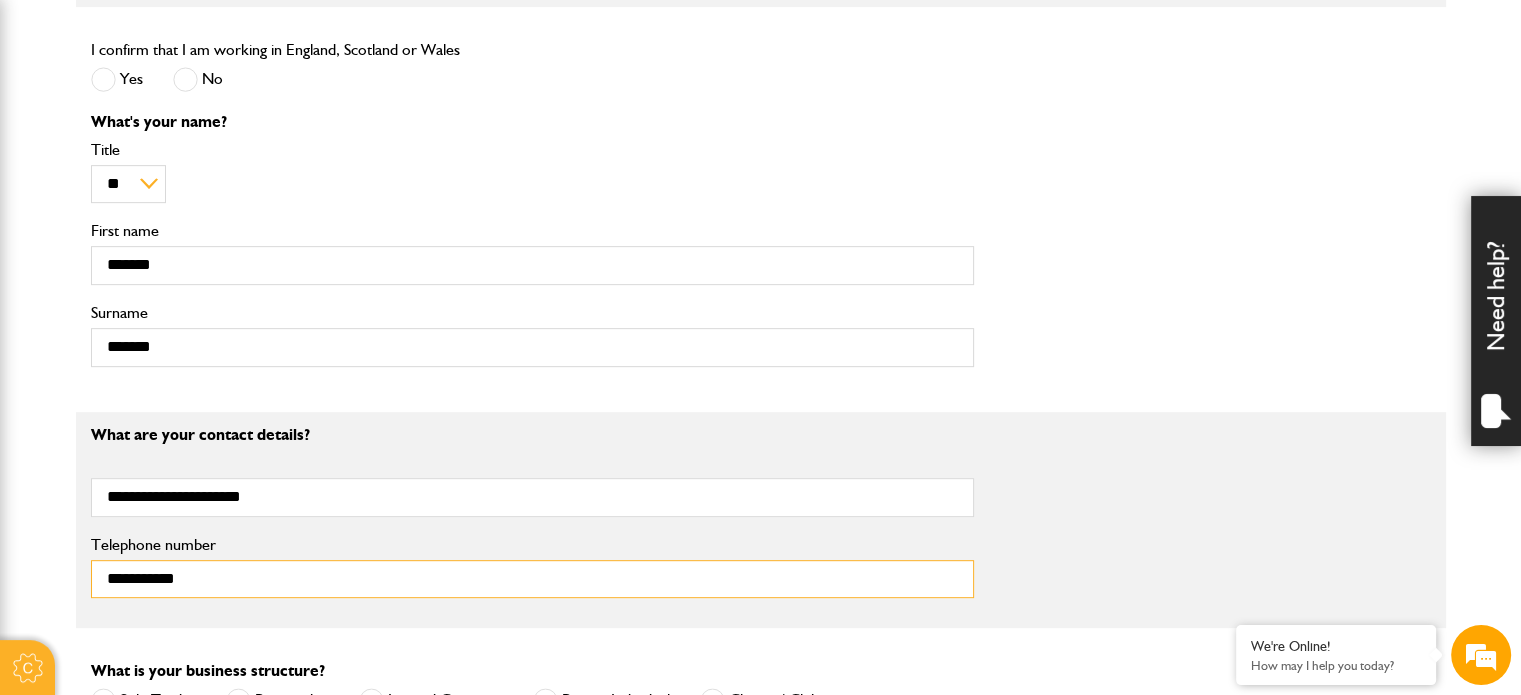 scroll, scrollTop: 1196, scrollLeft: 0, axis: vertical 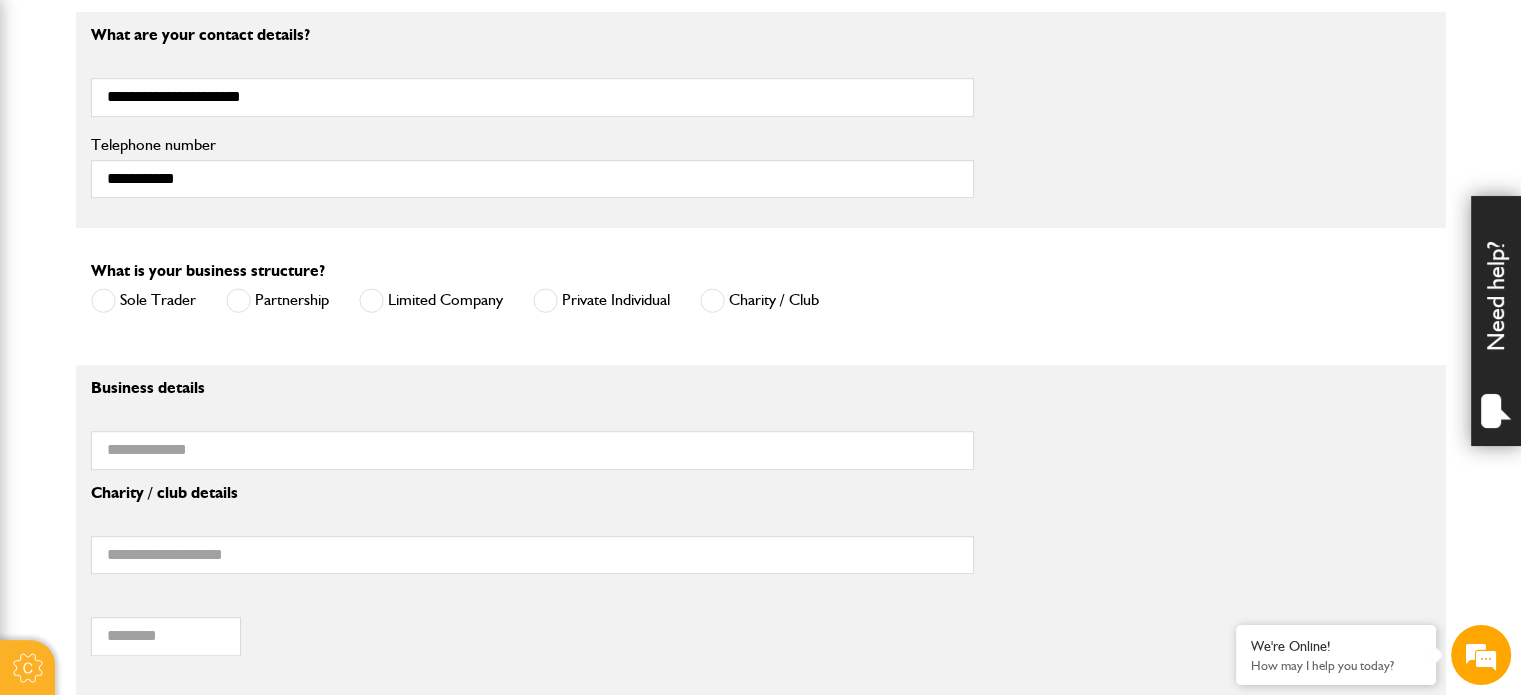 click at bounding box center [103, 300] 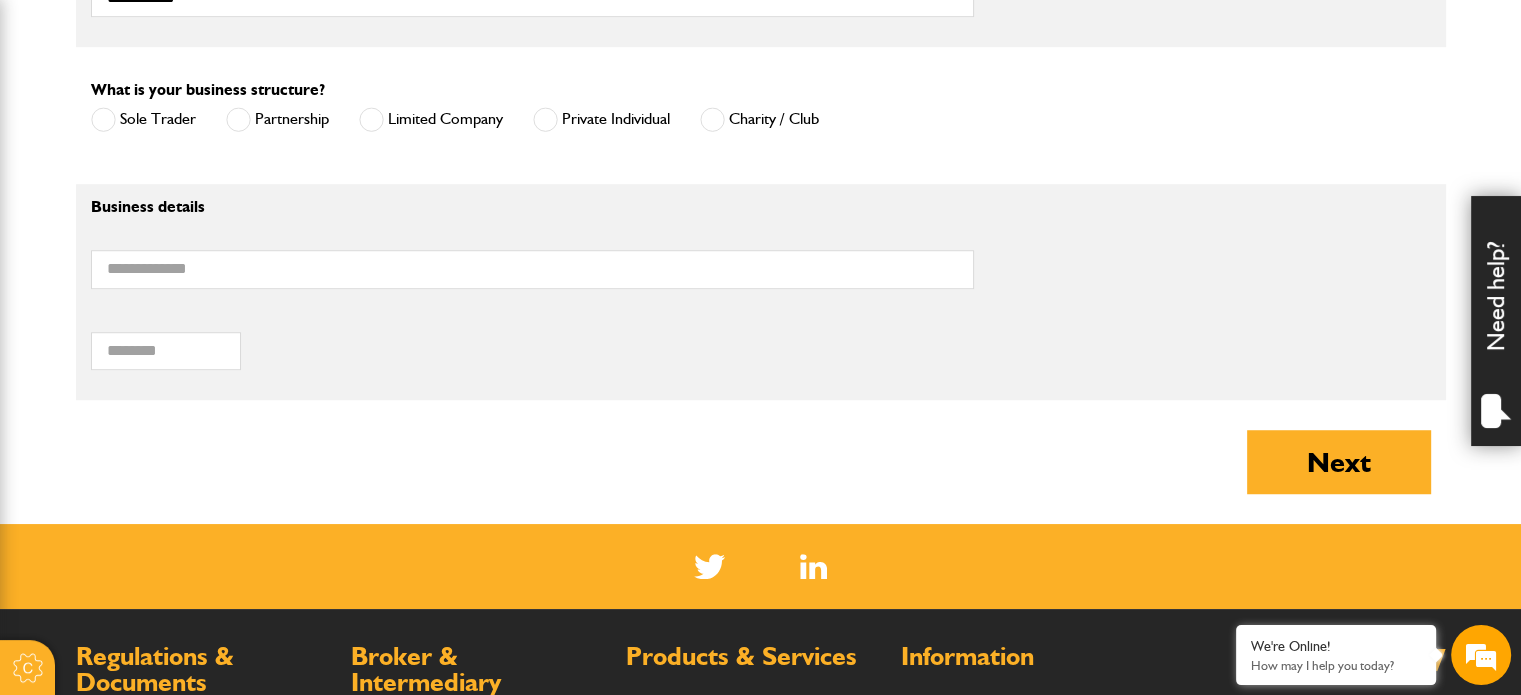 scroll, scrollTop: 1396, scrollLeft: 0, axis: vertical 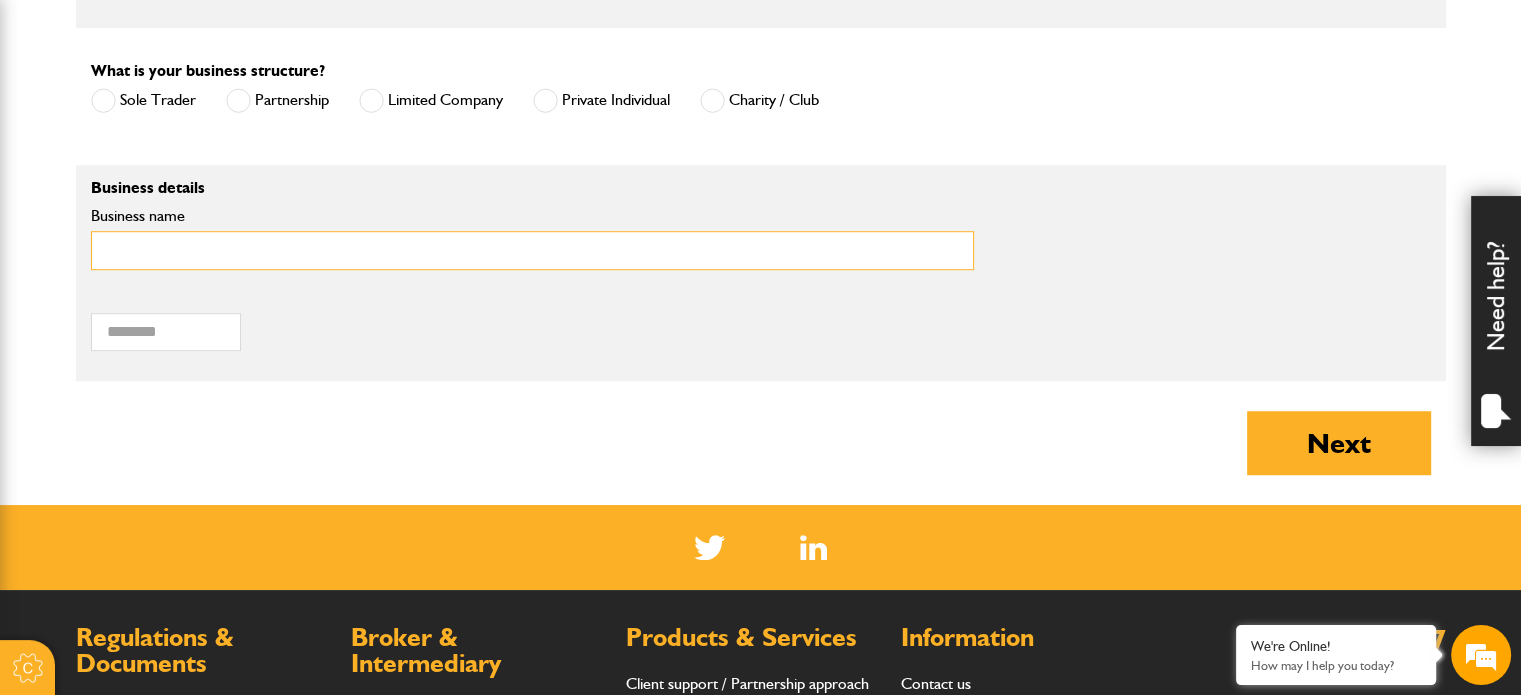 click on "Business name" at bounding box center (532, 250) 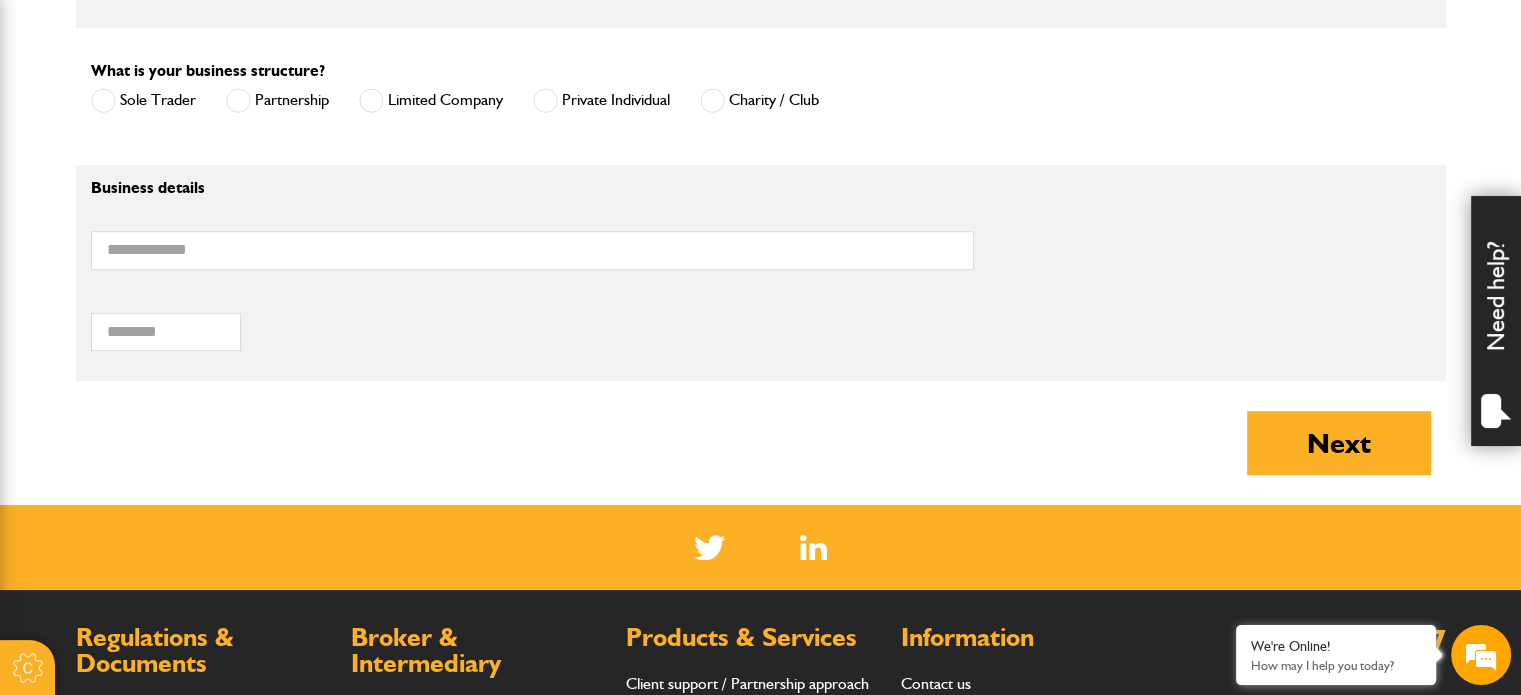 click at bounding box center [545, 100] 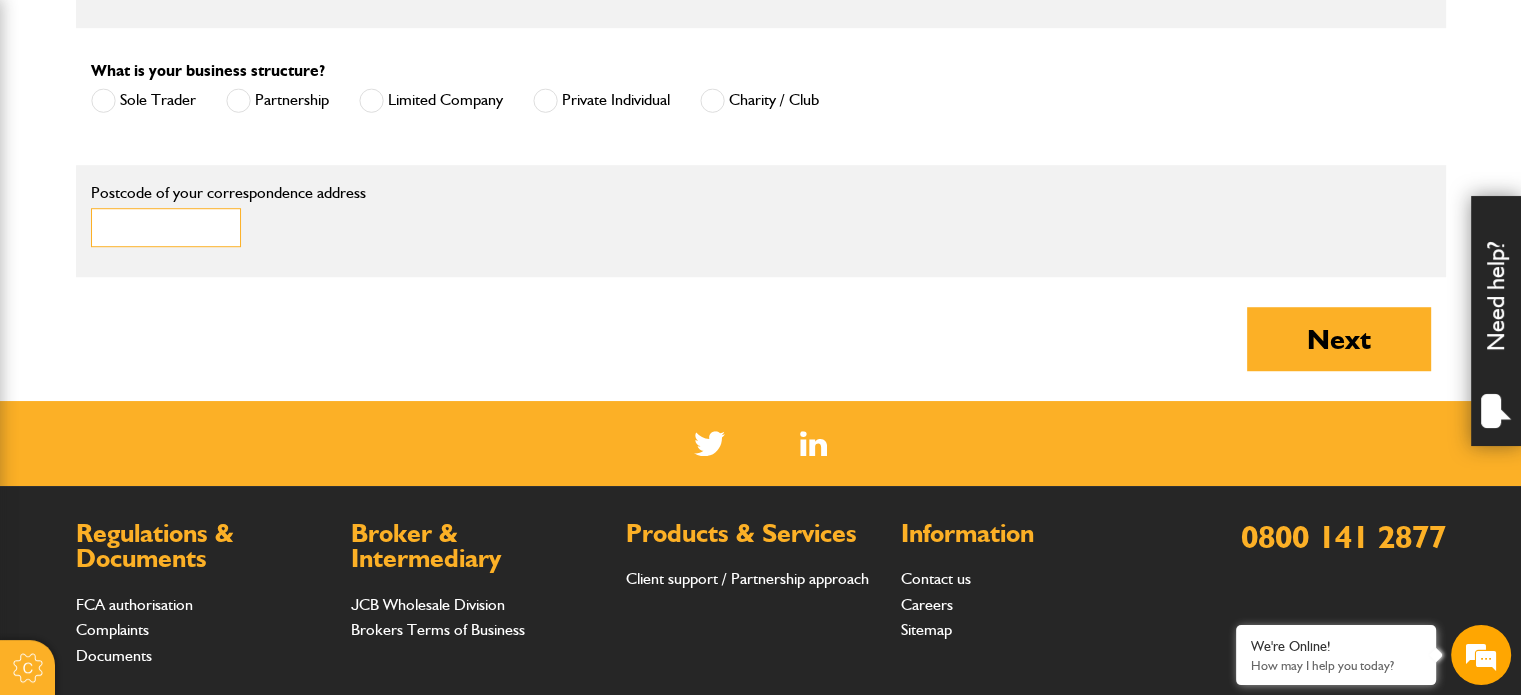 click on "Postcode of your correspondence address" at bounding box center (166, 227) 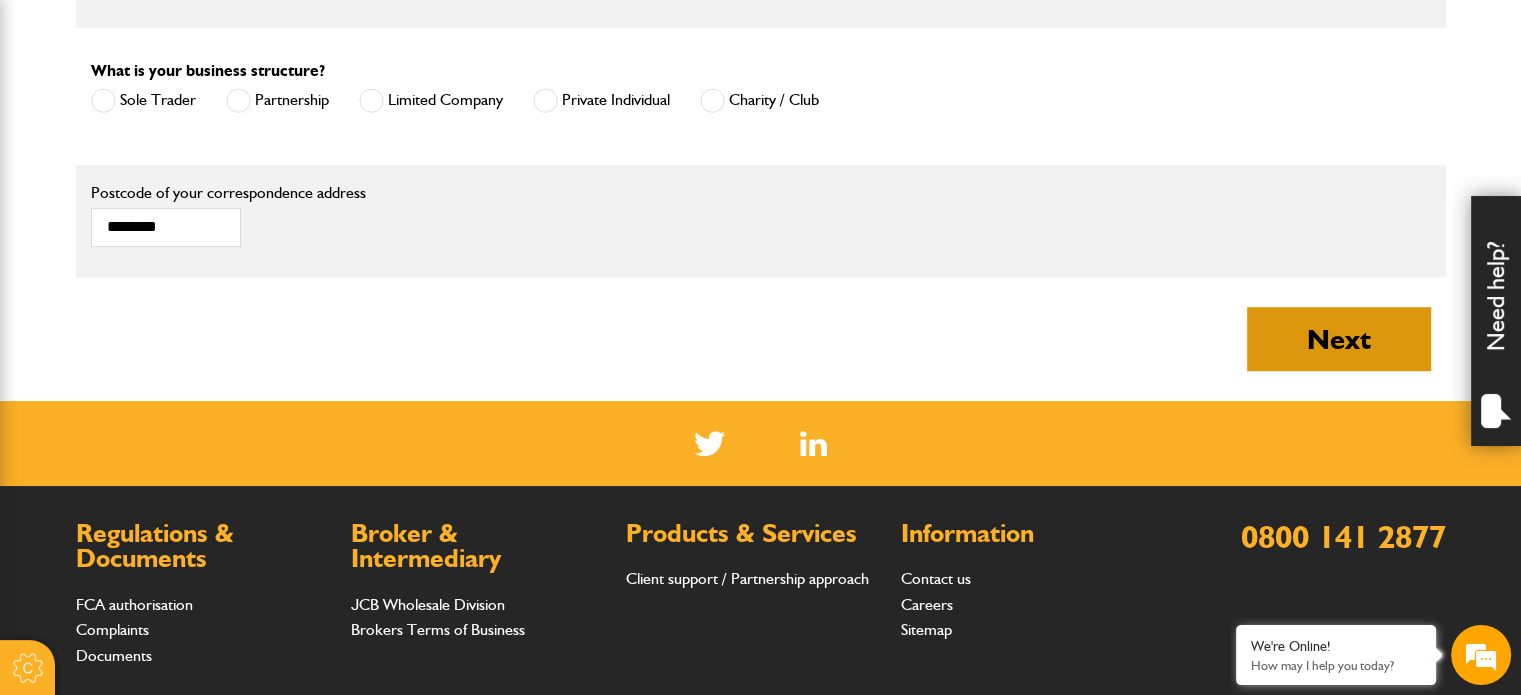 click on "Next" at bounding box center [1339, 339] 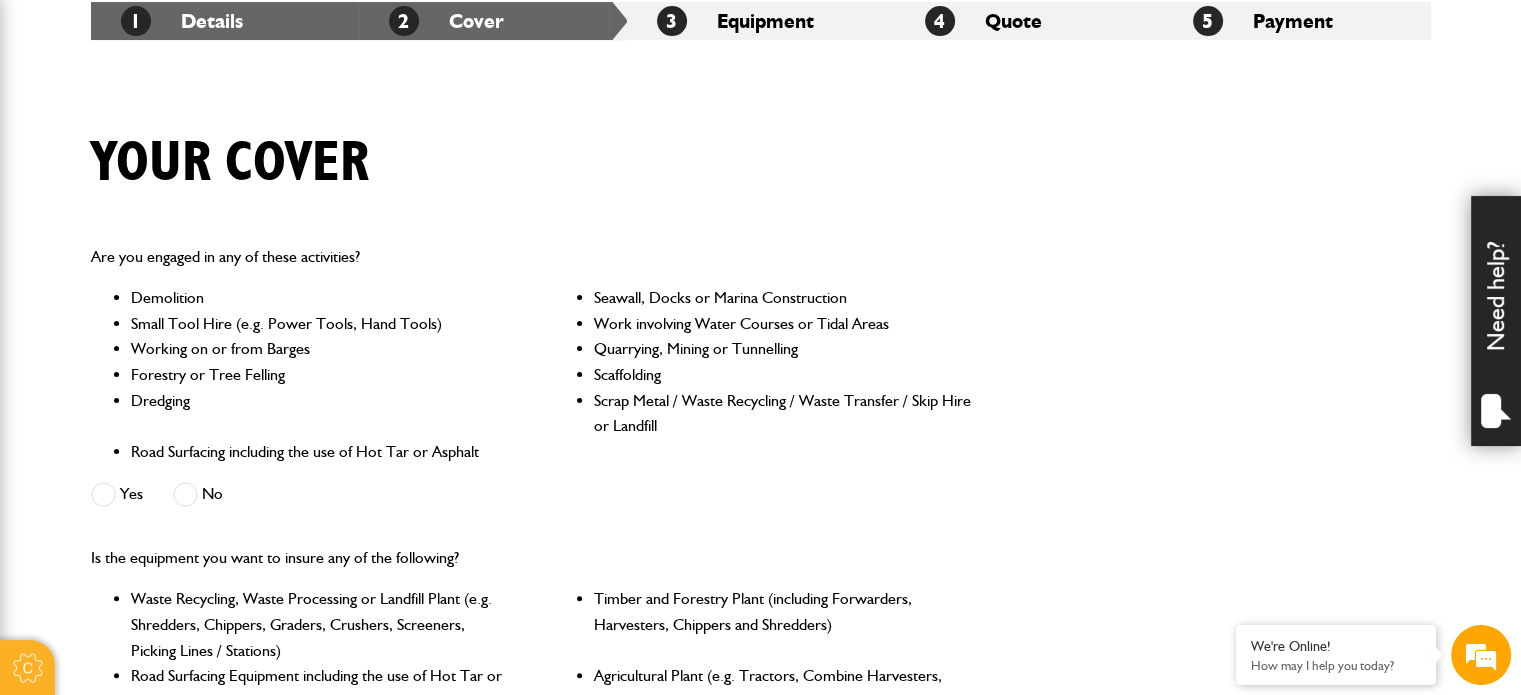 scroll, scrollTop: 500, scrollLeft: 0, axis: vertical 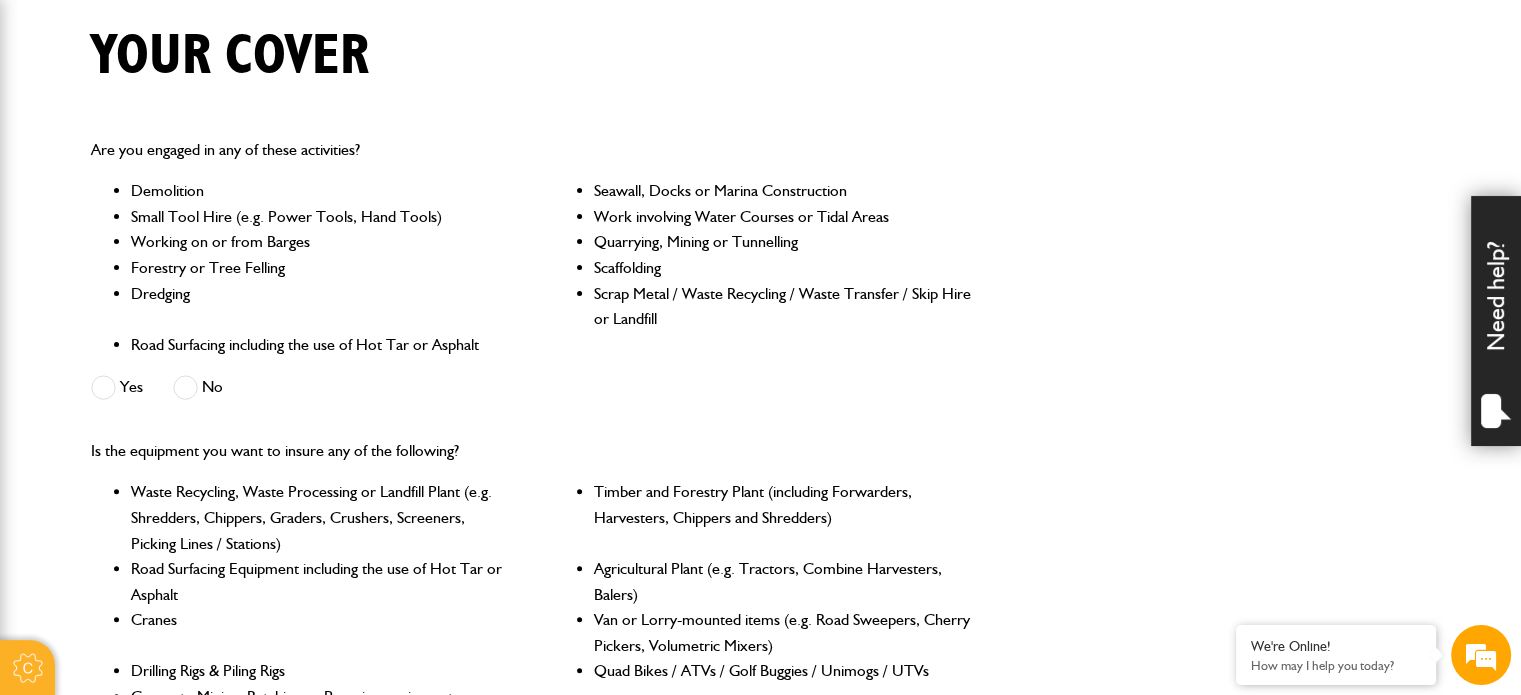 click at bounding box center (185, 387) 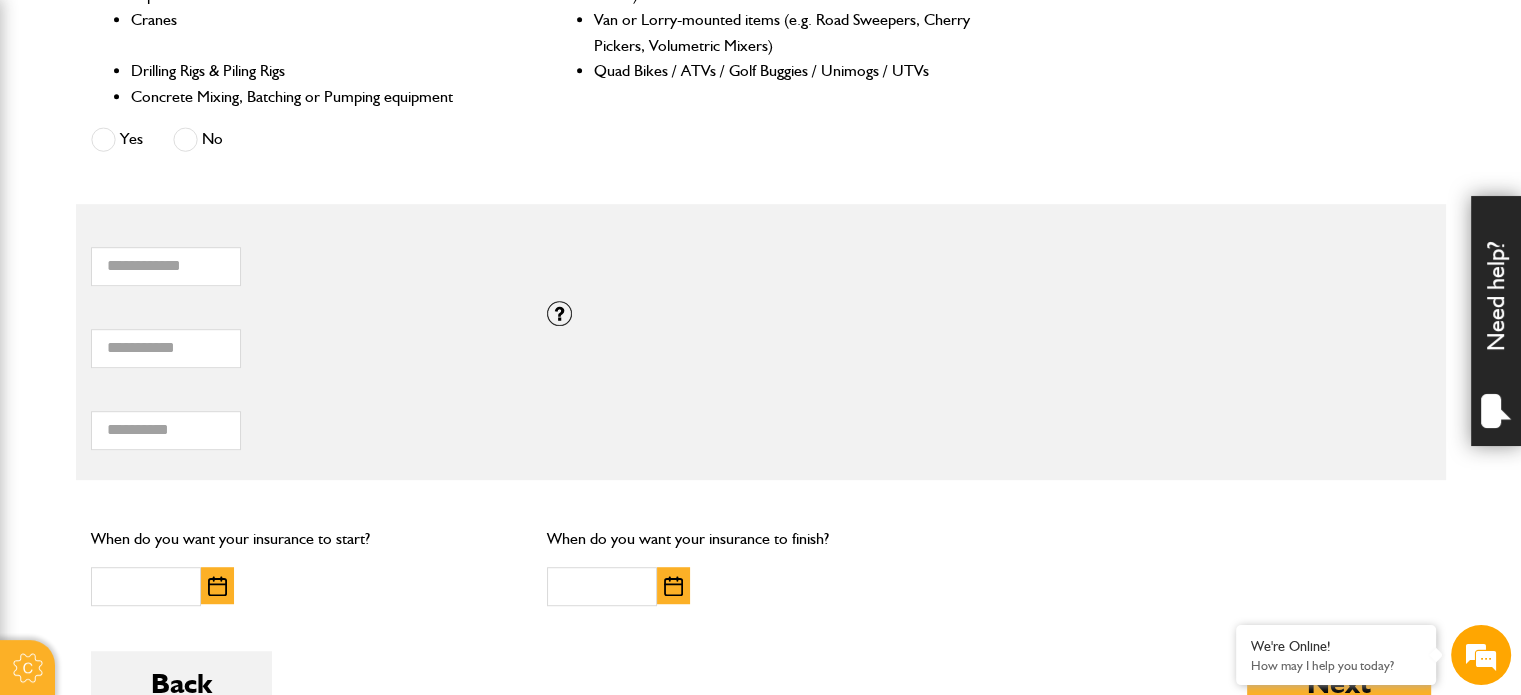 scroll, scrollTop: 1000, scrollLeft: 0, axis: vertical 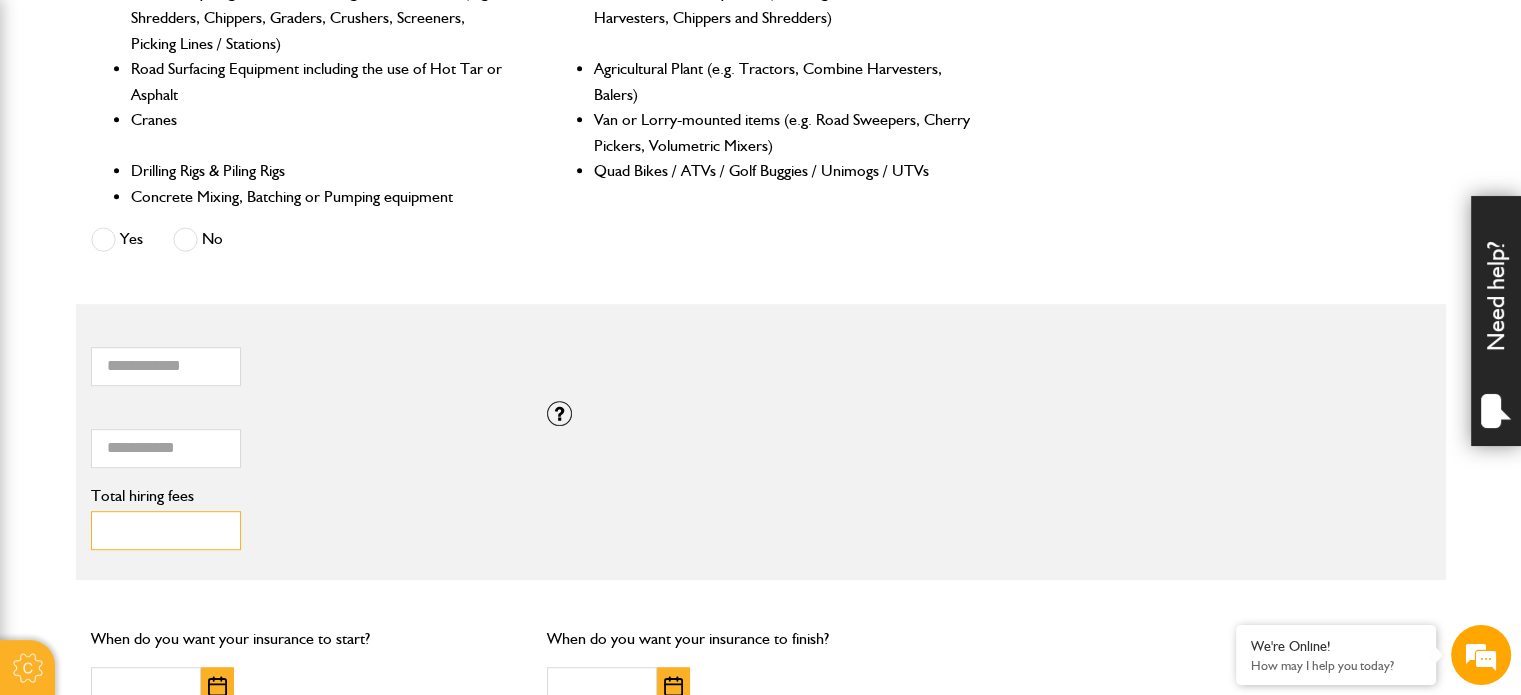 click on "Total hiring fees" at bounding box center [166, 530] 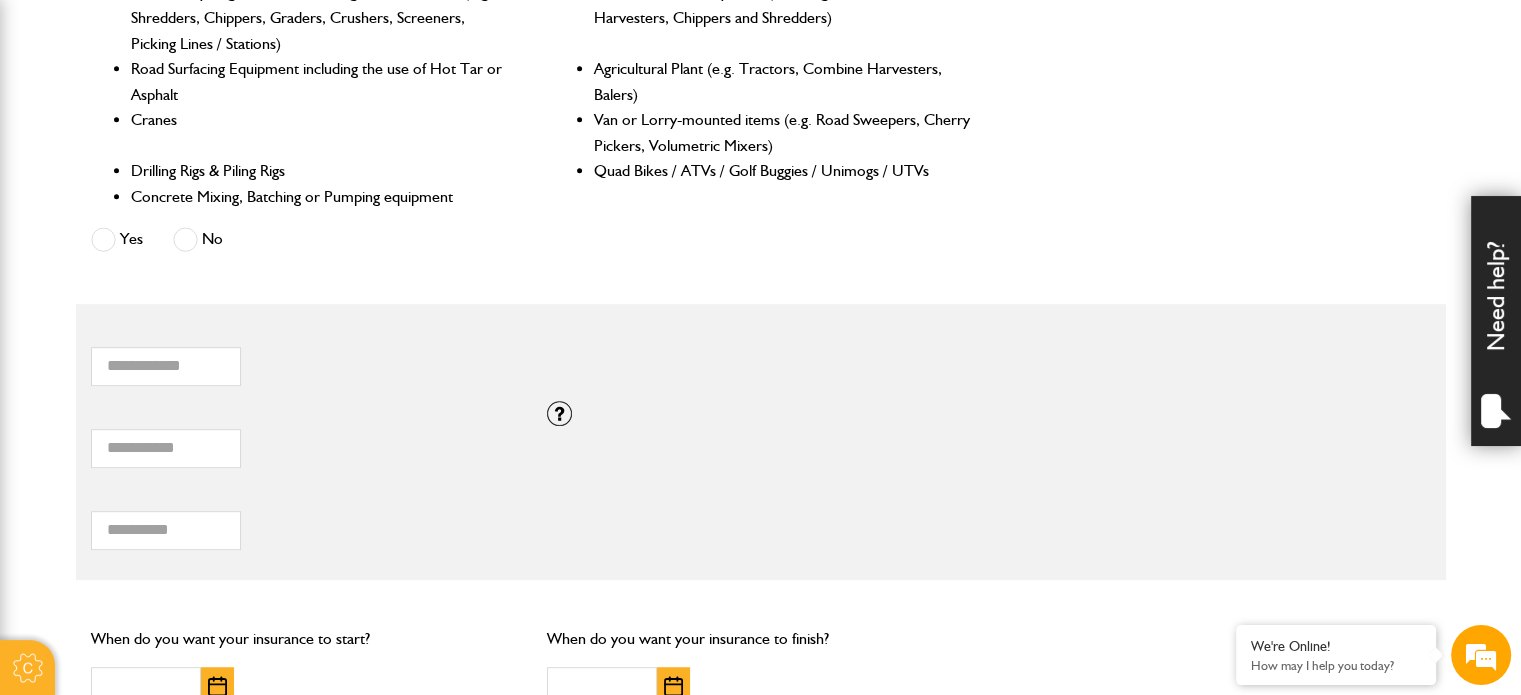 click on "Total hiring fees" at bounding box center [304, 496] 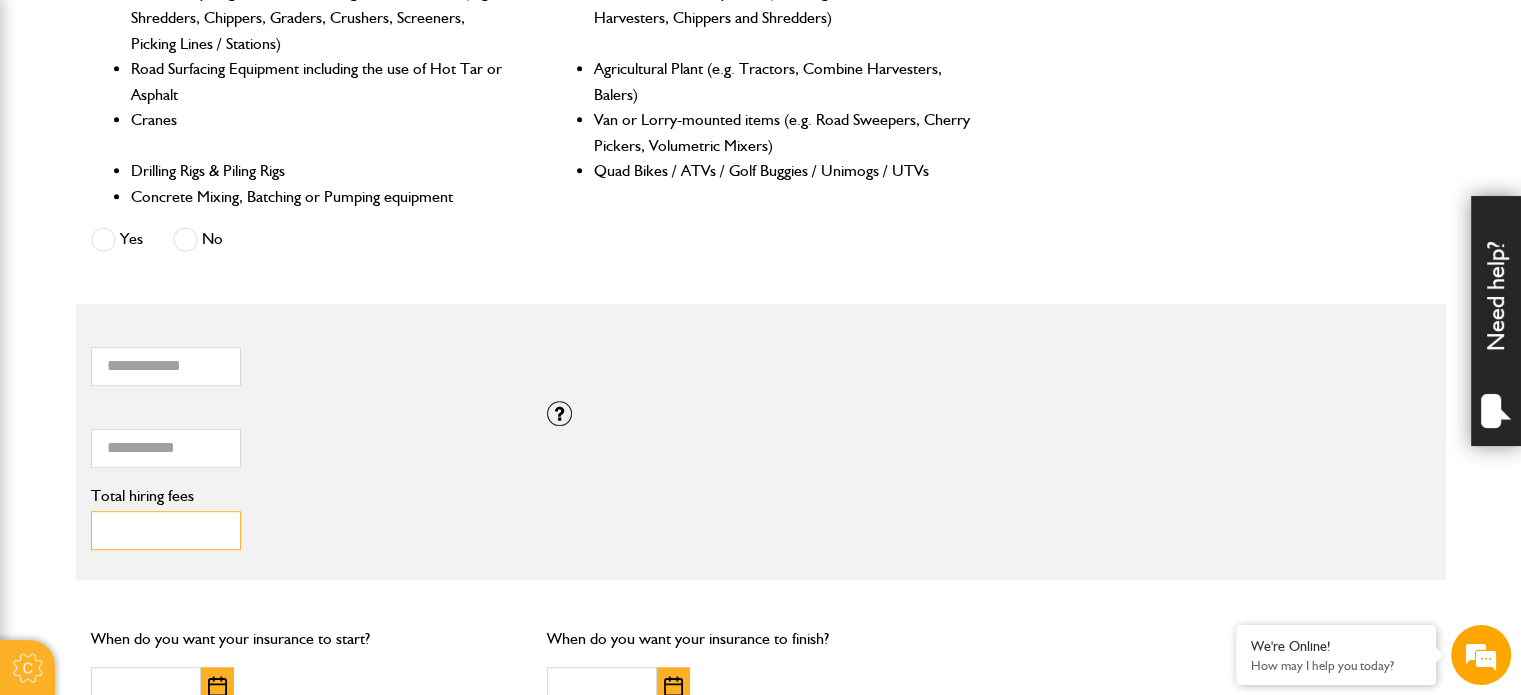 click on "Total hiring fees" at bounding box center (166, 530) 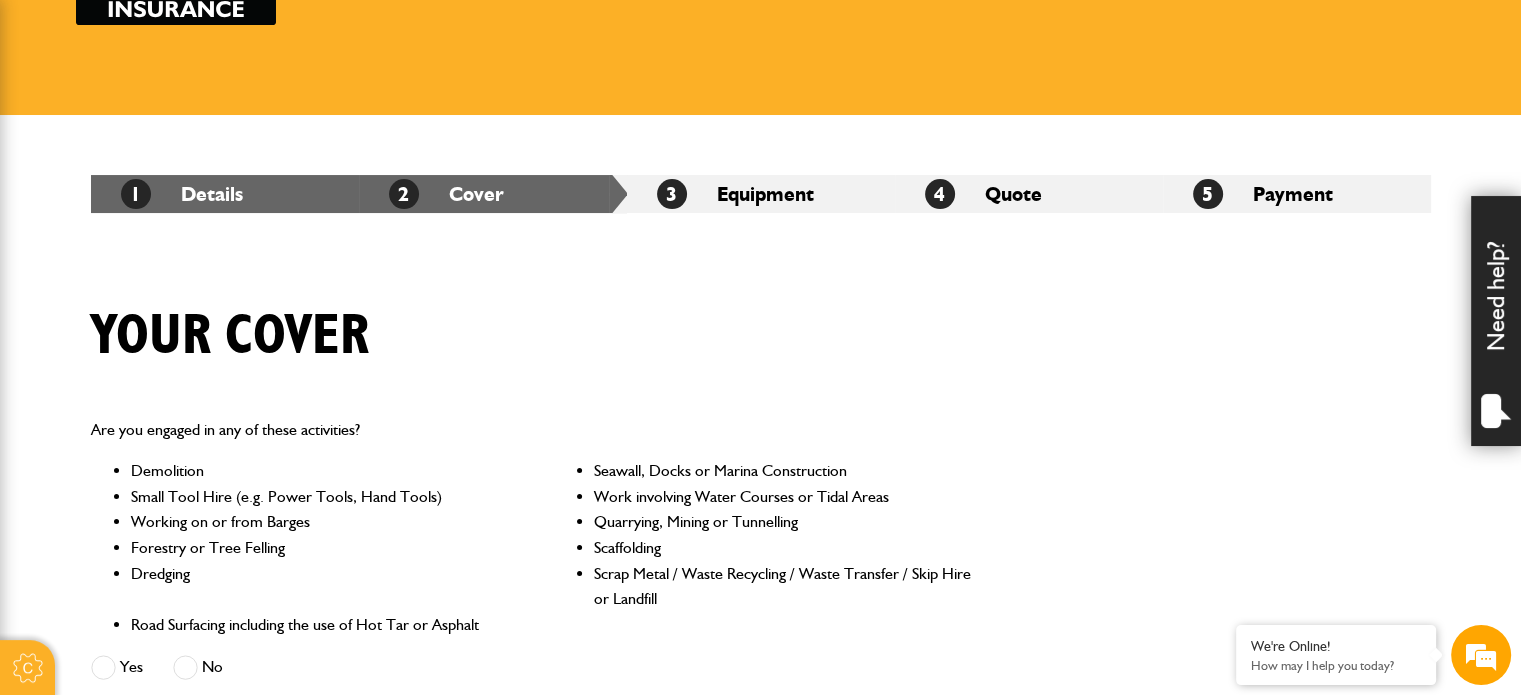scroll, scrollTop: 0, scrollLeft: 0, axis: both 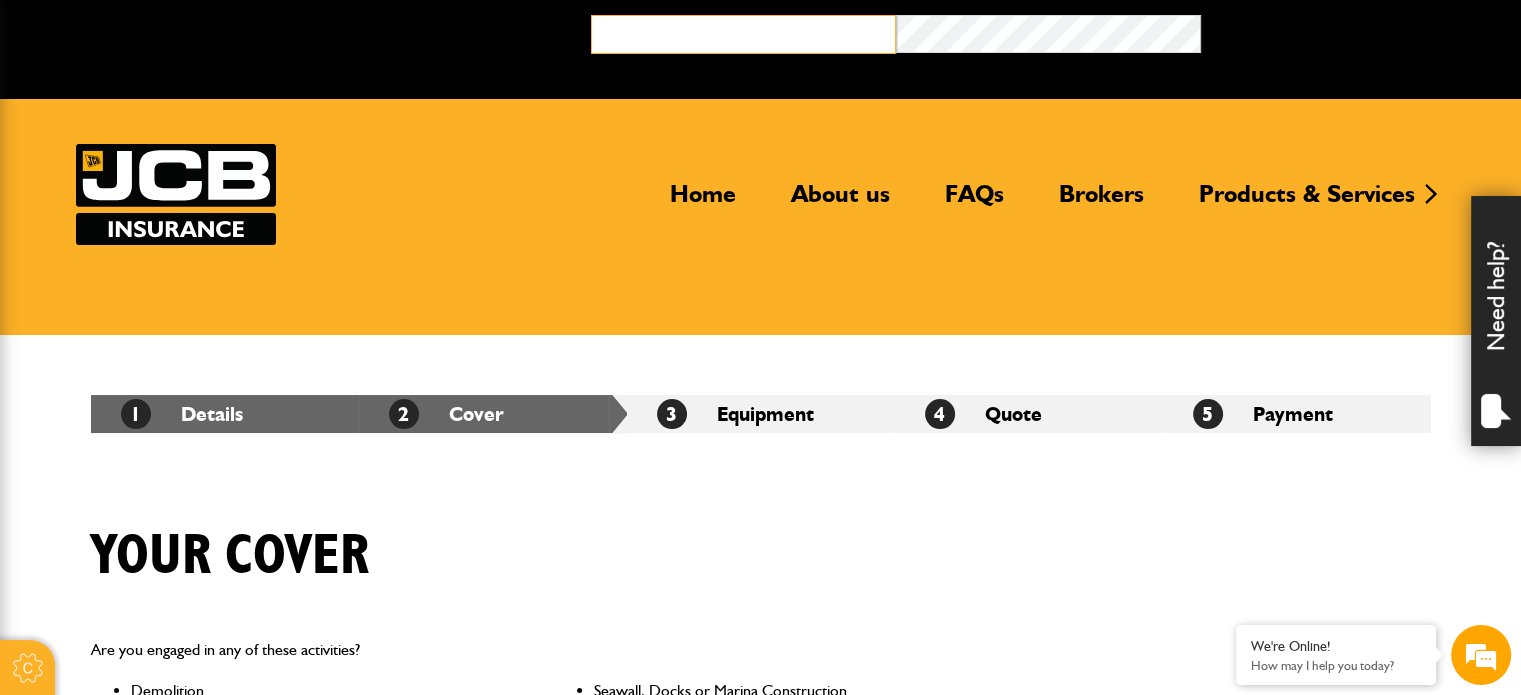 click at bounding box center (743, 34) 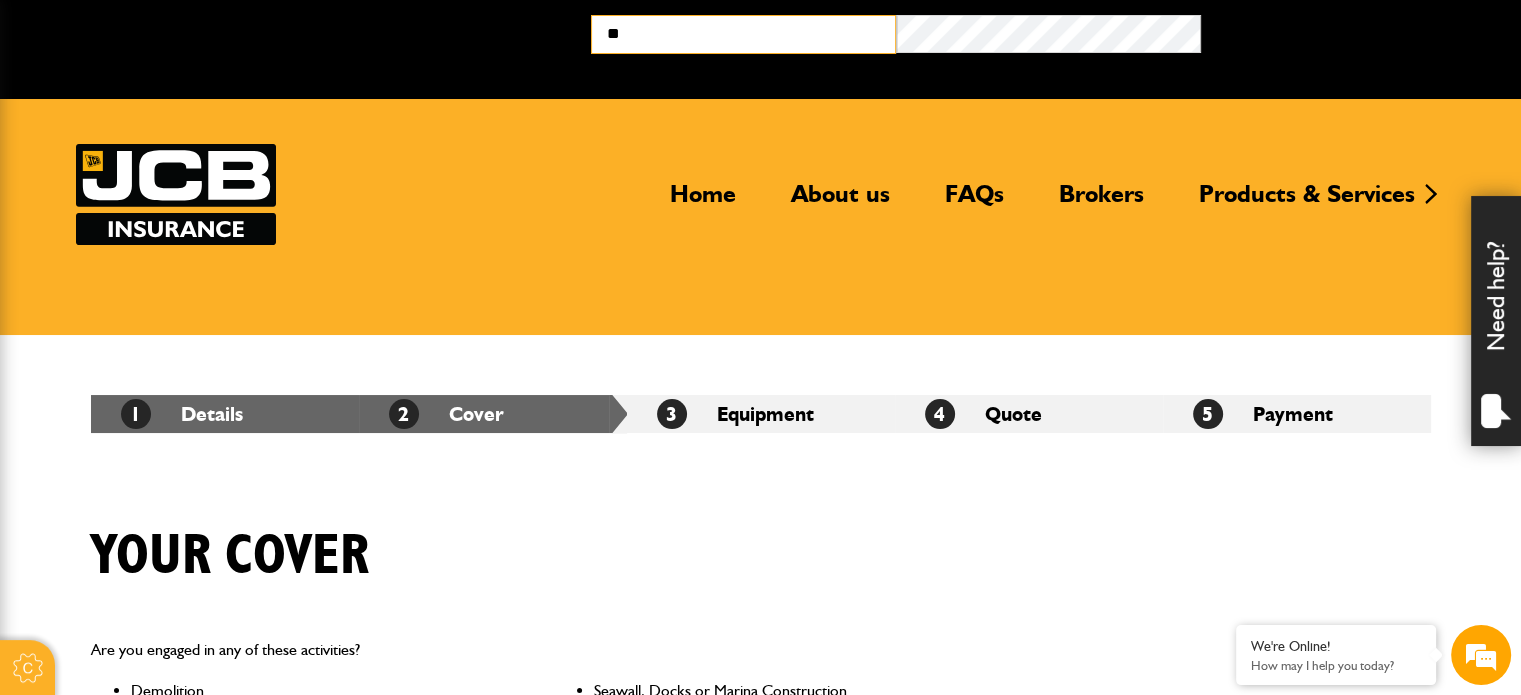type on "*" 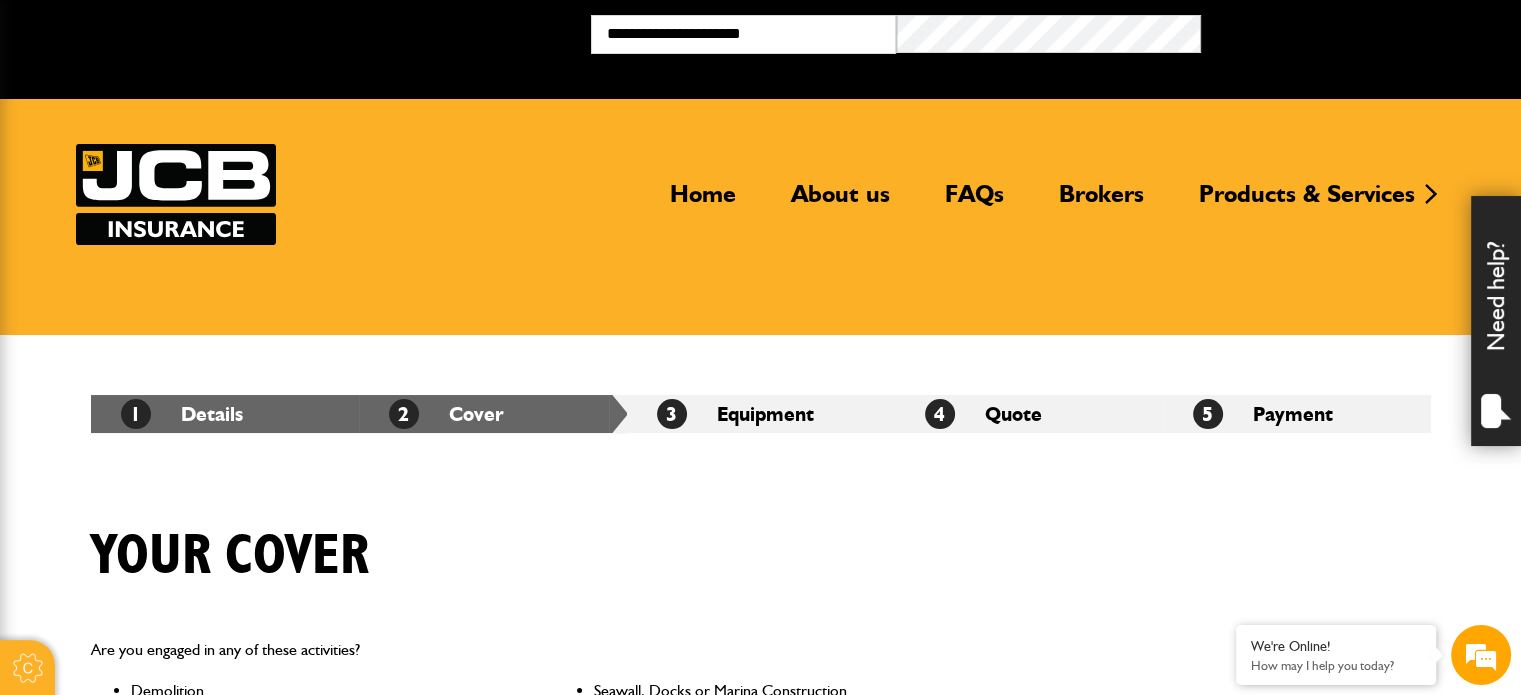 click on "**********" at bounding box center (760, 1207) 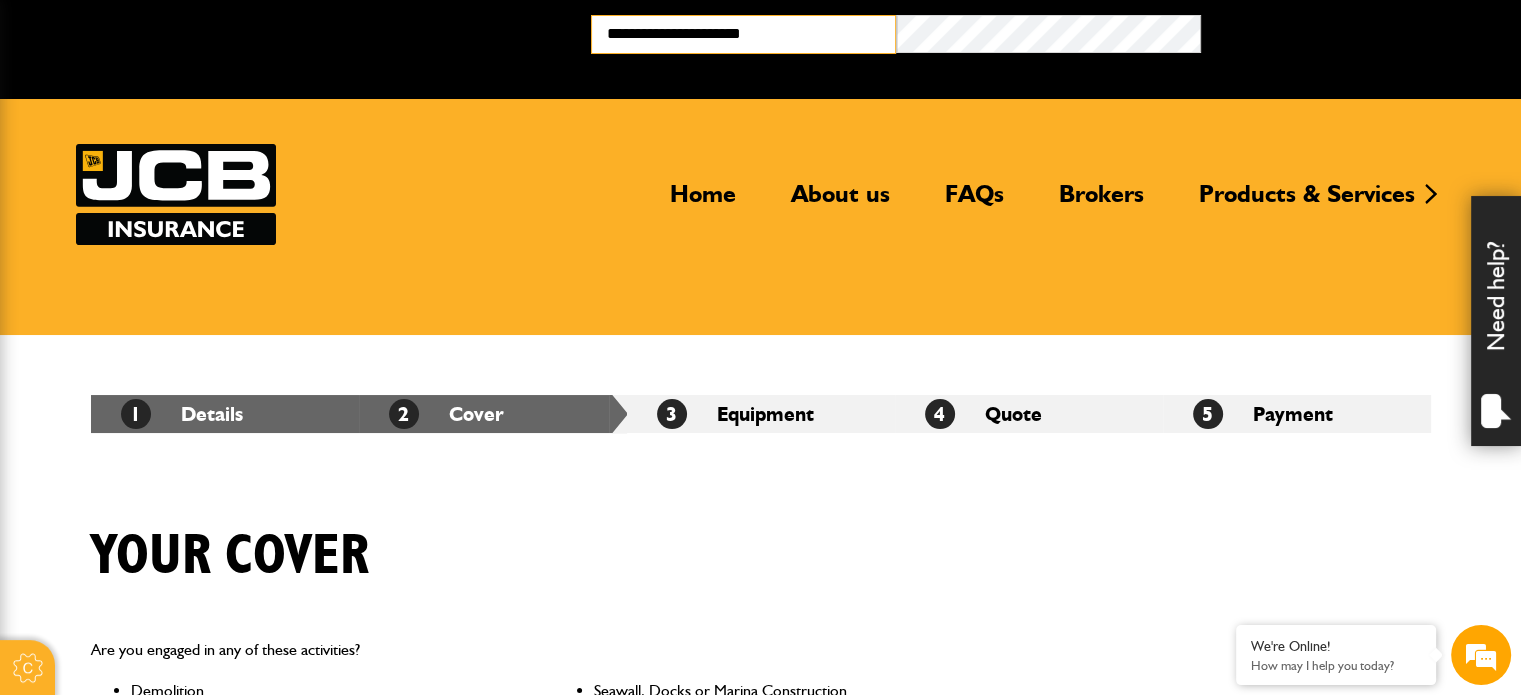 click on "**********" at bounding box center (743, 34) 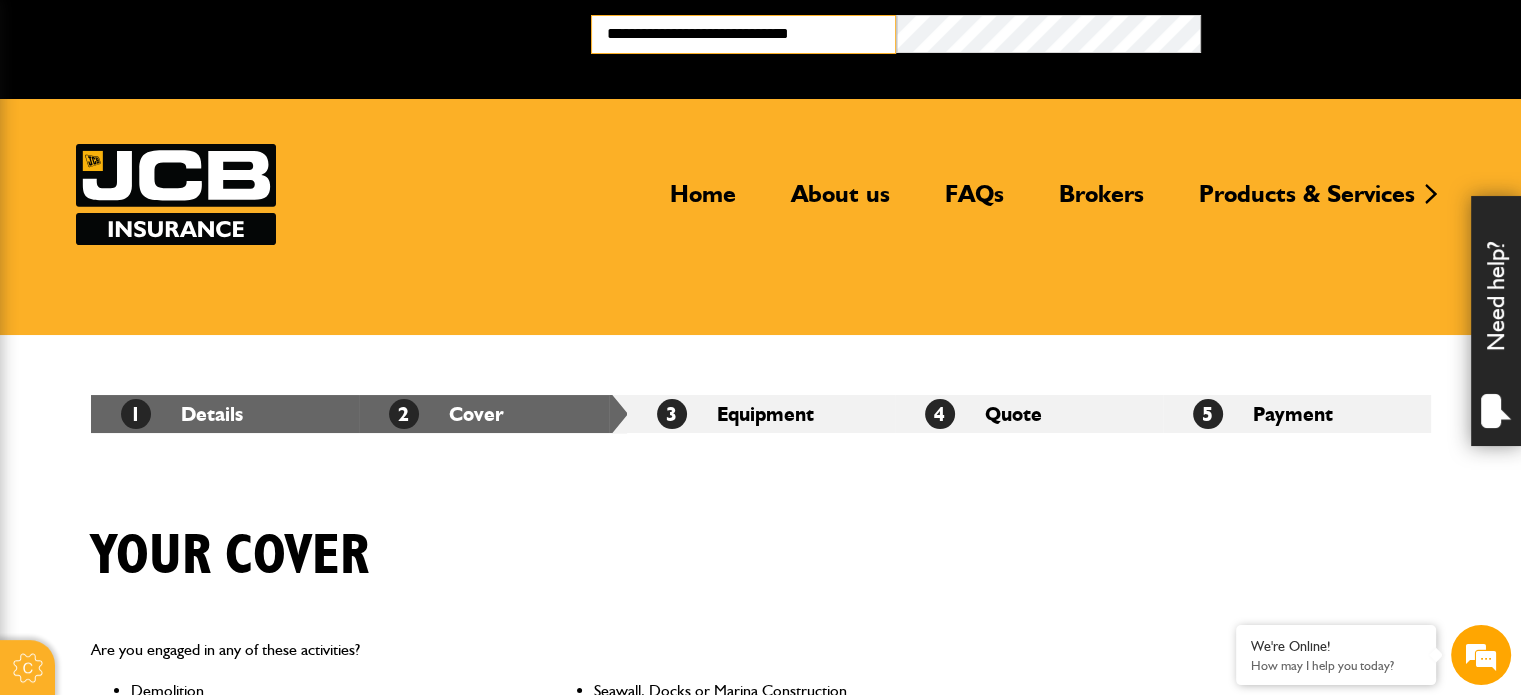 type on "**********" 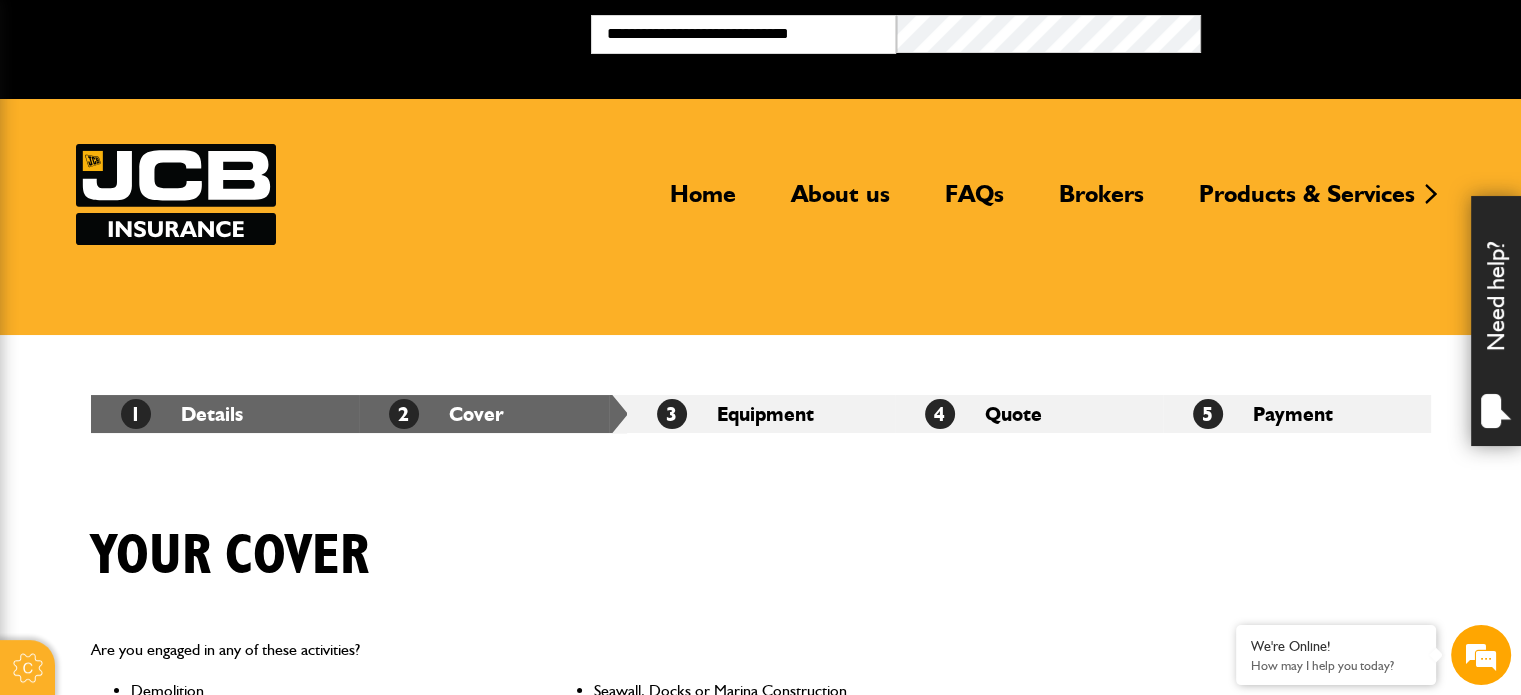 click on "**********" at bounding box center (760, 49) 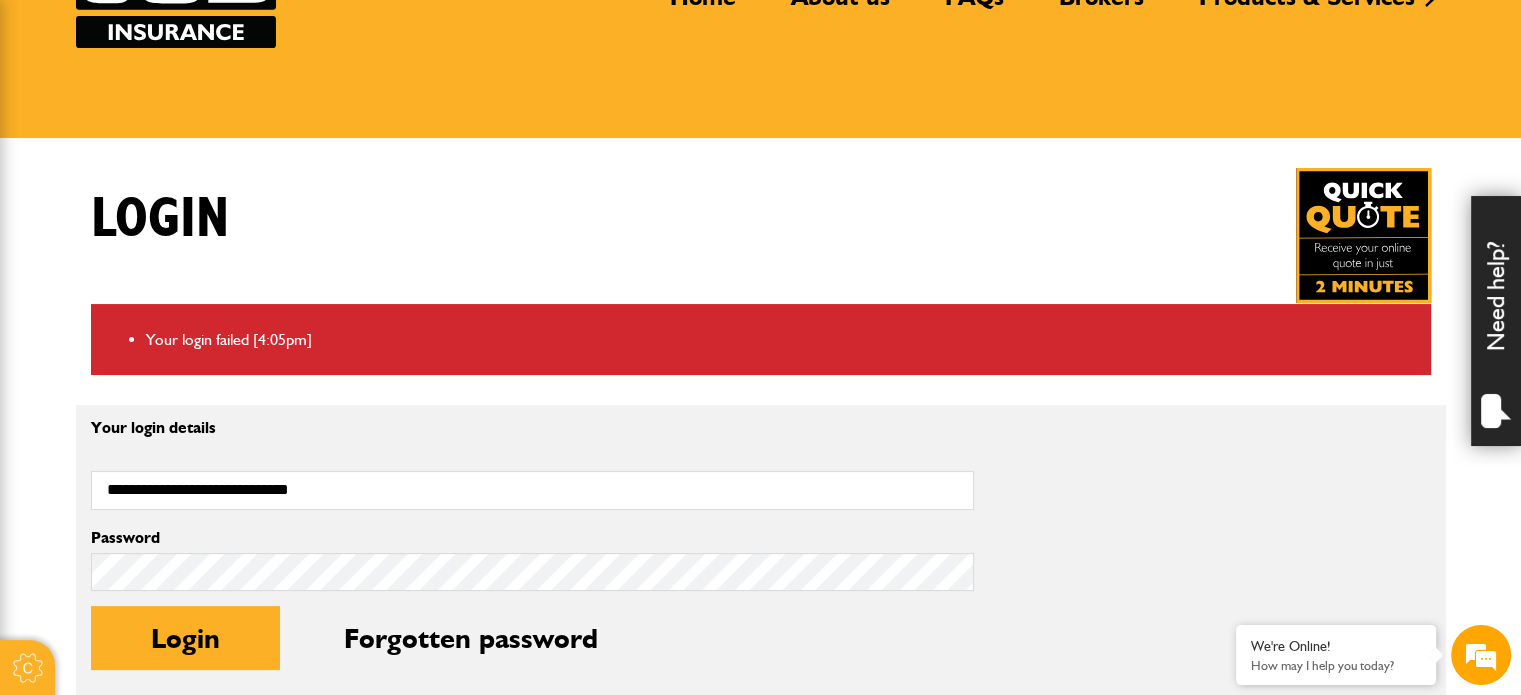 scroll, scrollTop: 300, scrollLeft: 0, axis: vertical 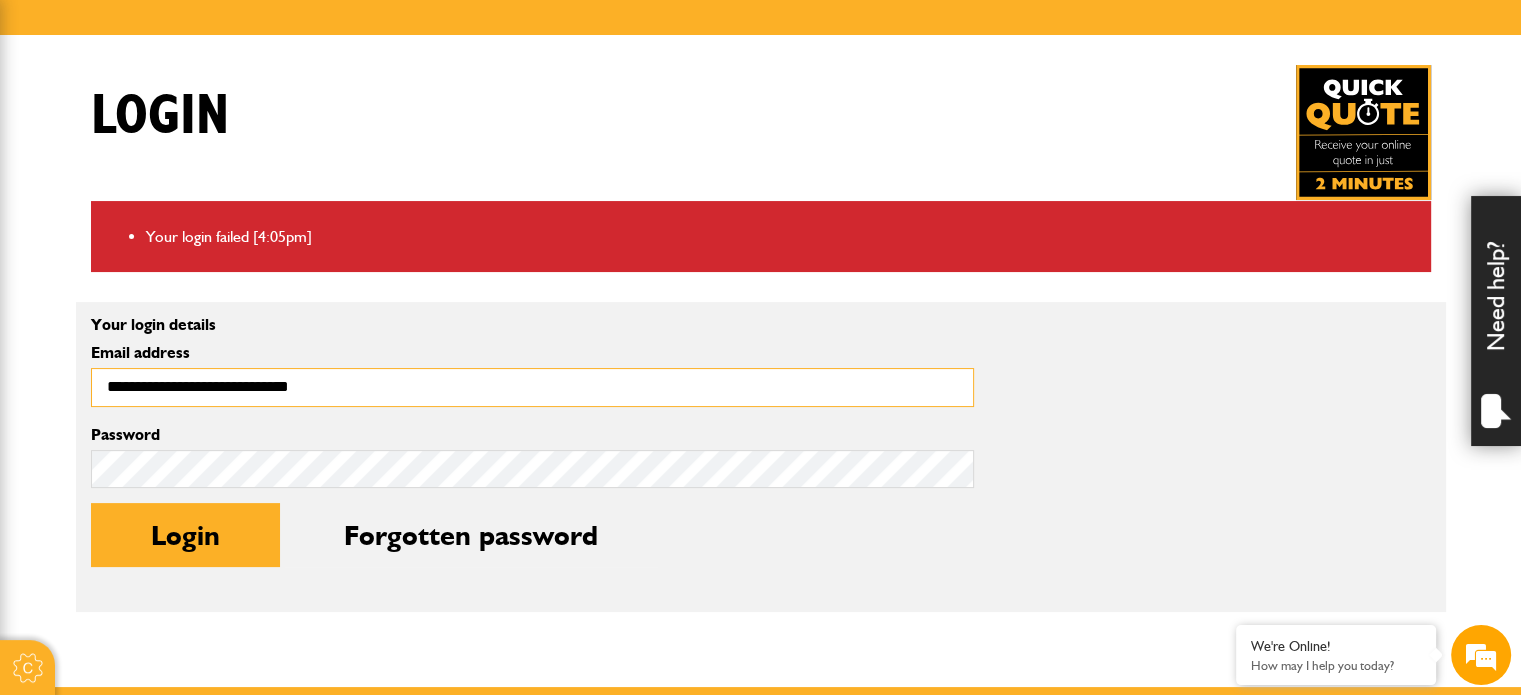click on "**********" at bounding box center (532, 387) 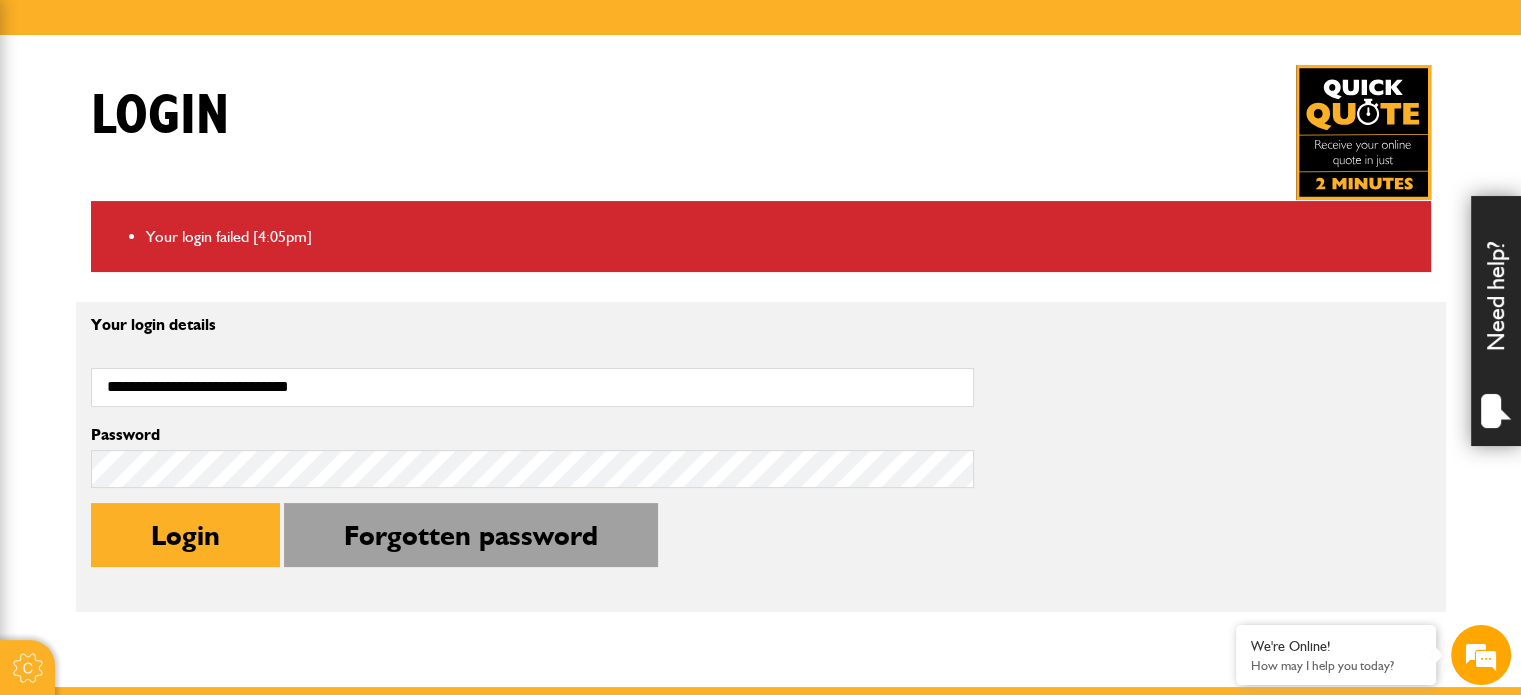 click on "Forgotten password" at bounding box center (471, 535) 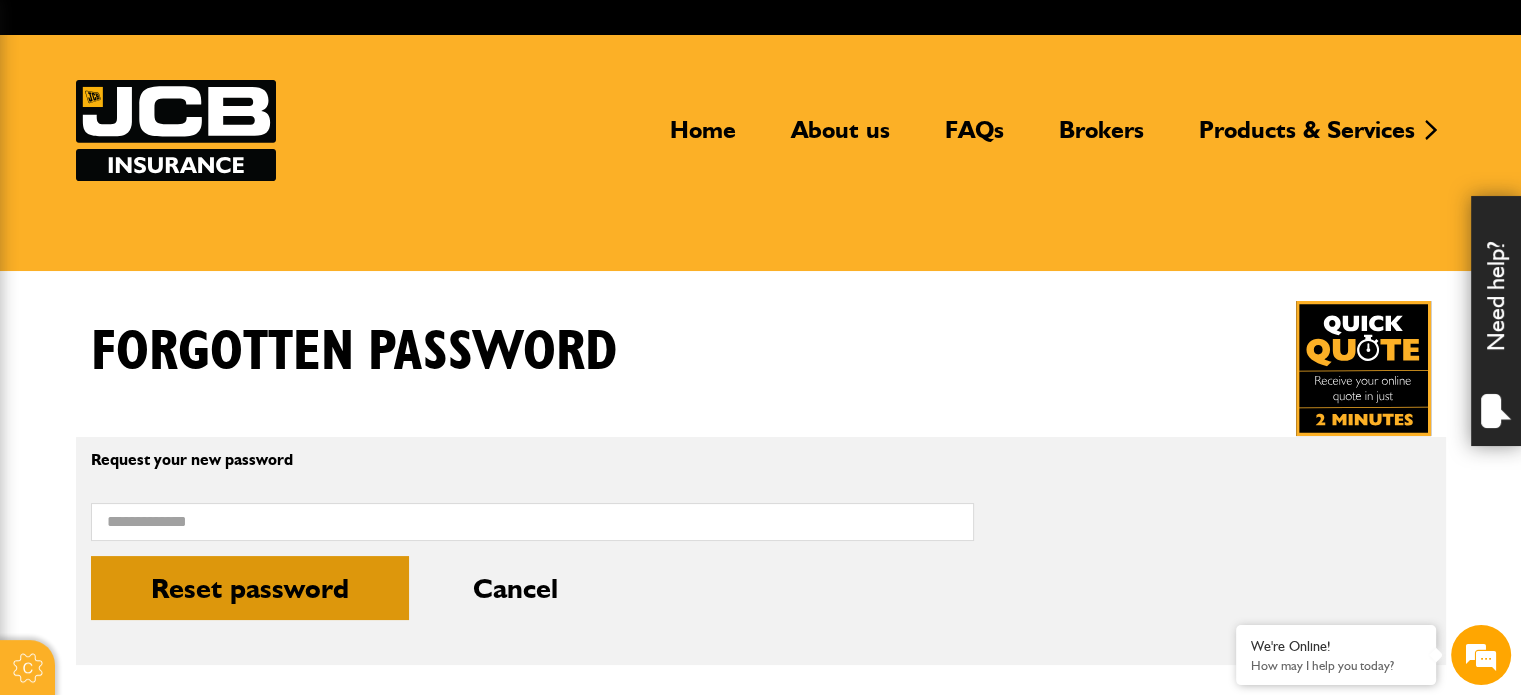 scroll, scrollTop: 100, scrollLeft: 0, axis: vertical 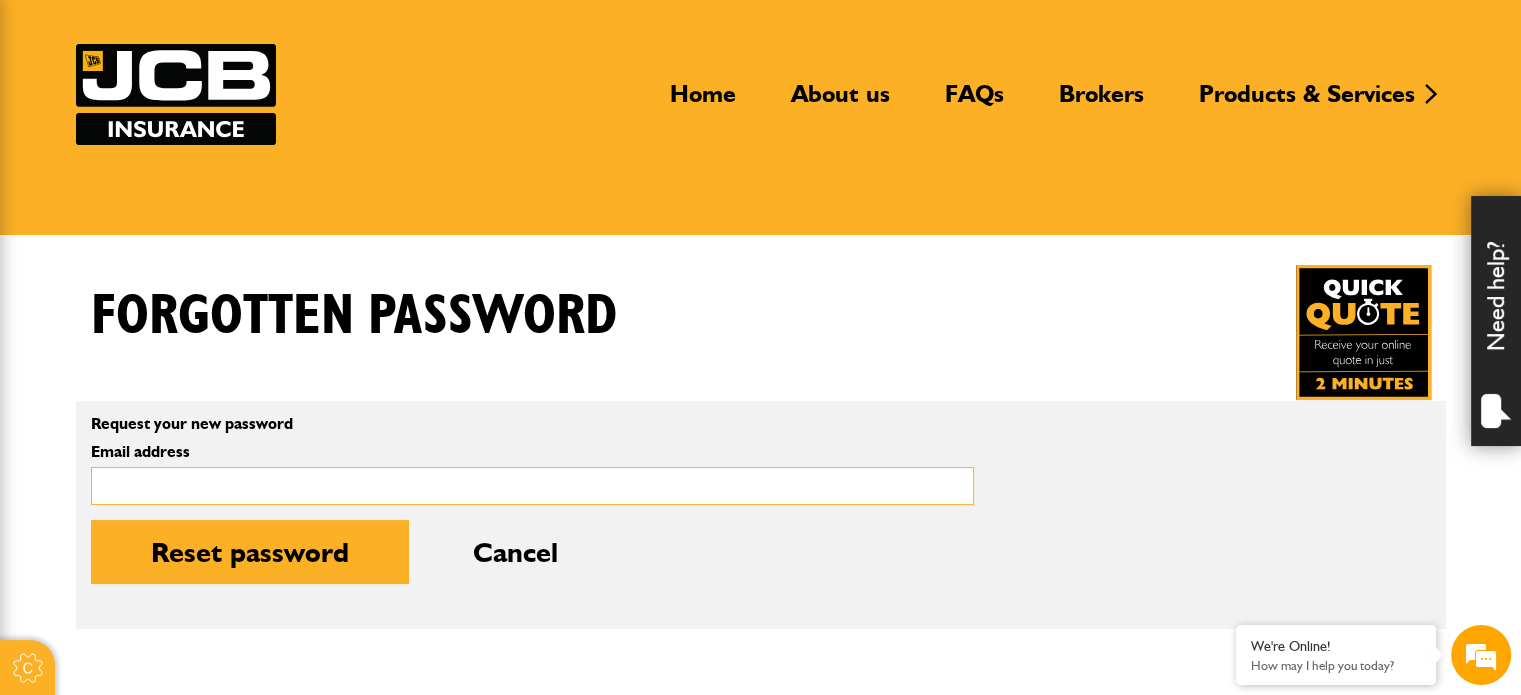 click on "Email address" at bounding box center (532, 486) 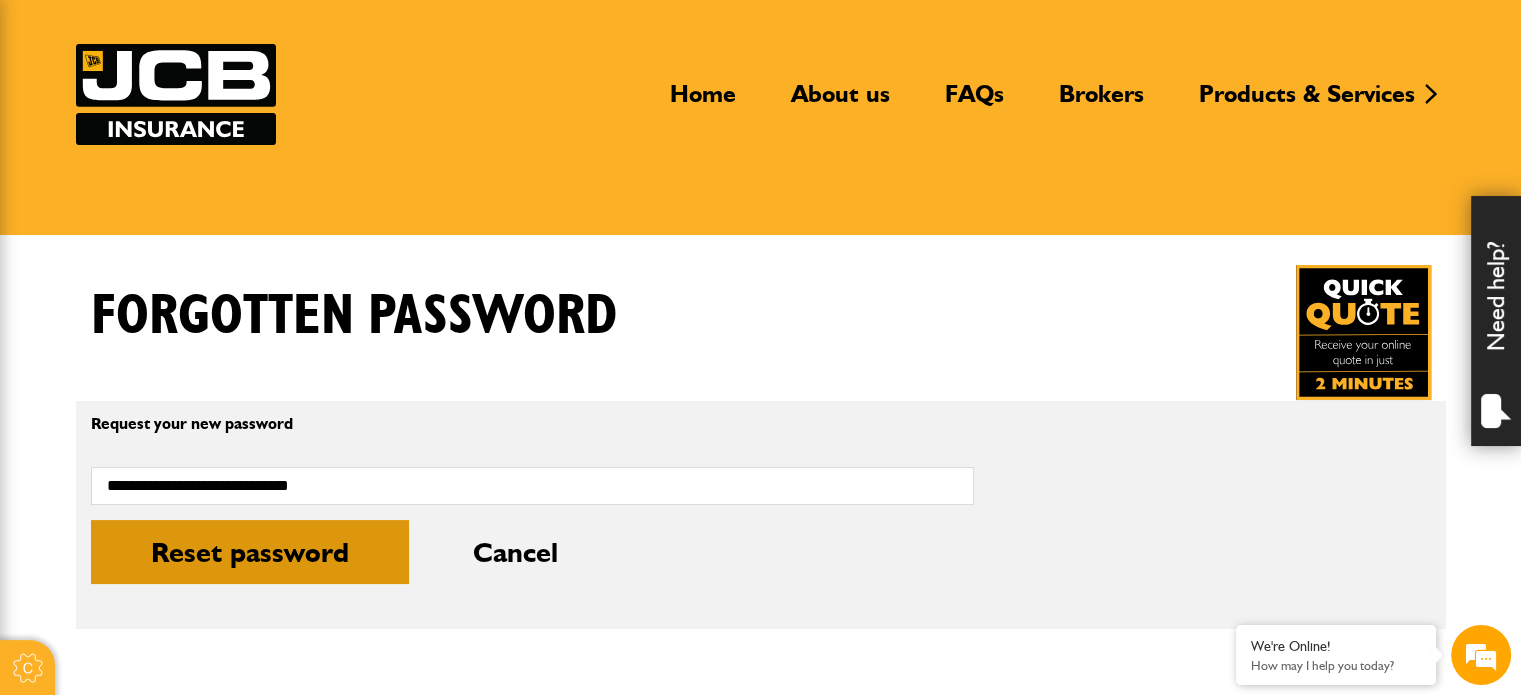 click on "Reset password" at bounding box center [250, 552] 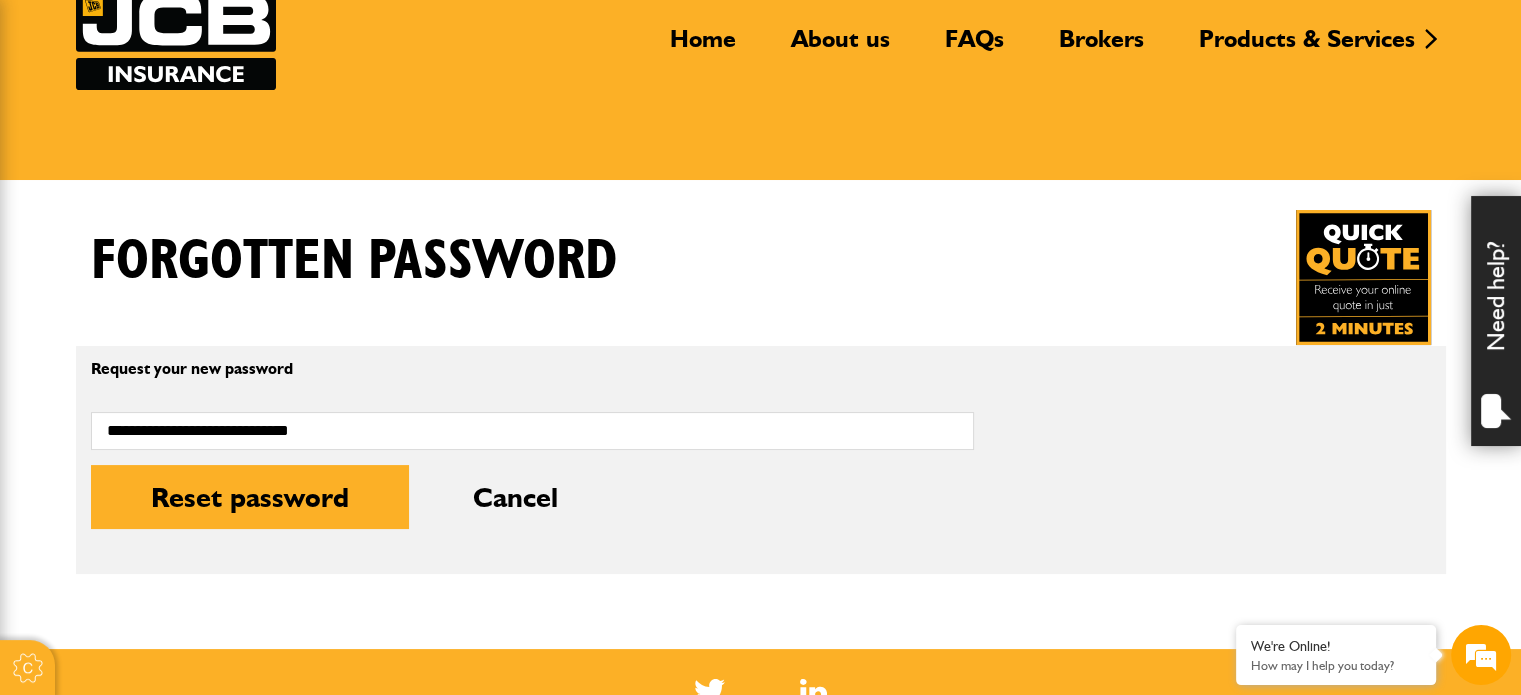 scroll, scrollTop: 300, scrollLeft: 0, axis: vertical 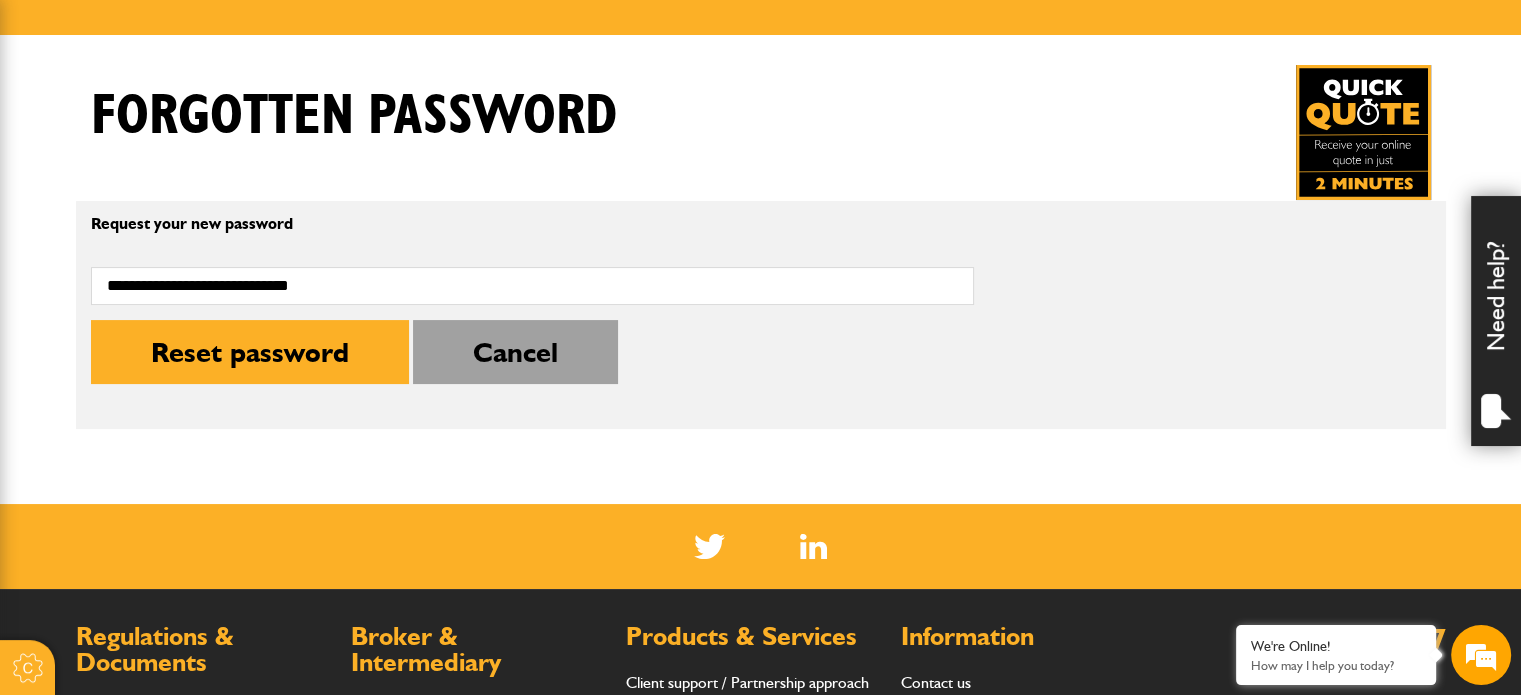 click on "Cancel" at bounding box center [515, 352] 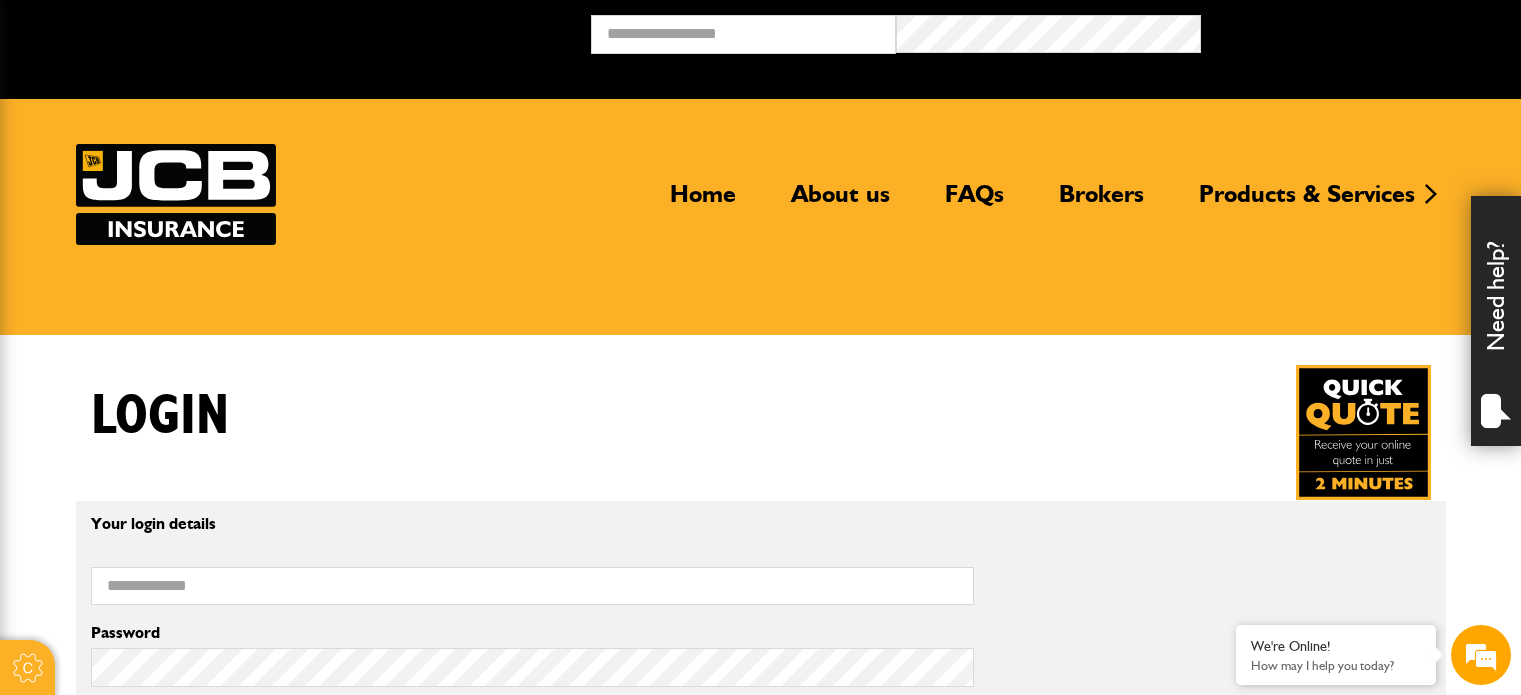 scroll, scrollTop: 0, scrollLeft: 0, axis: both 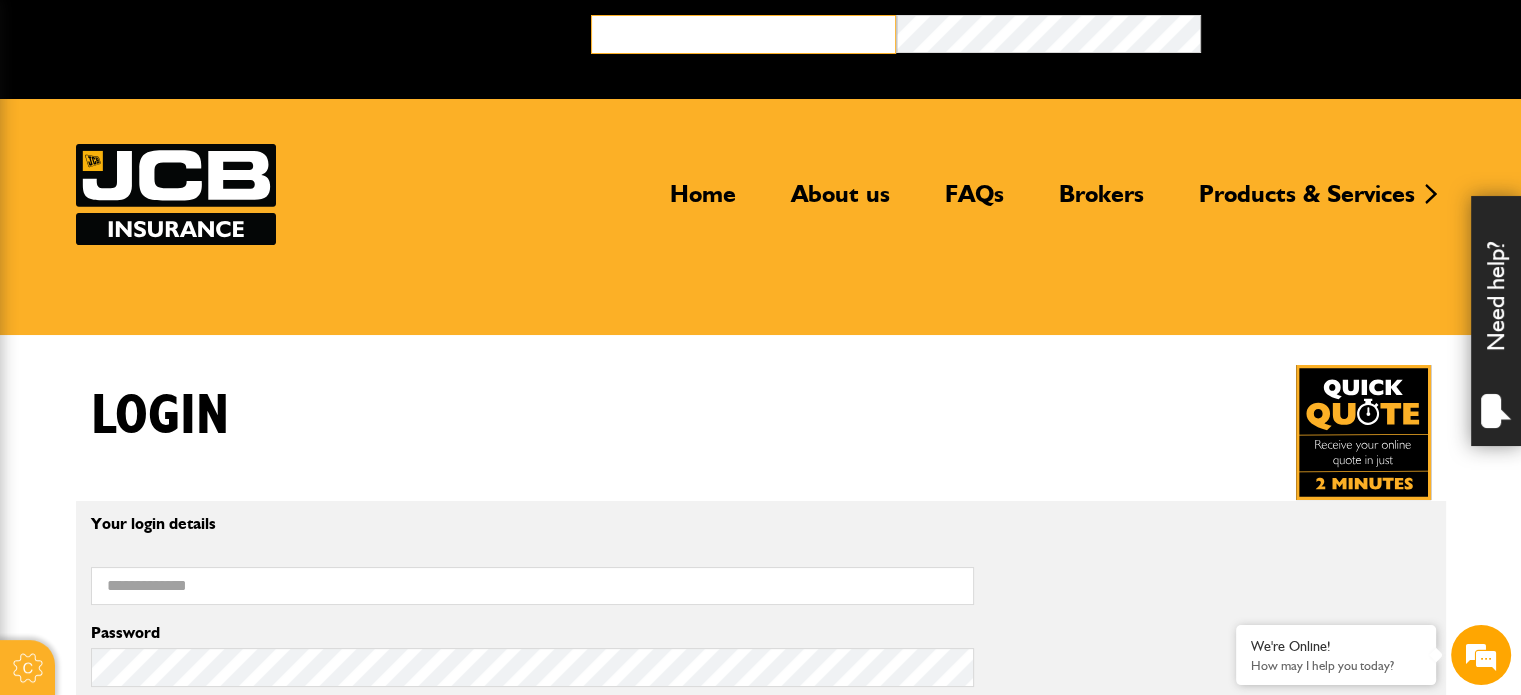 click at bounding box center [743, 34] 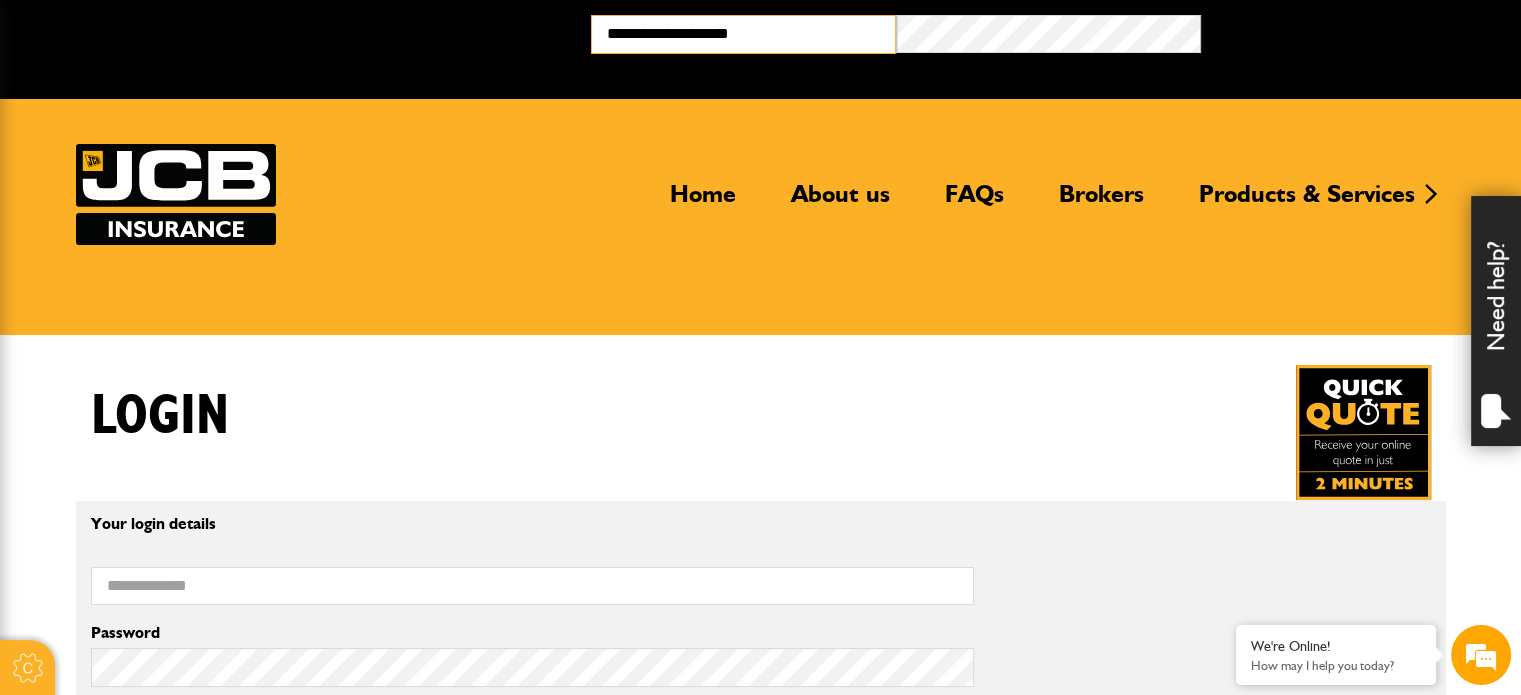 type on "**********" 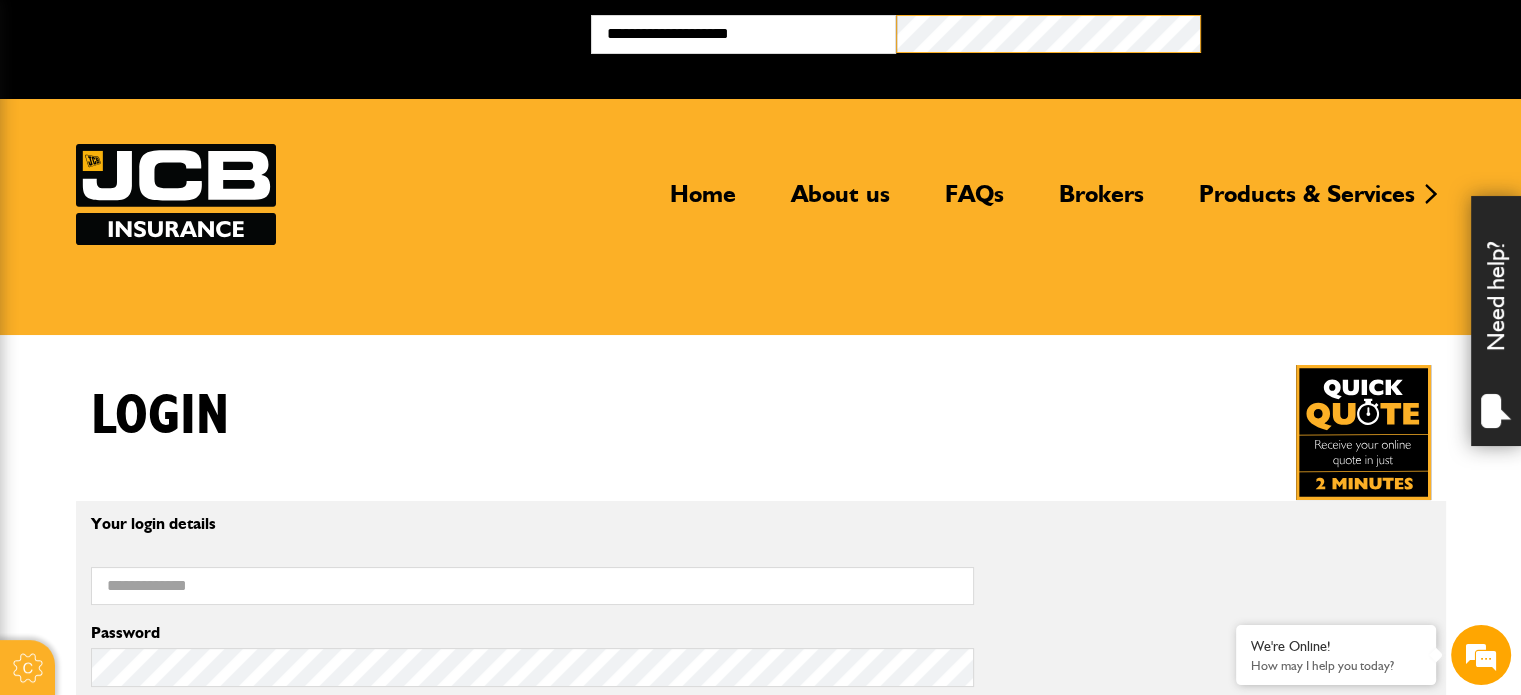 scroll, scrollTop: 0, scrollLeft: 0, axis: both 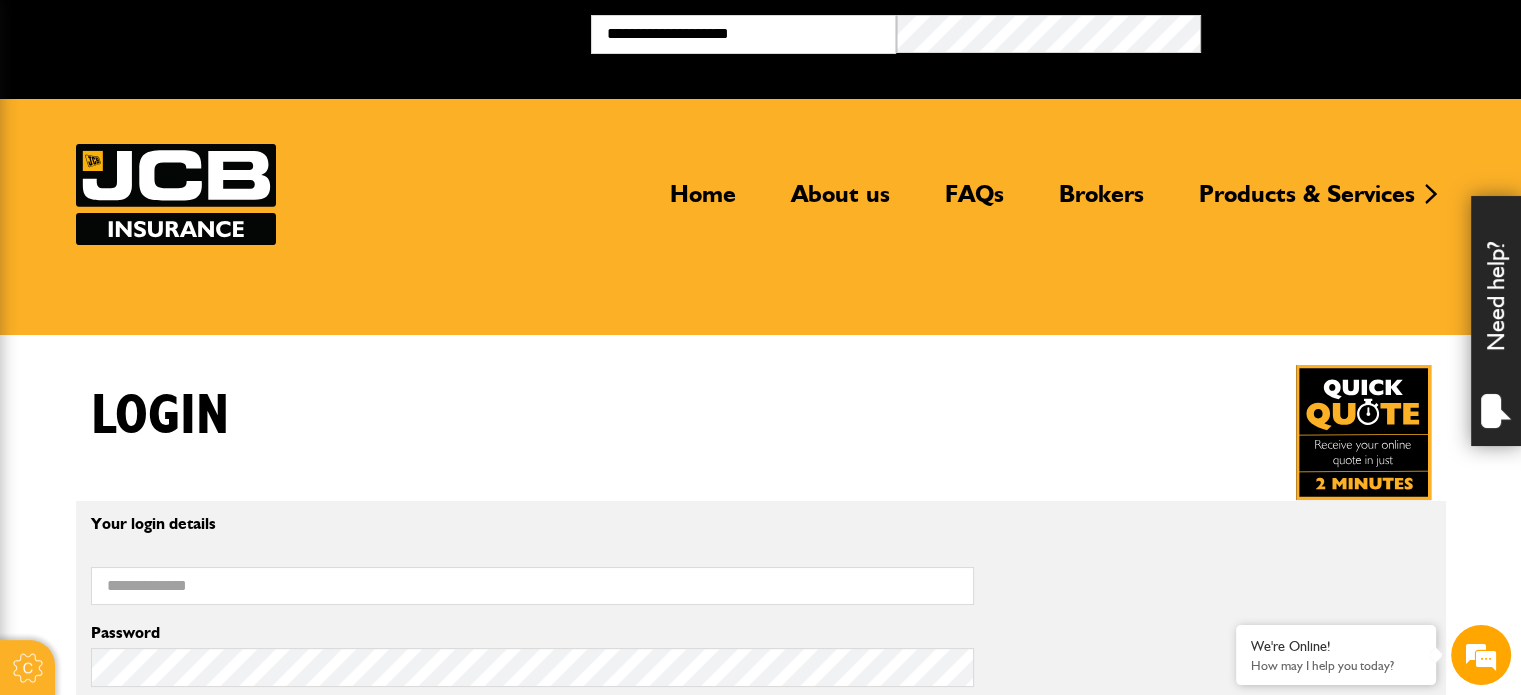 type 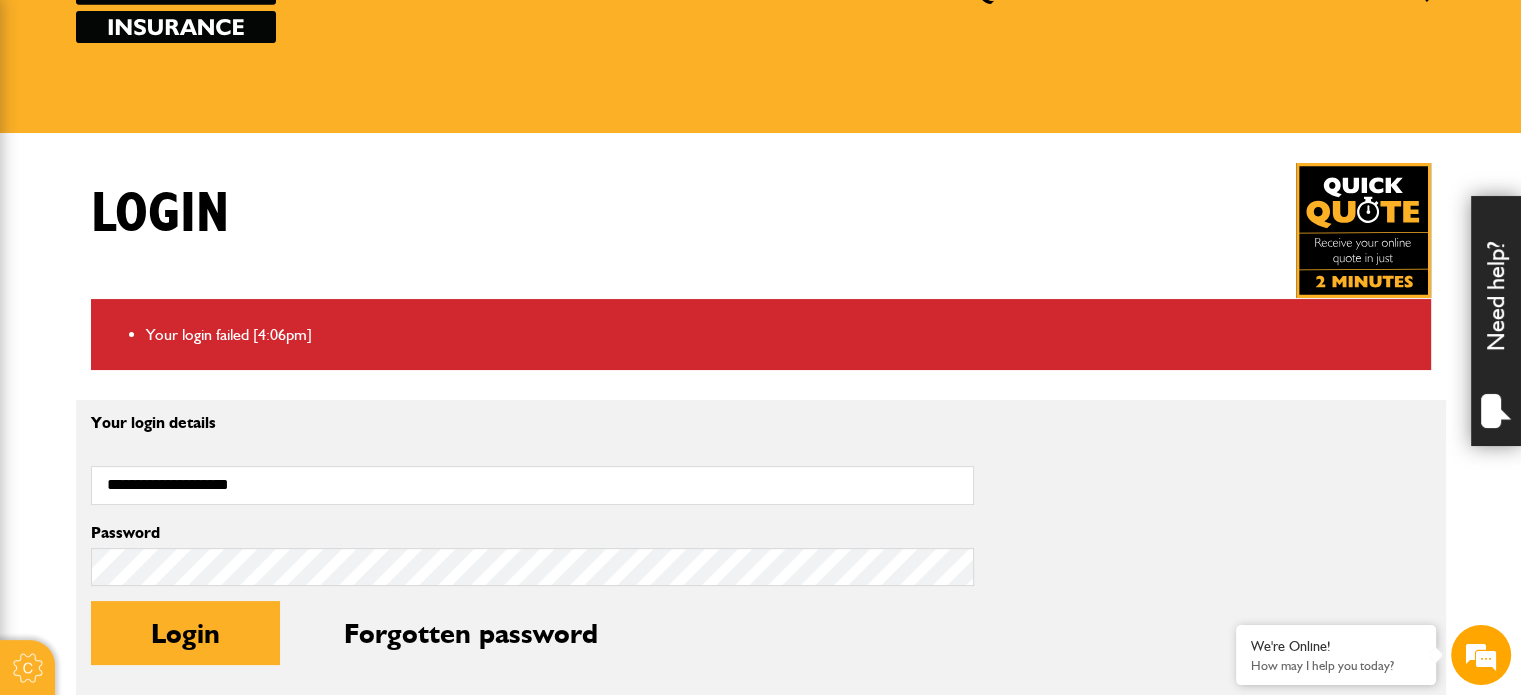scroll, scrollTop: 300, scrollLeft: 0, axis: vertical 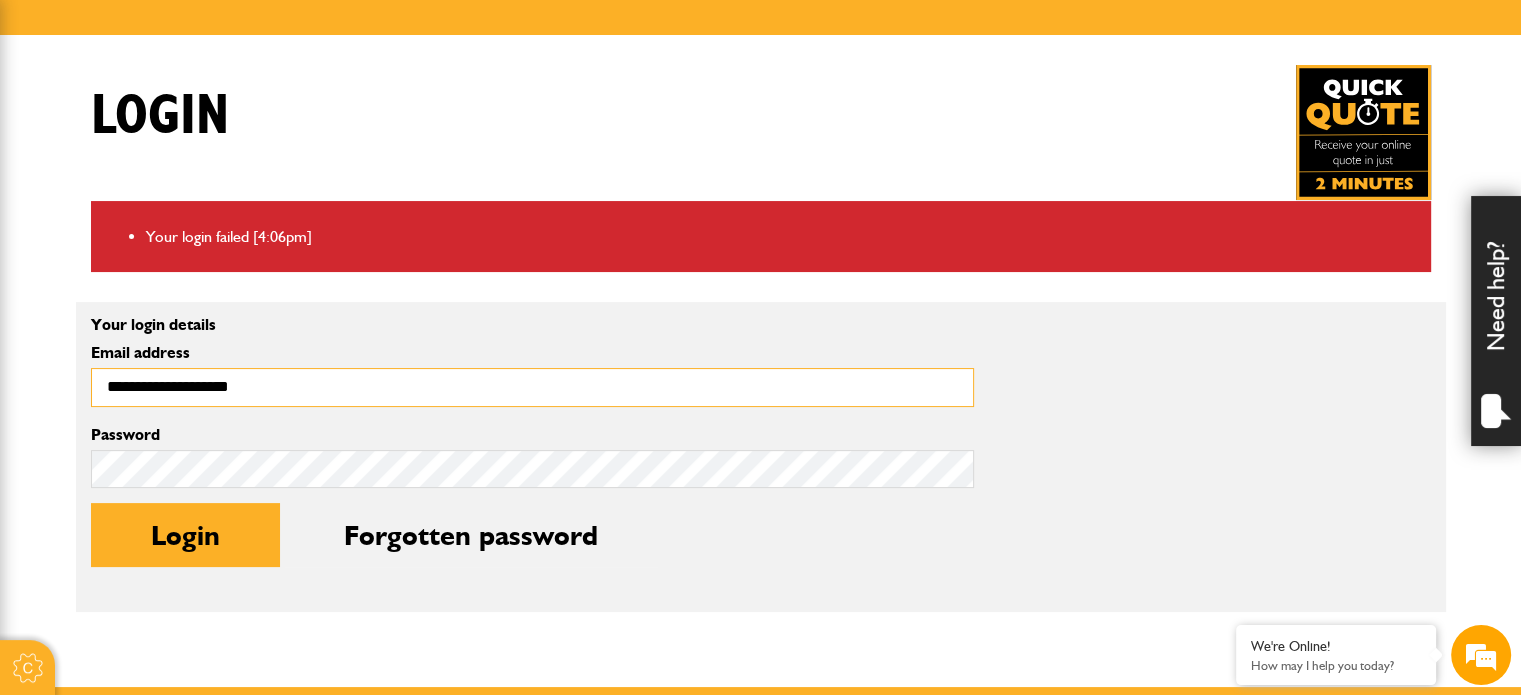 click on "**********" at bounding box center (532, 387) 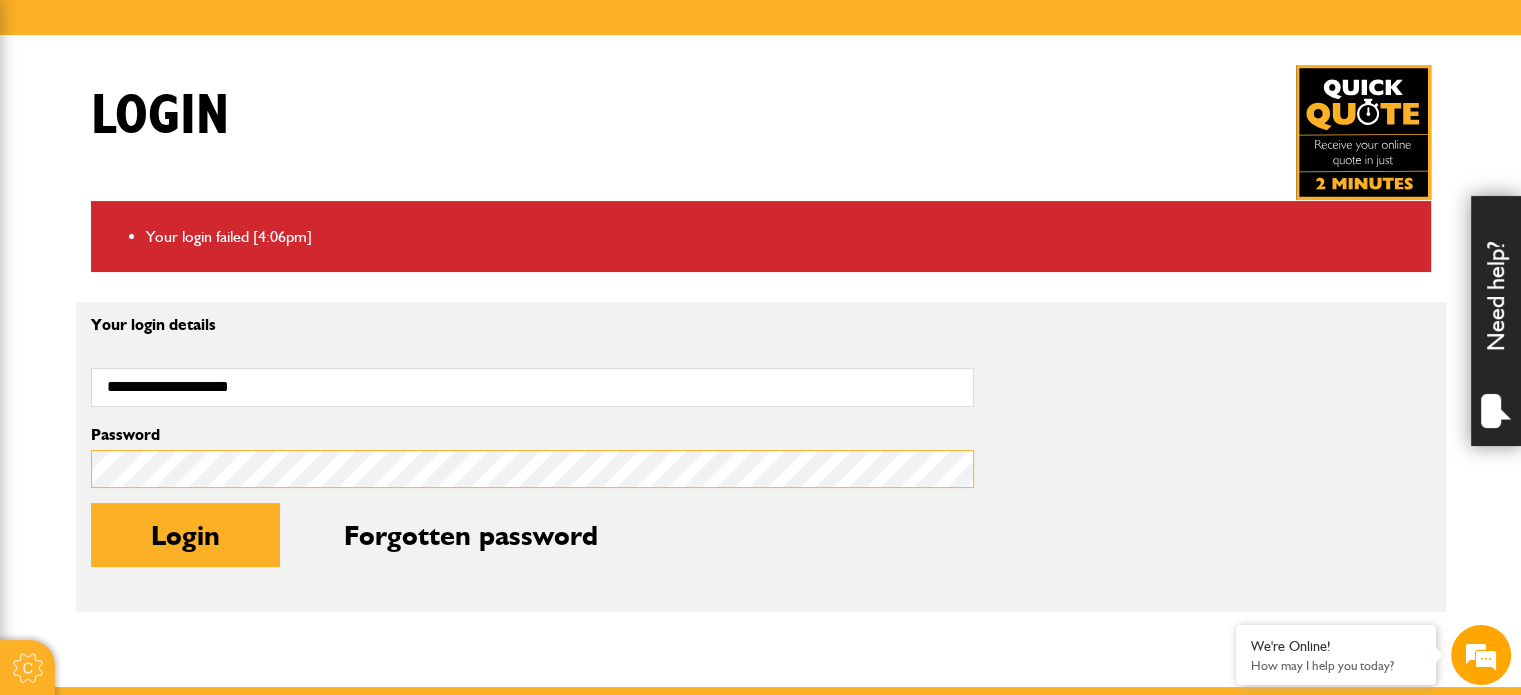 click on "Cookie Options You can control which cookies we use with the form below. Please see our  cookie policy  for more information. Allow all Essential These cookies are needed for essential functions. They can't be switched off and they don't store any of your information. Analytics These cookies gather anonymous usage information and they don't store any of your information. Switching off these cookies will mean we can't gather information to improve your experience of using our site. Functional These cookies enable basic functionality. Switching off these cookies will mean that areas of our website can't work properly. Advertising These cookies help us to learn what you're interested in so we can show you relevant adverts. Switching off these cookies will mean we can't show you any personalised adverts. Personalisation These cookies help us to learn what you're interested in so we can show you relevant content while you use our site. Save preferences
Broker Login" at bounding box center (760, 478) 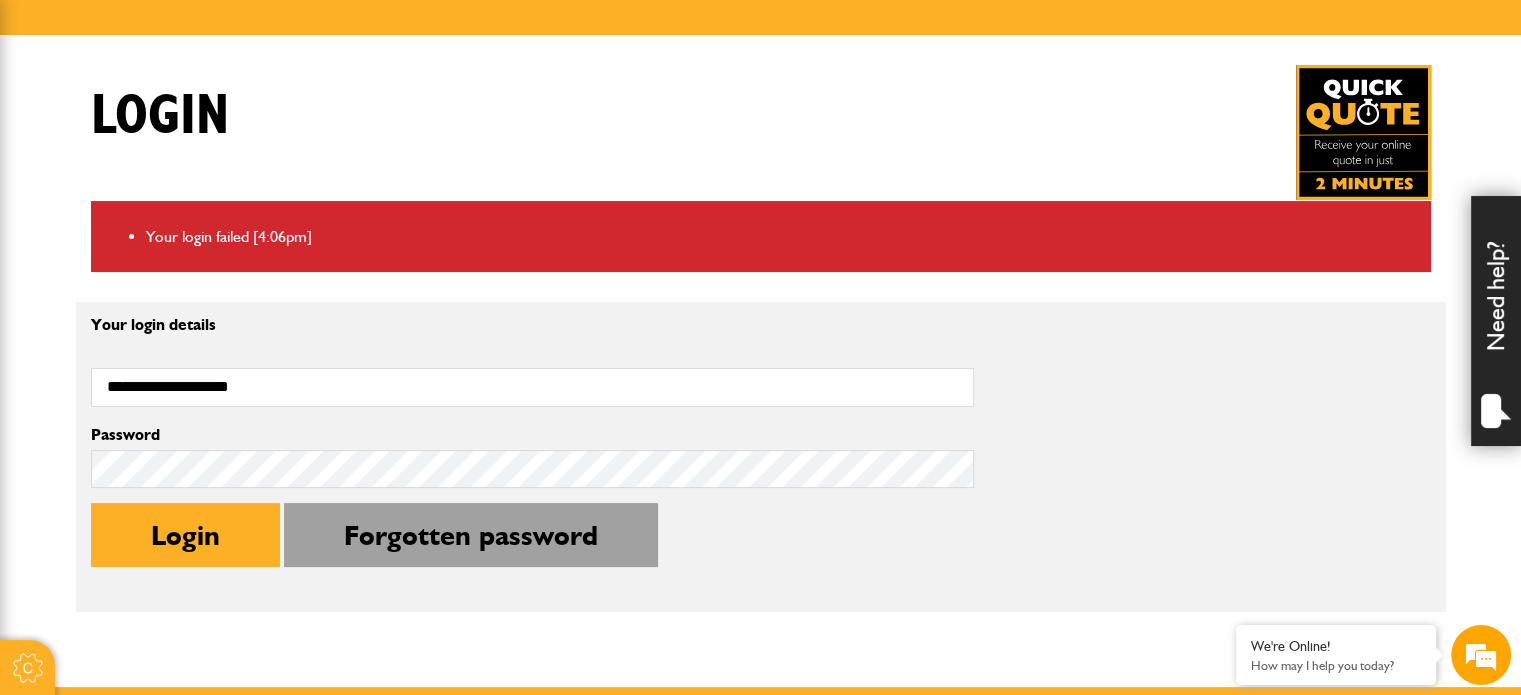 click on "Forgotten password" at bounding box center (471, 535) 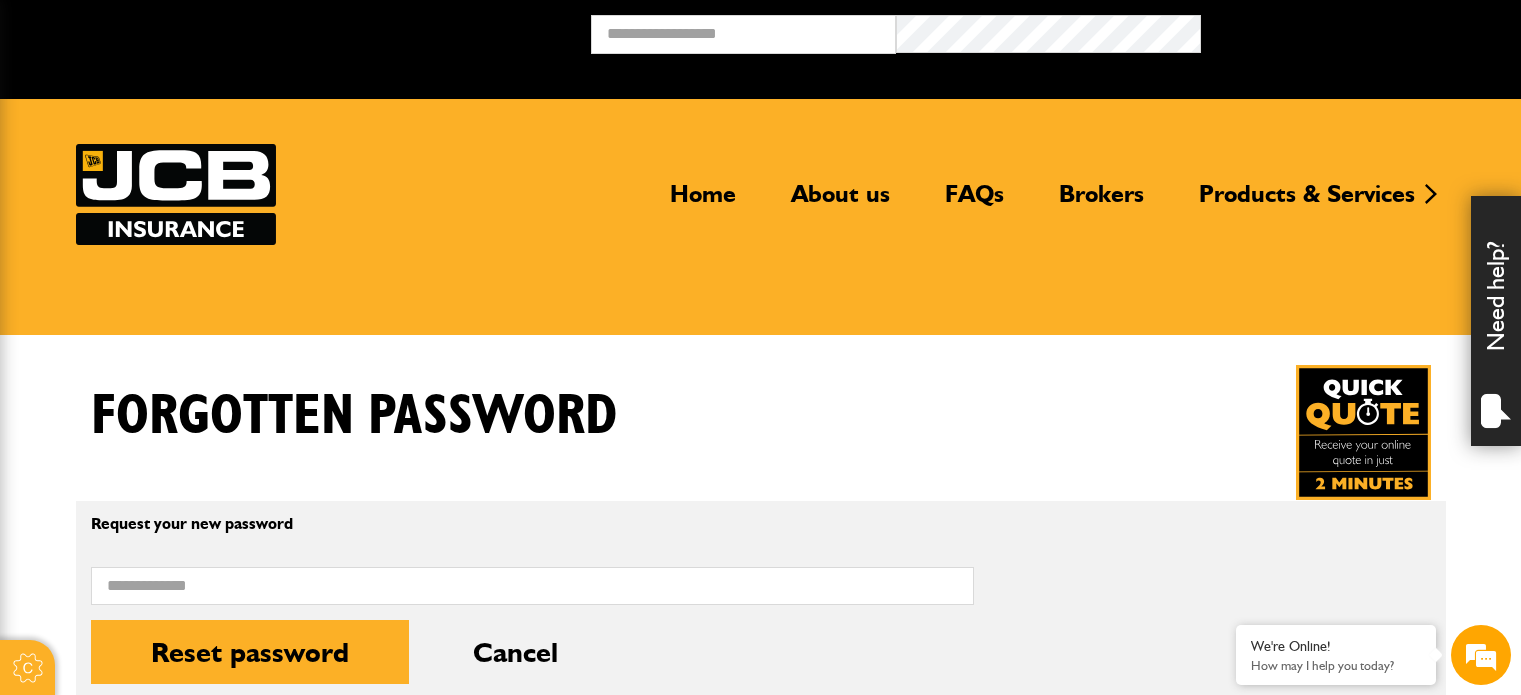 scroll, scrollTop: 0, scrollLeft: 0, axis: both 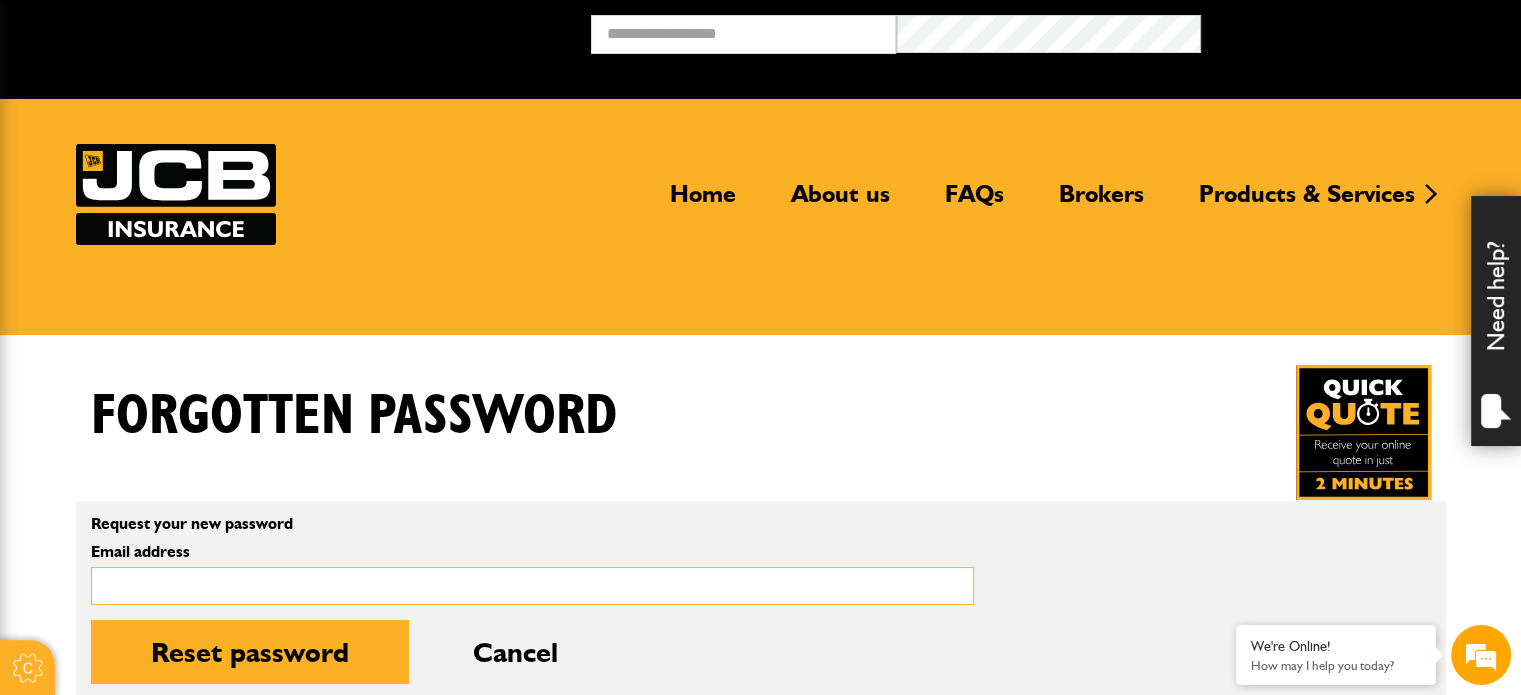 click on "Email address" at bounding box center (532, 586) 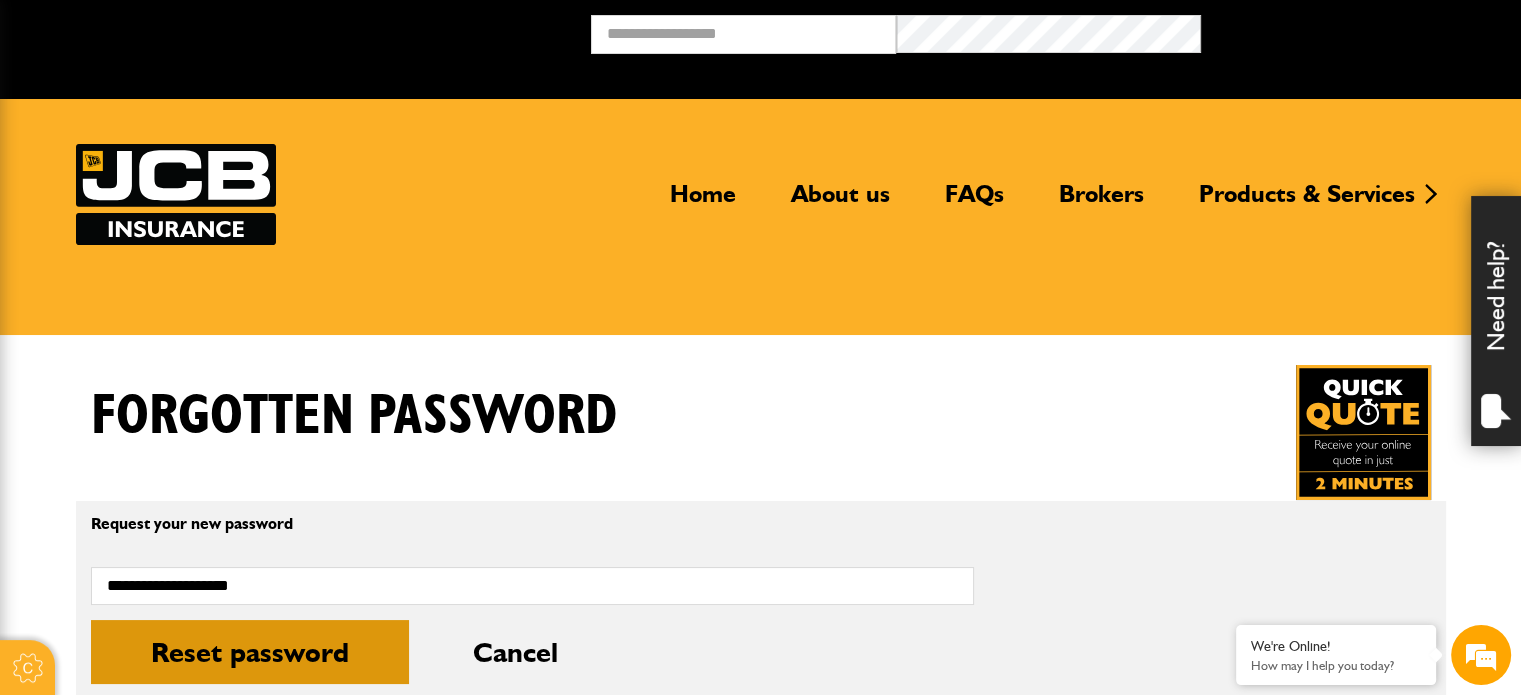 click on "Reset password" at bounding box center [250, 652] 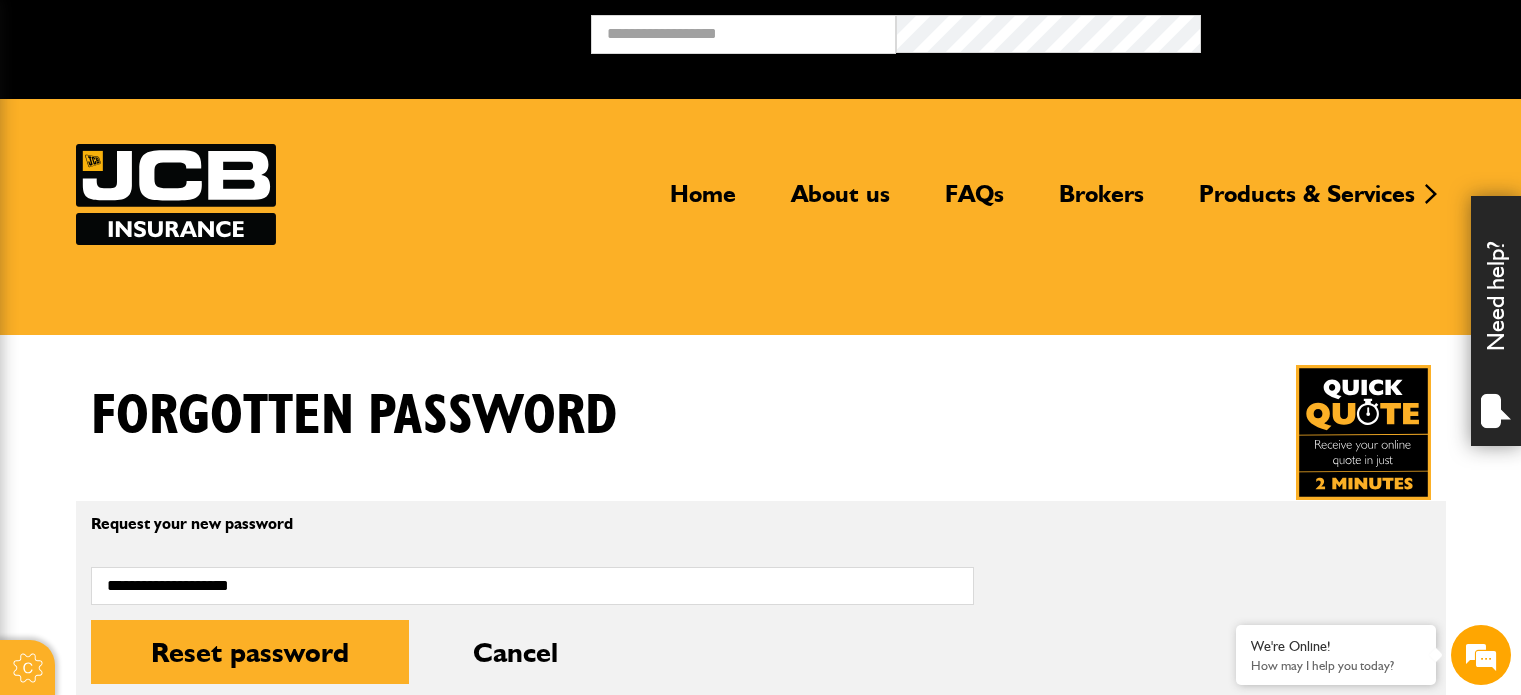 scroll, scrollTop: 0, scrollLeft: 0, axis: both 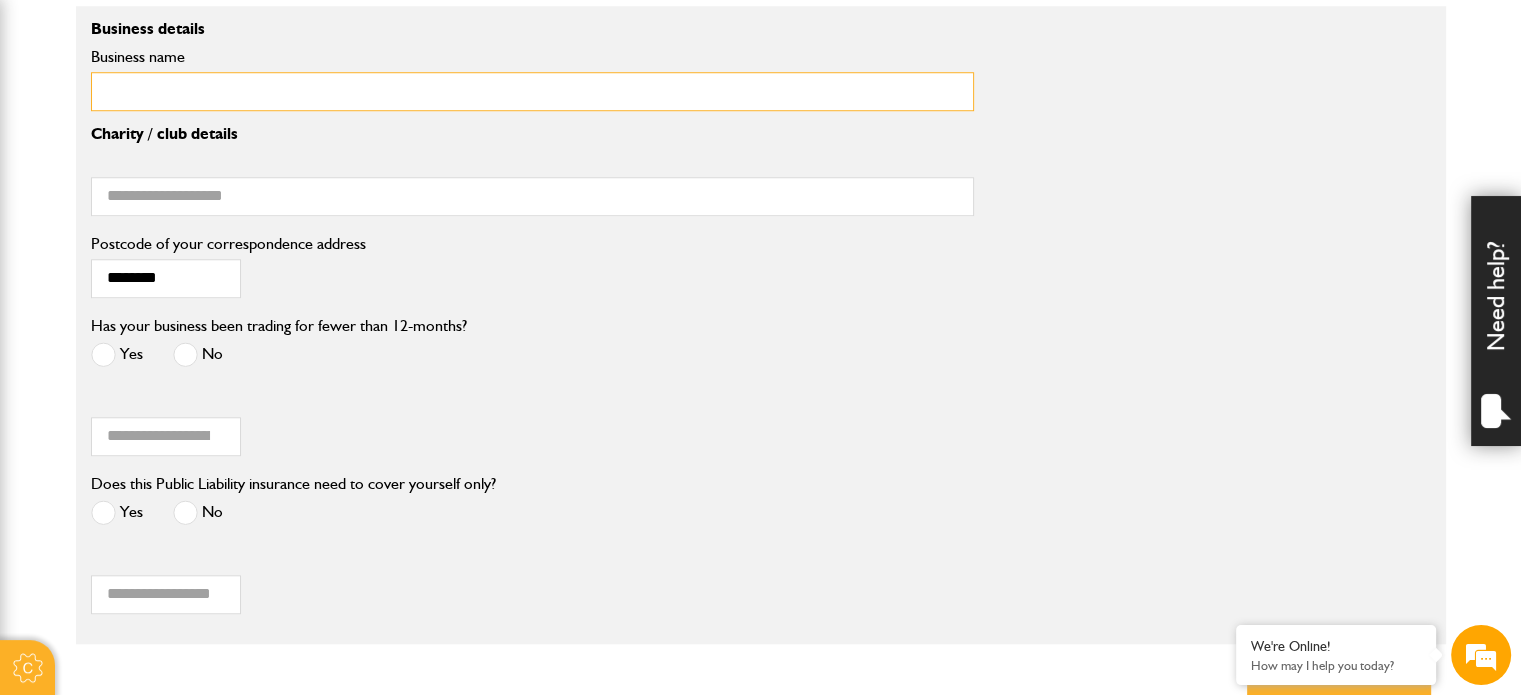 click on "Business name" at bounding box center (532, 91) 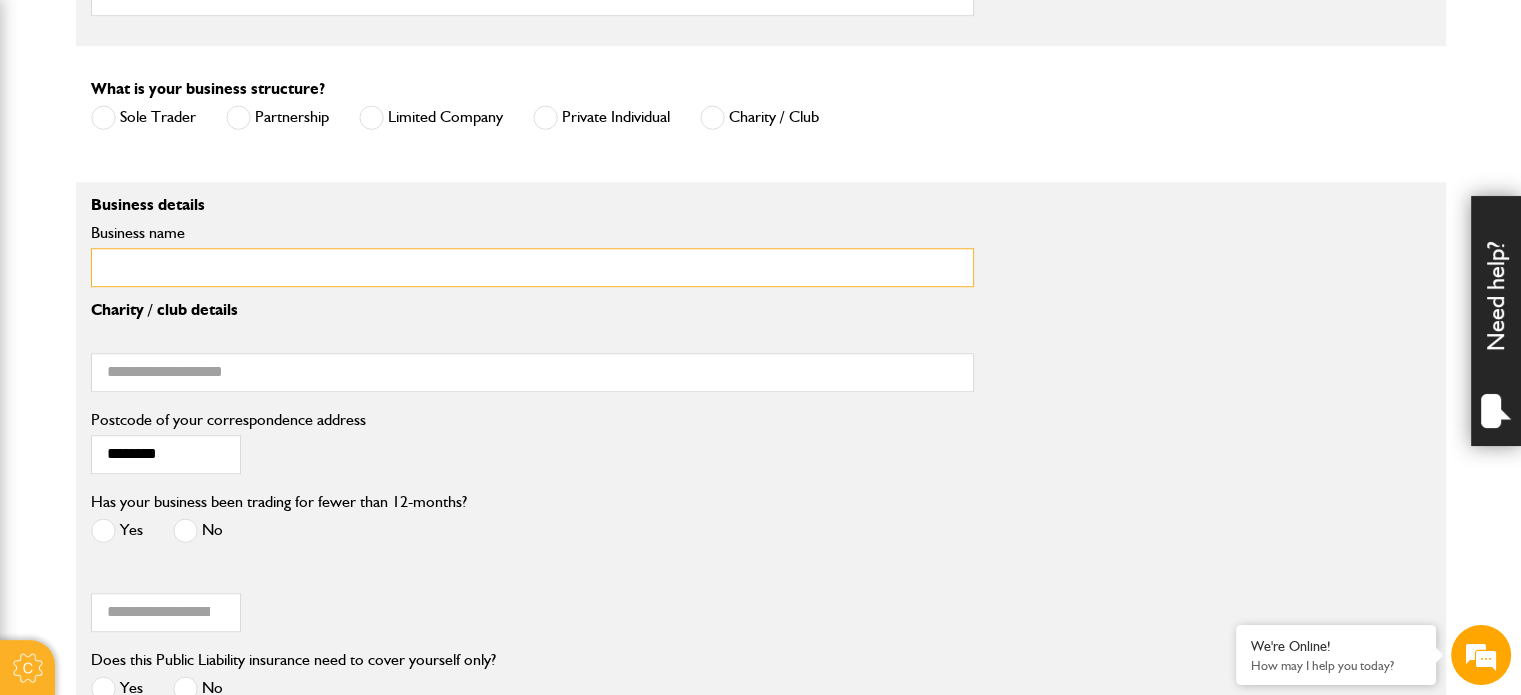 scroll, scrollTop: 1490, scrollLeft: 0, axis: vertical 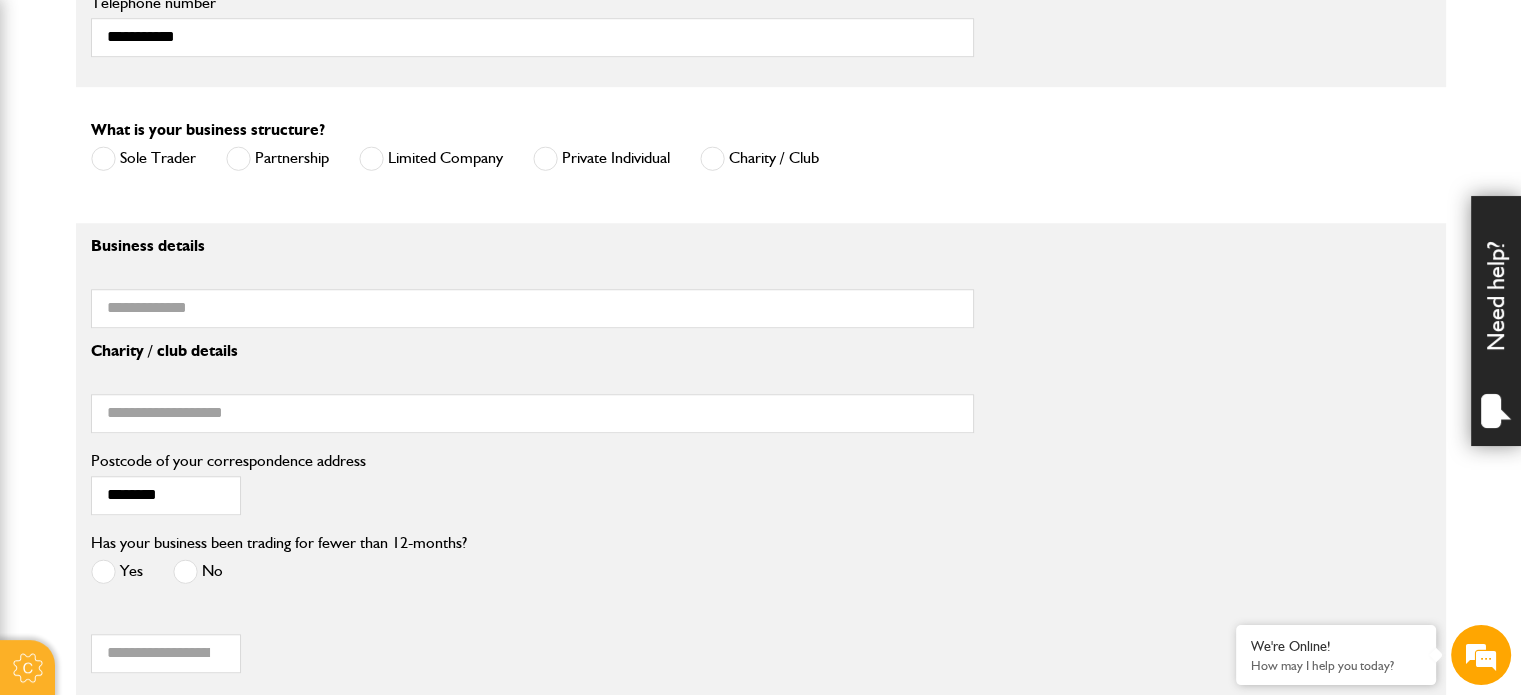 click at bounding box center [371, 158] 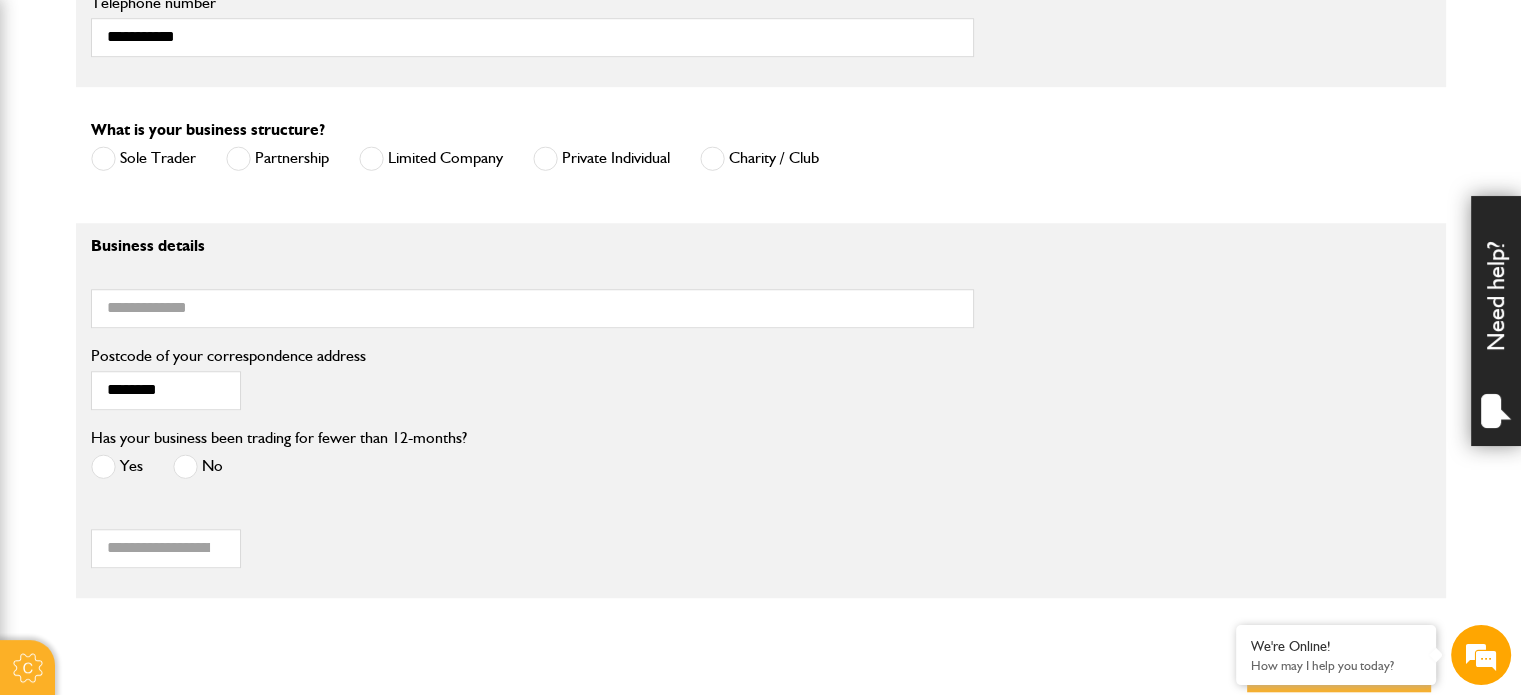click at bounding box center [545, 158] 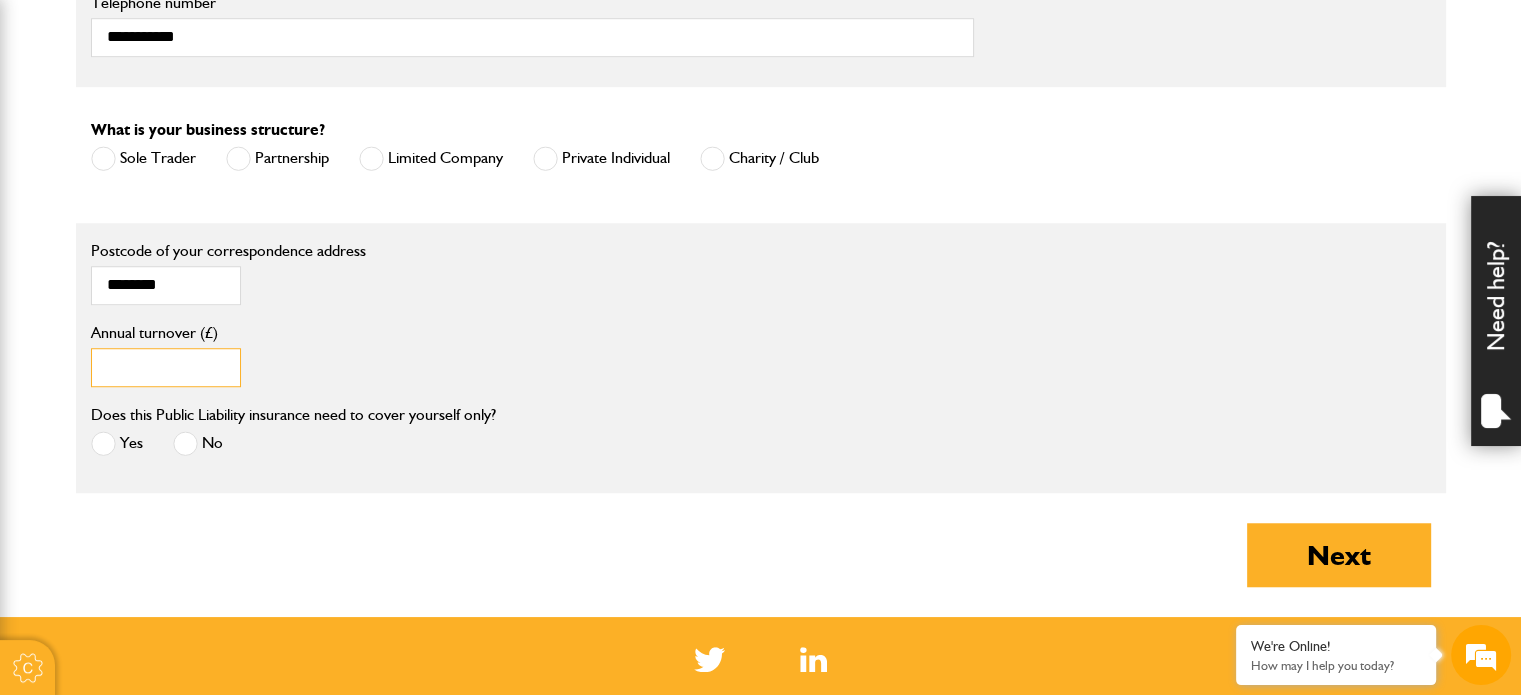 click on "Annual turnover (£)" at bounding box center [166, 367] 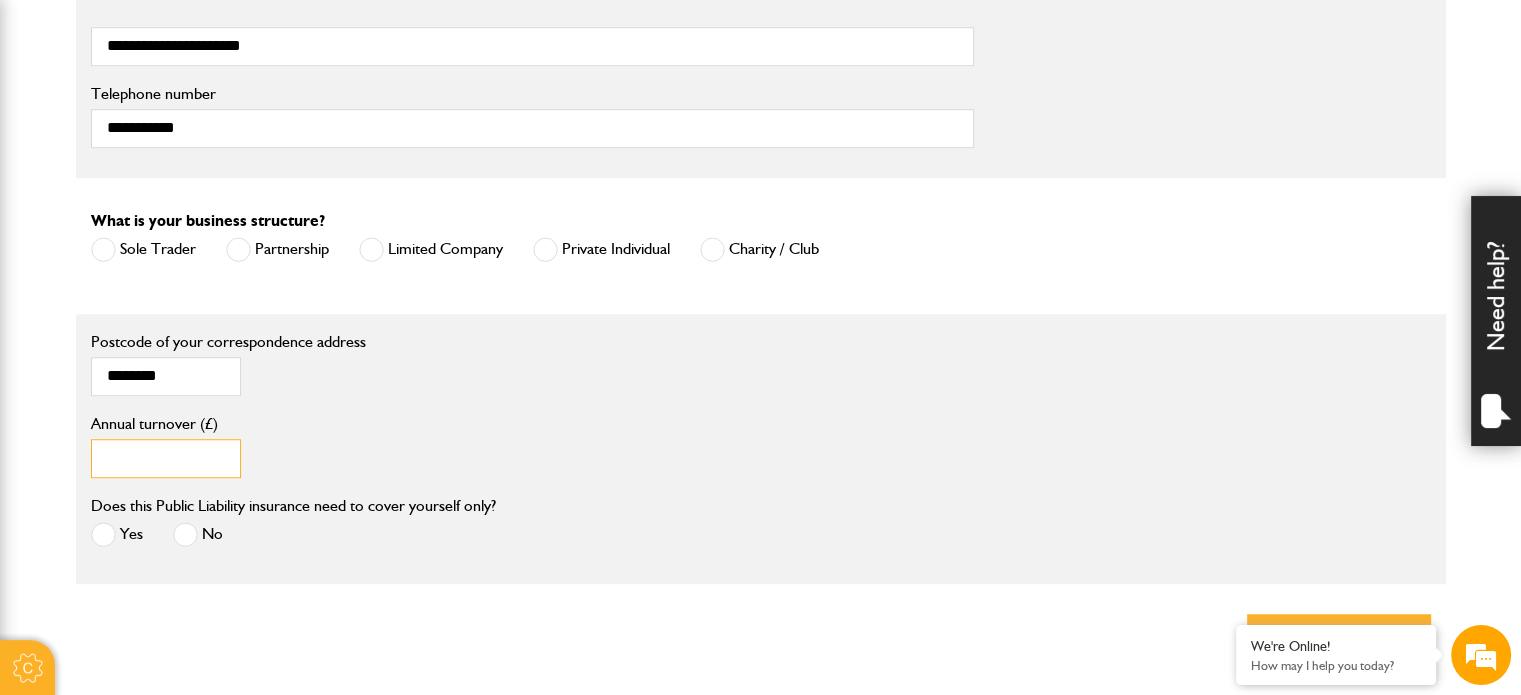scroll, scrollTop: 1290, scrollLeft: 0, axis: vertical 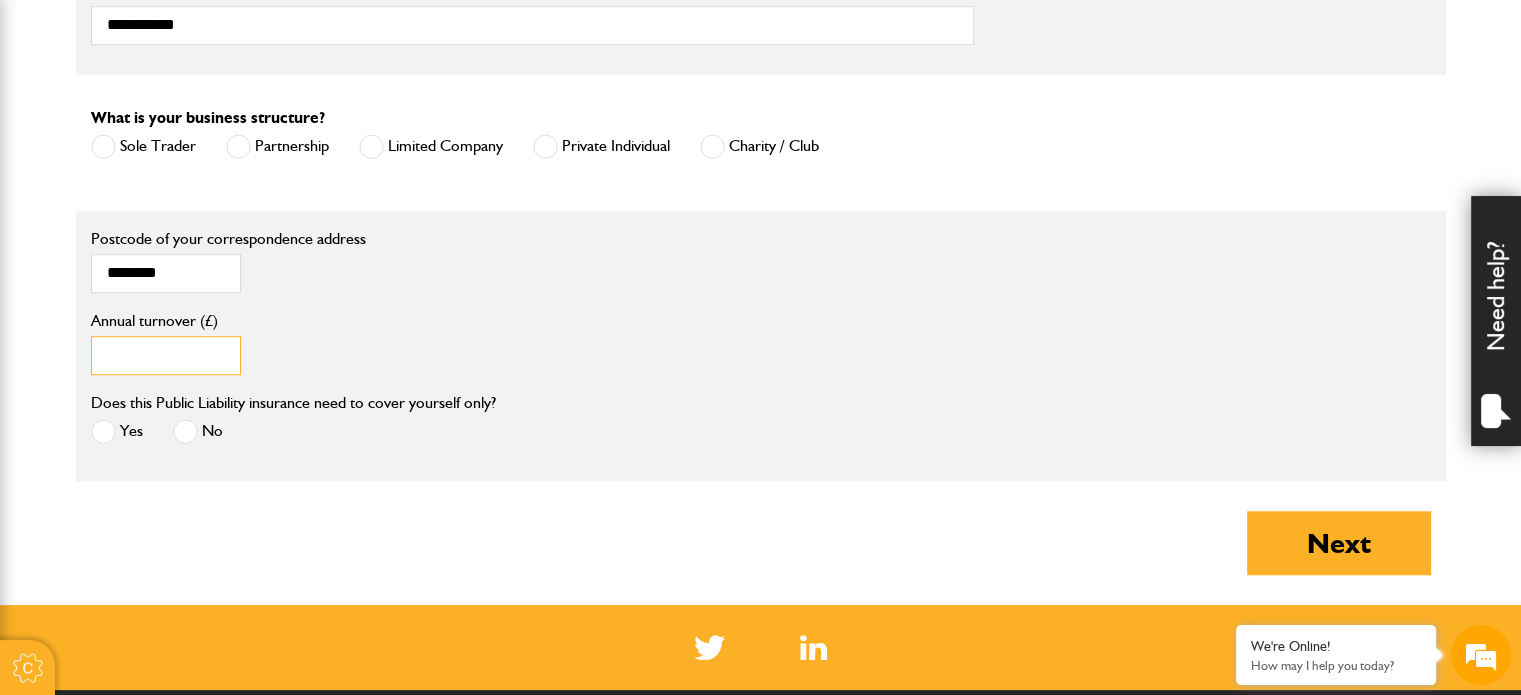 click on "Annual turnover (£)" at bounding box center [166, 355] 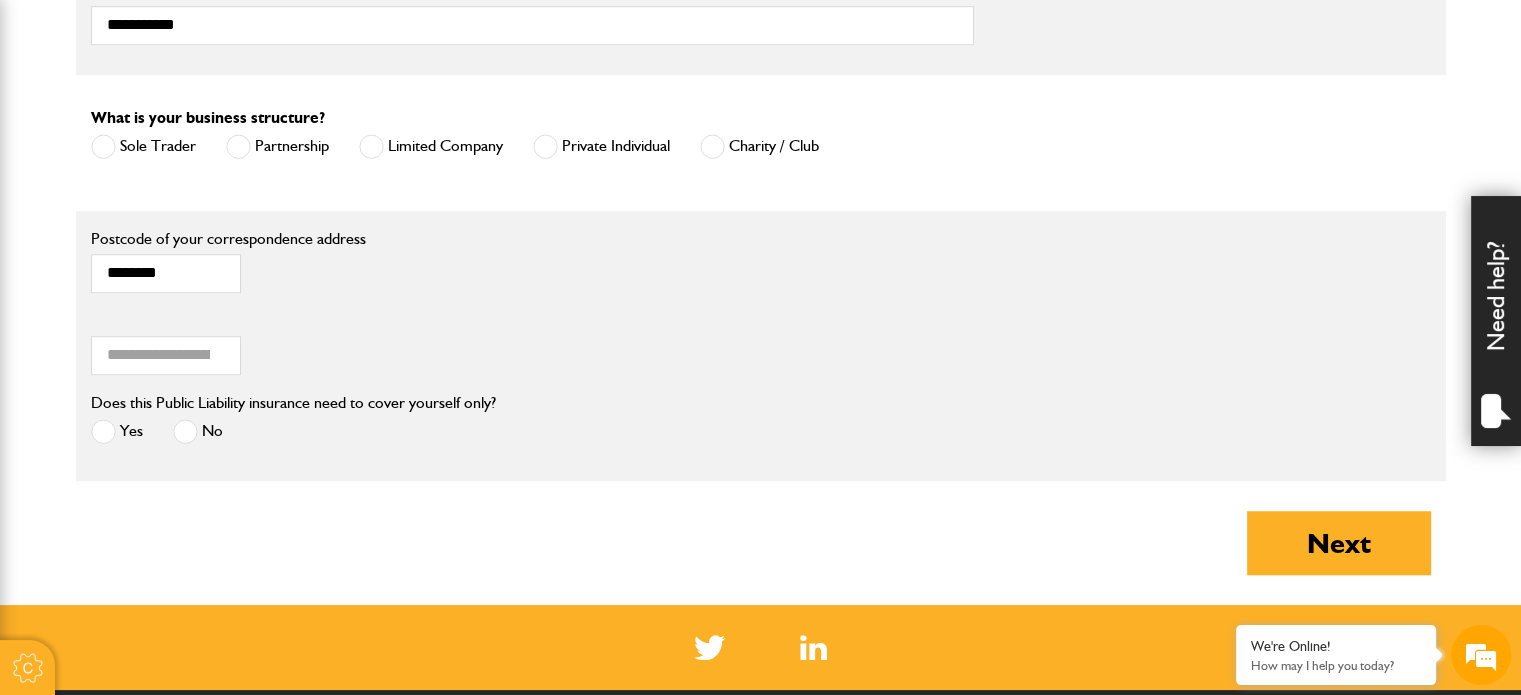 click at bounding box center (185, 431) 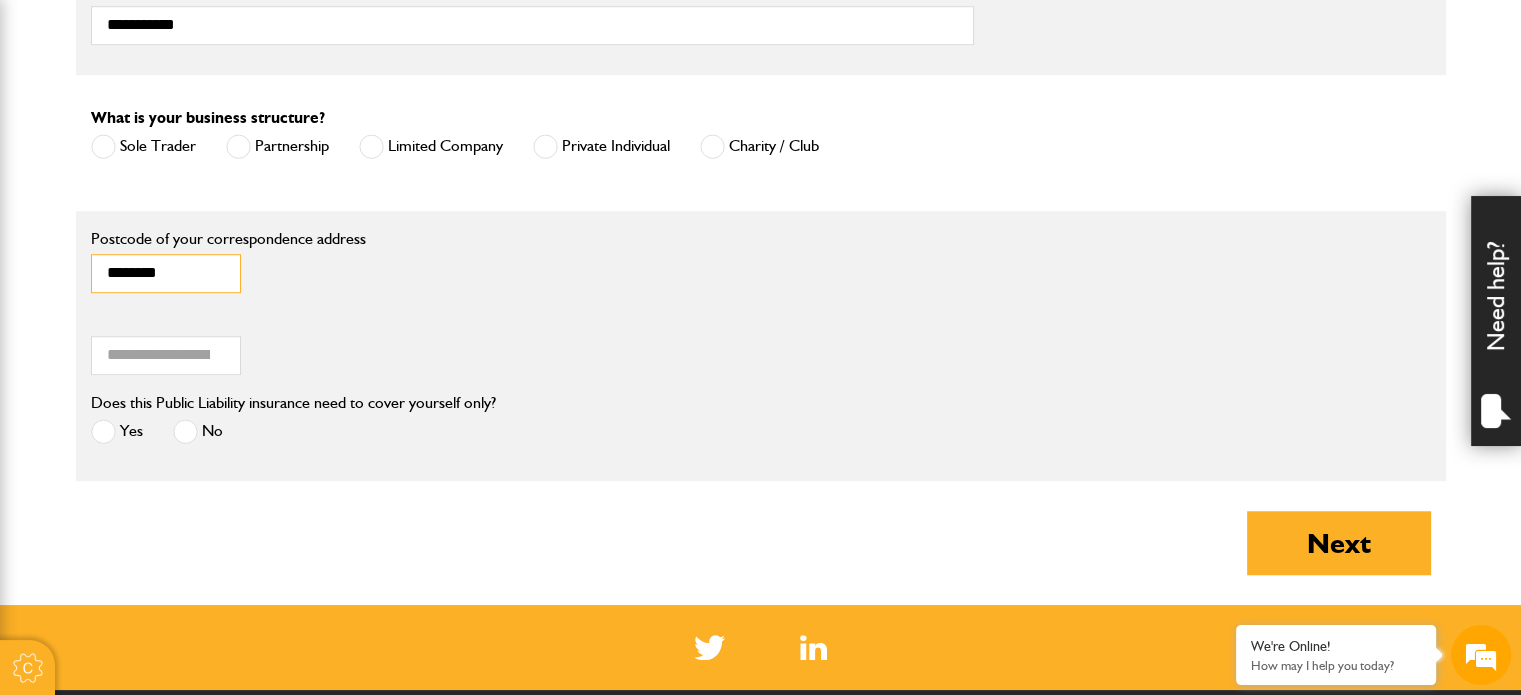 click on "********" at bounding box center (166, 273) 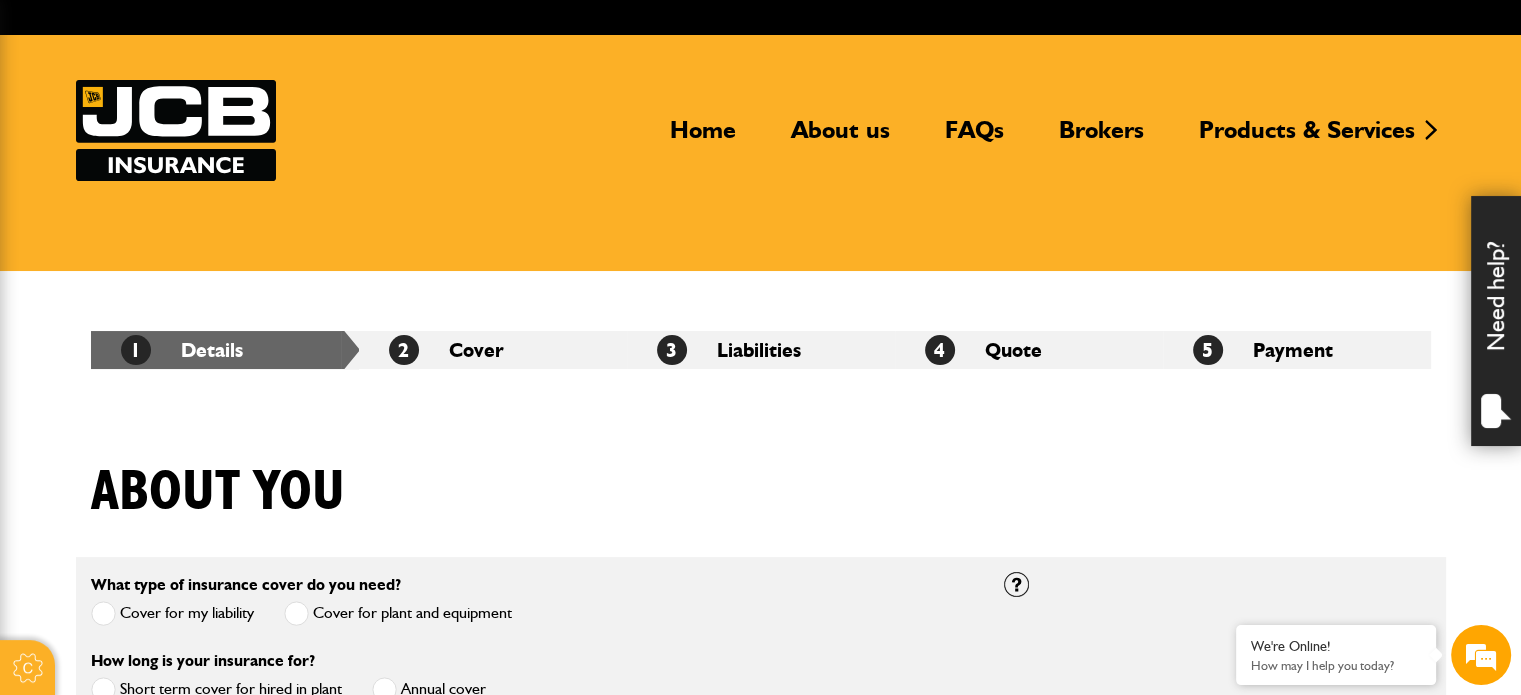 scroll, scrollTop: 18, scrollLeft: 0, axis: vertical 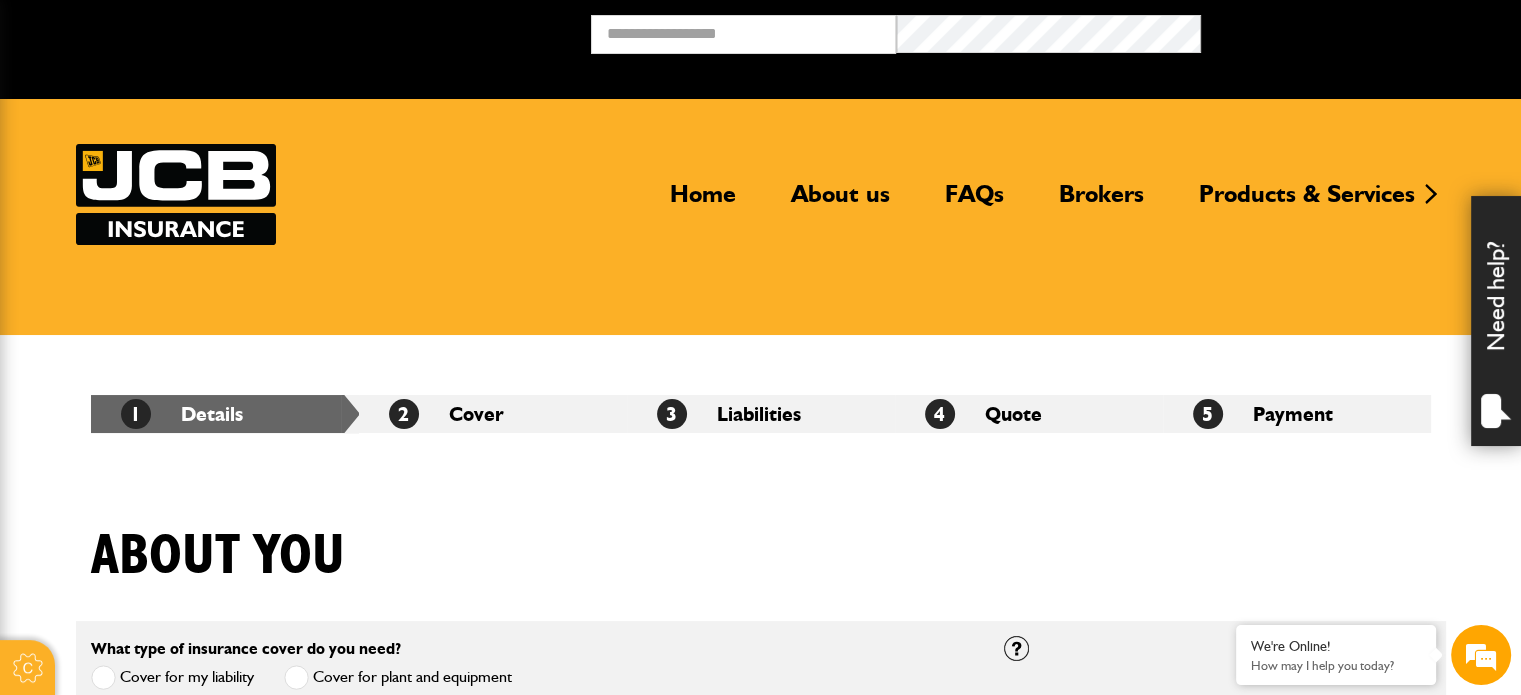 click at bounding box center [176, 194] 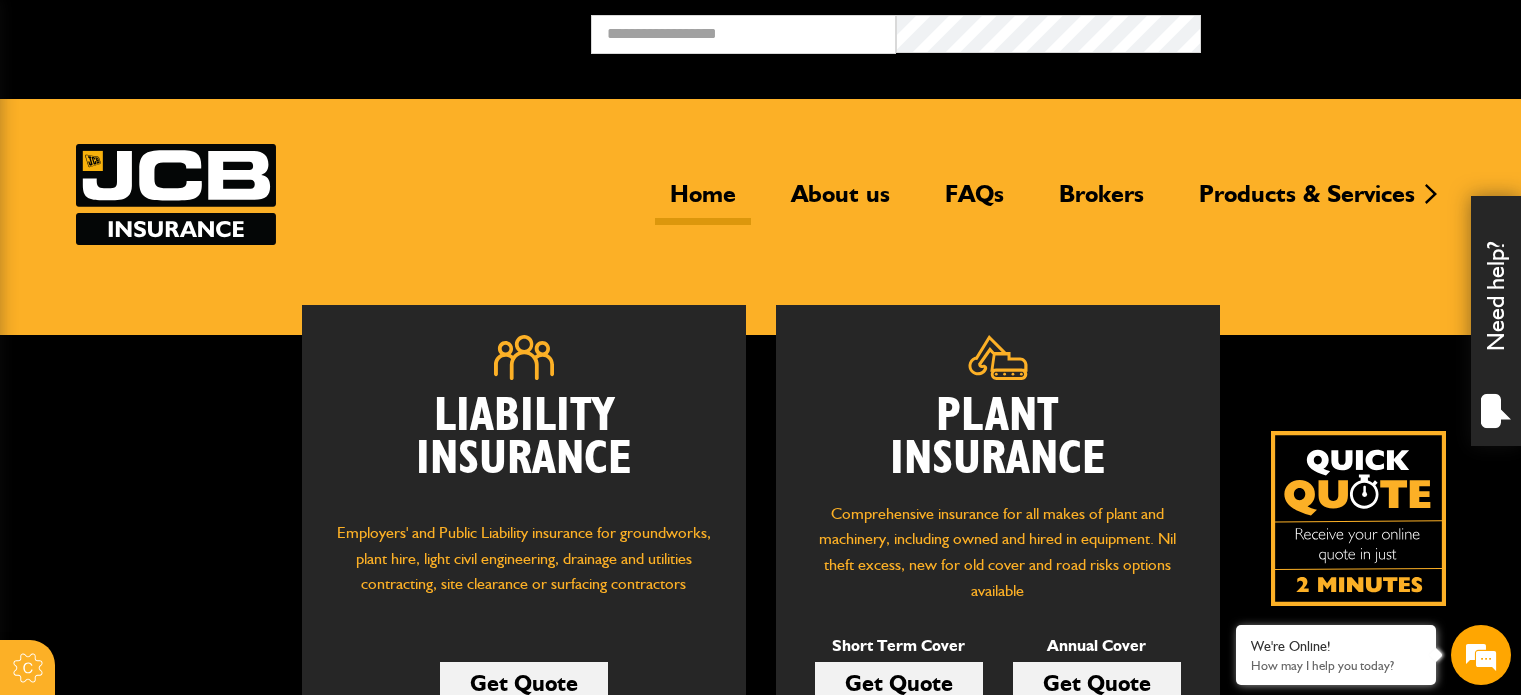 scroll, scrollTop: 0, scrollLeft: 0, axis: both 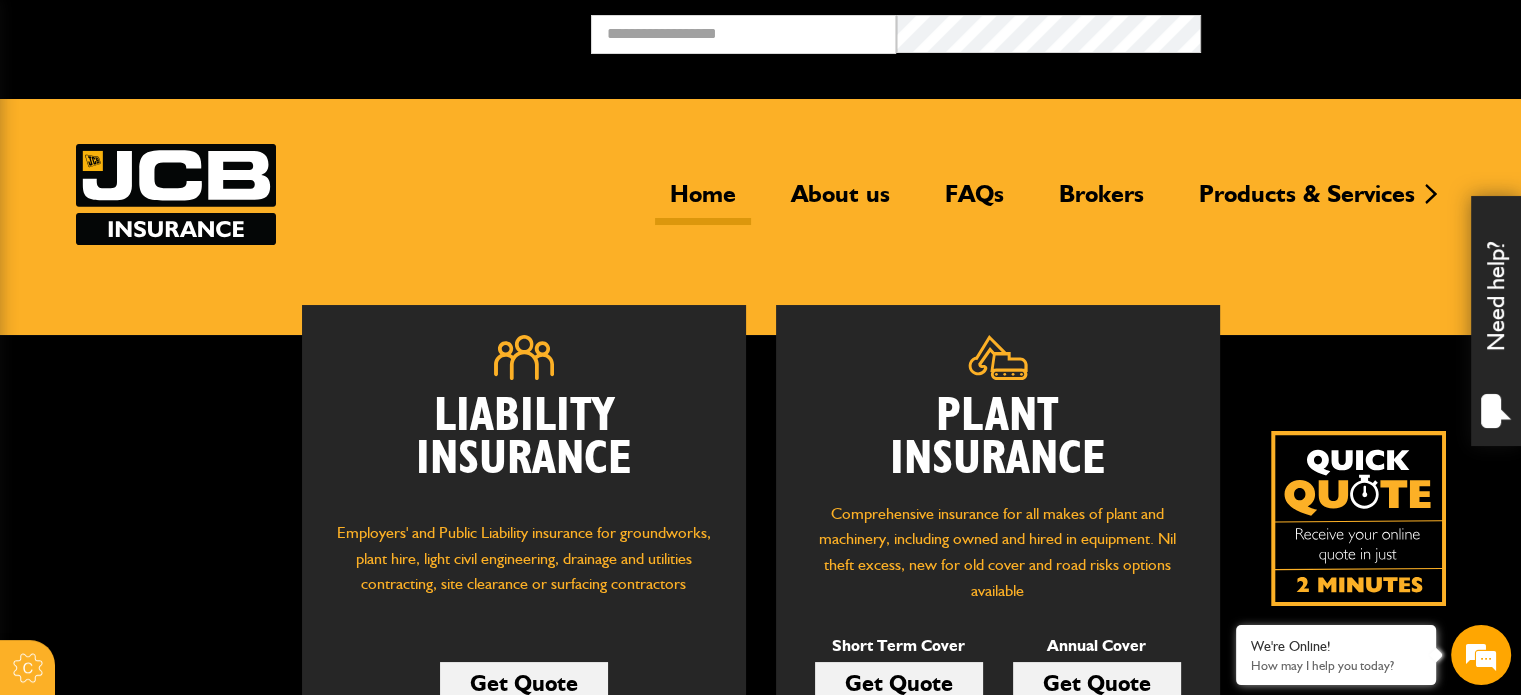 click on "Plant Insurance" at bounding box center [998, 438] 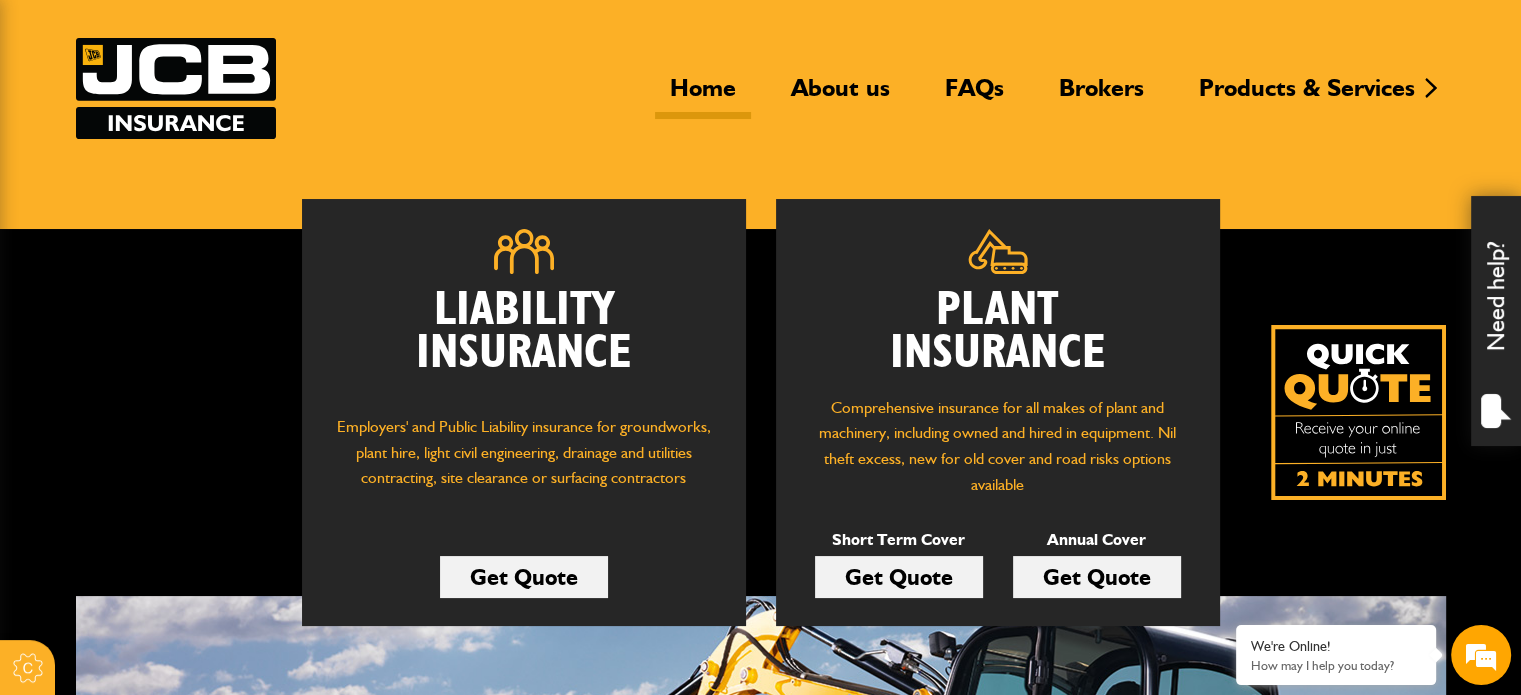 scroll, scrollTop: 200, scrollLeft: 0, axis: vertical 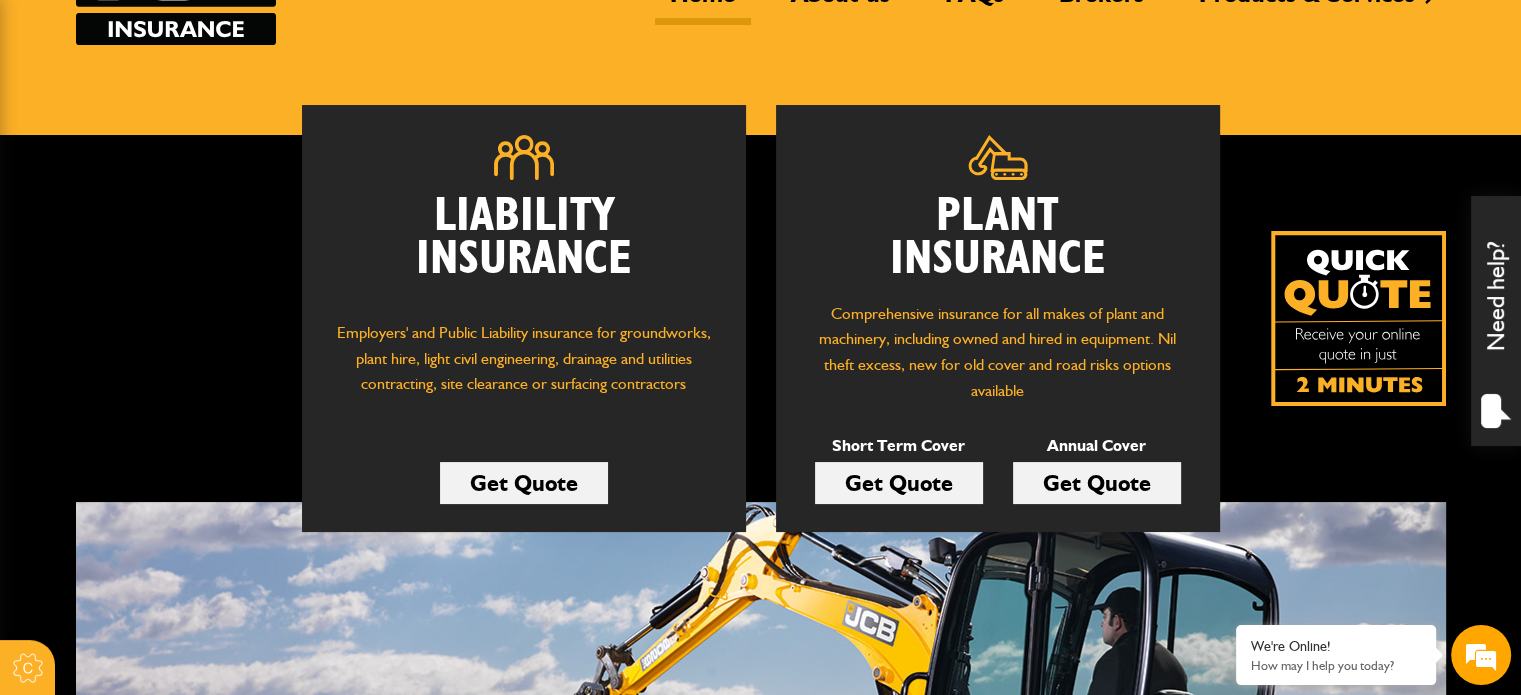 click on "Get Quote" at bounding box center [899, 483] 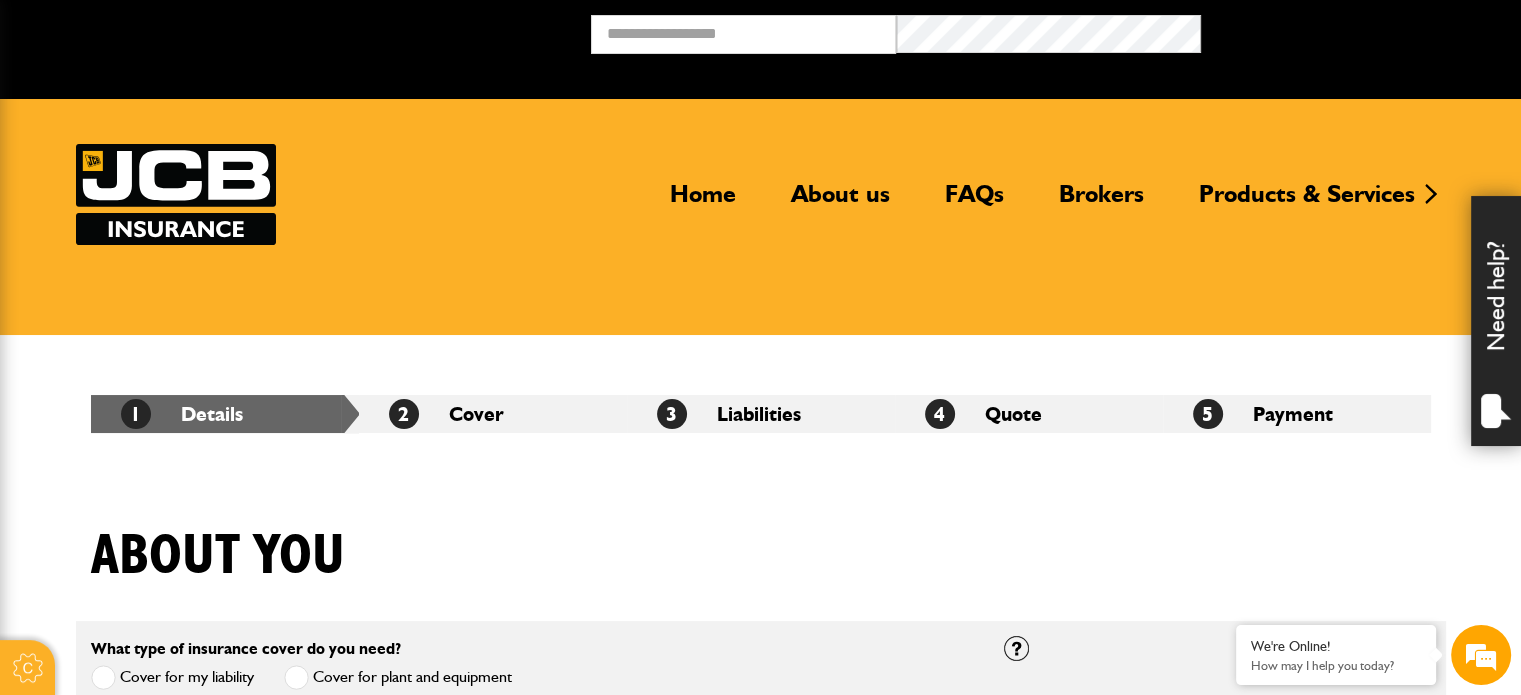 scroll, scrollTop: 500, scrollLeft: 0, axis: vertical 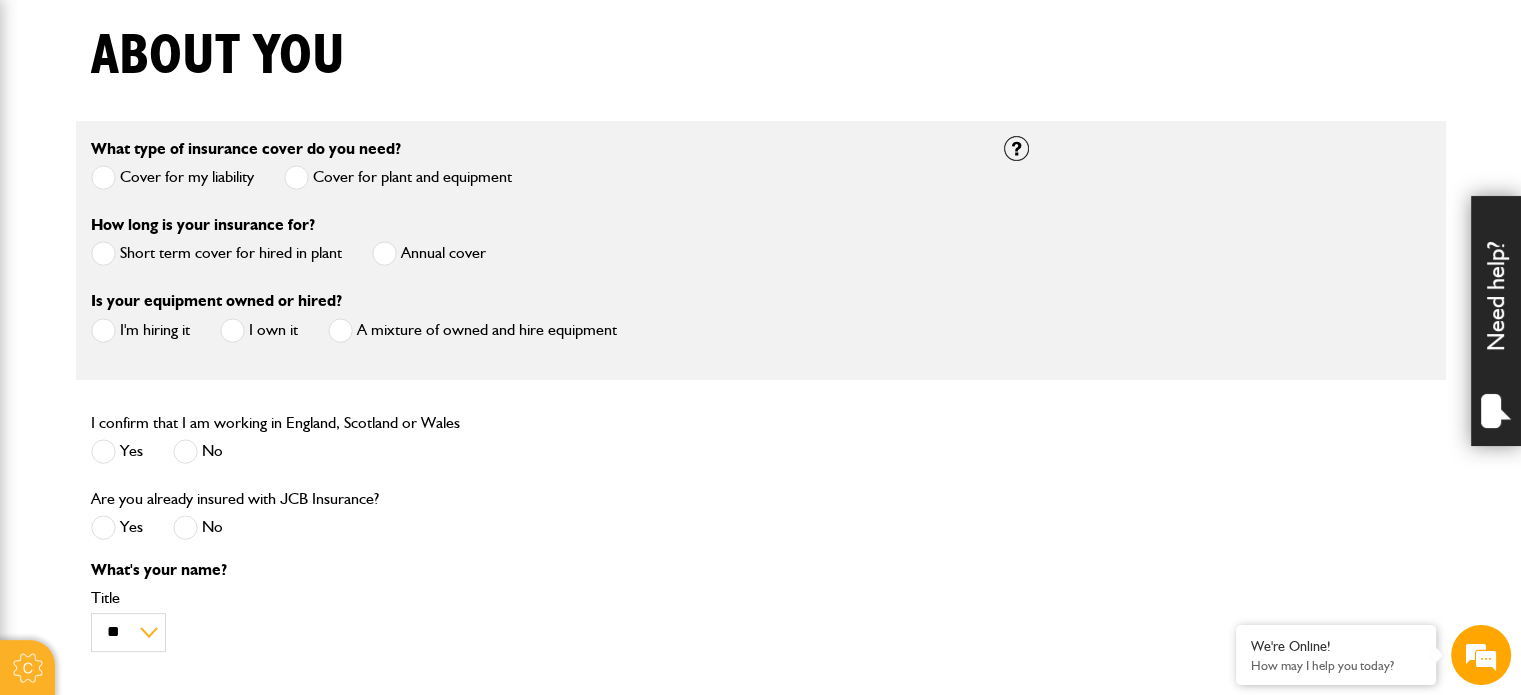 click at bounding box center [103, 253] 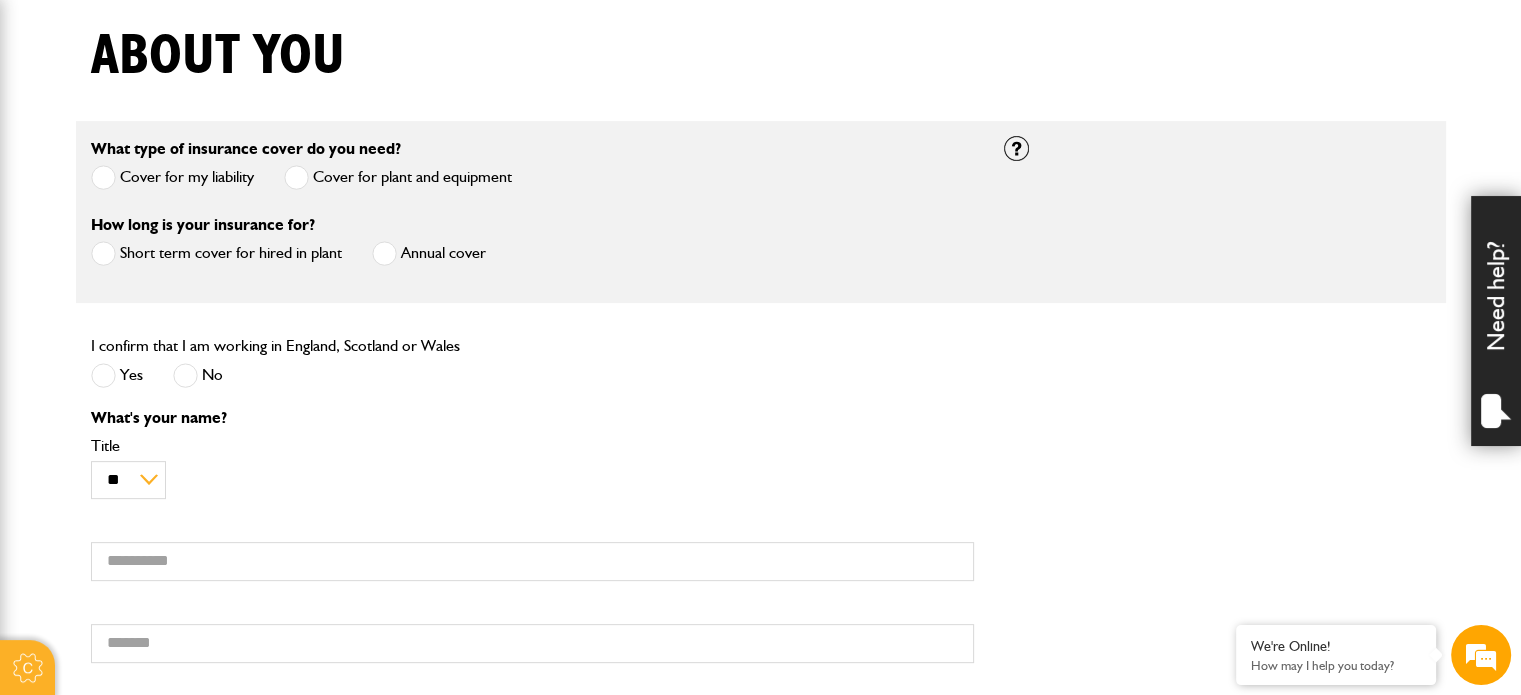 click at bounding box center [103, 375] 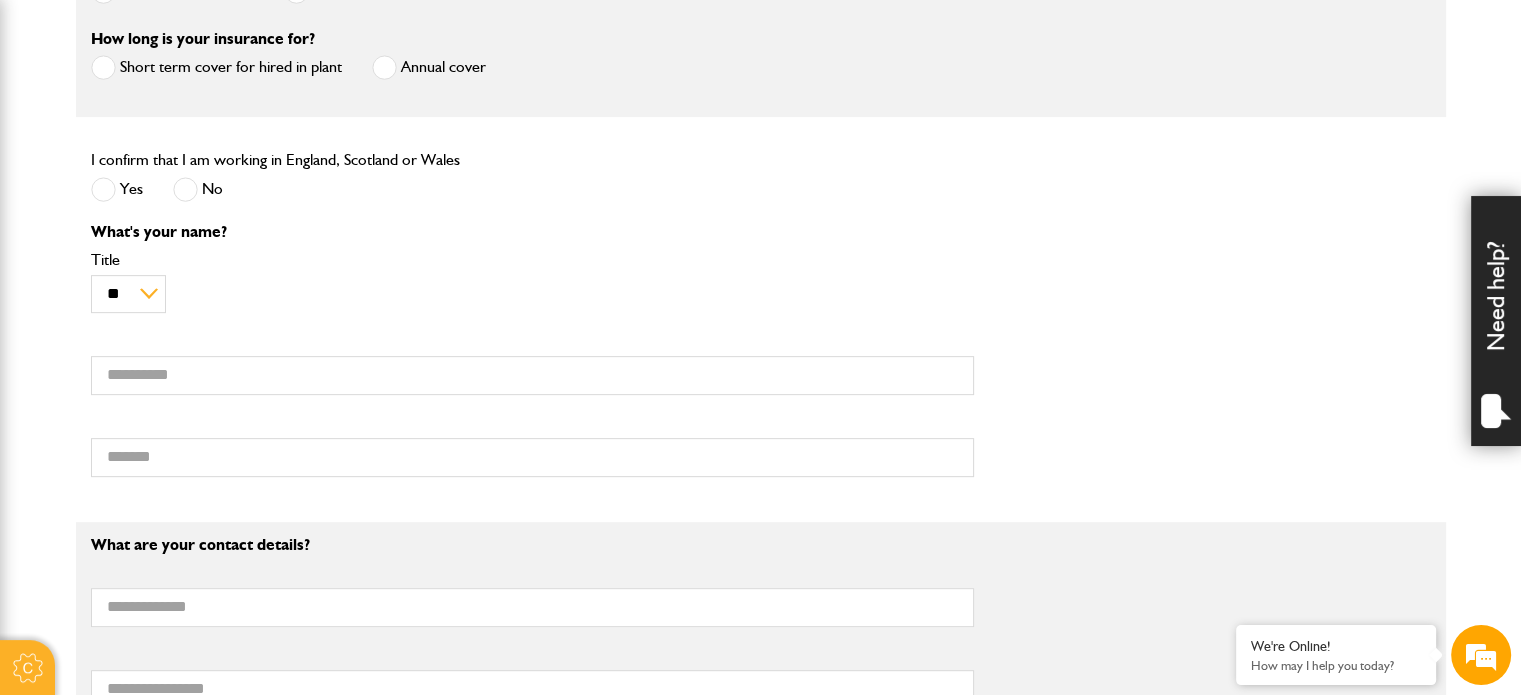 scroll, scrollTop: 700, scrollLeft: 0, axis: vertical 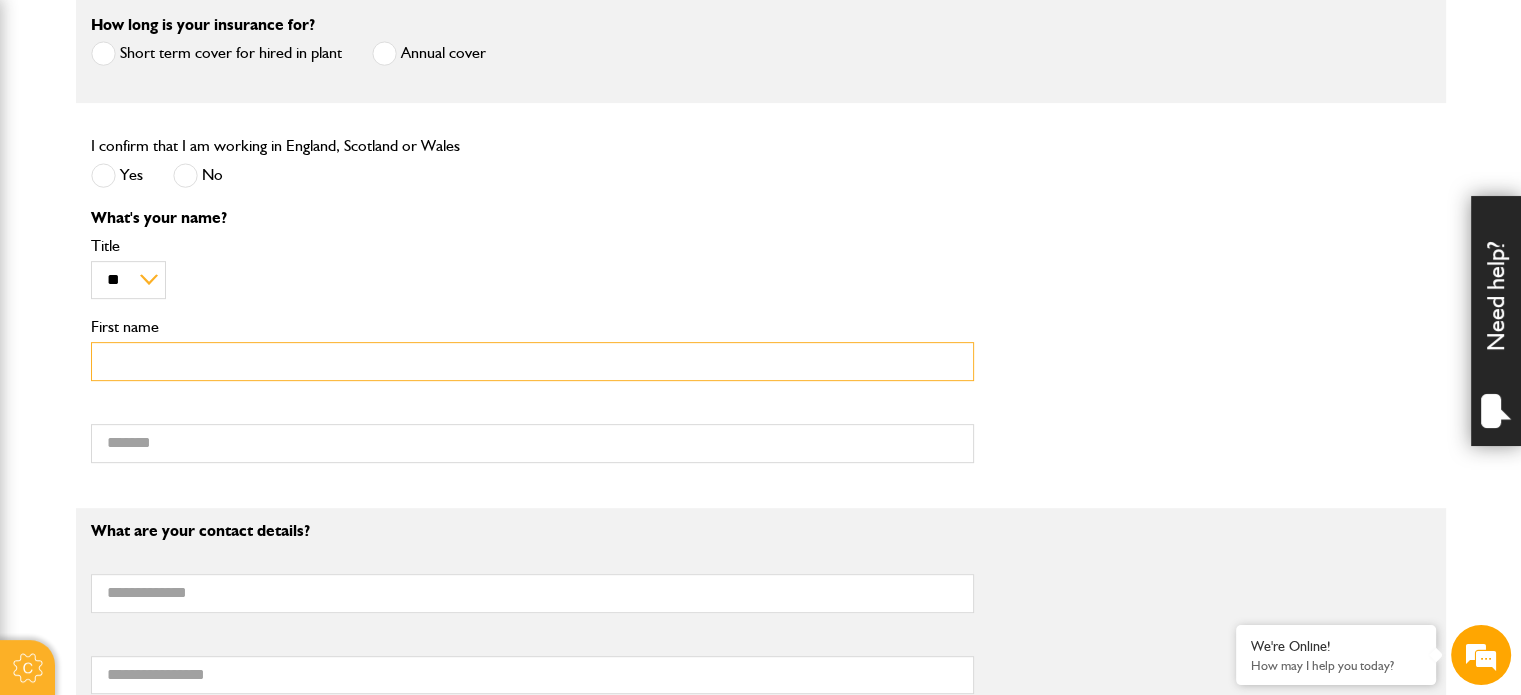 click on "First name" at bounding box center [532, 361] 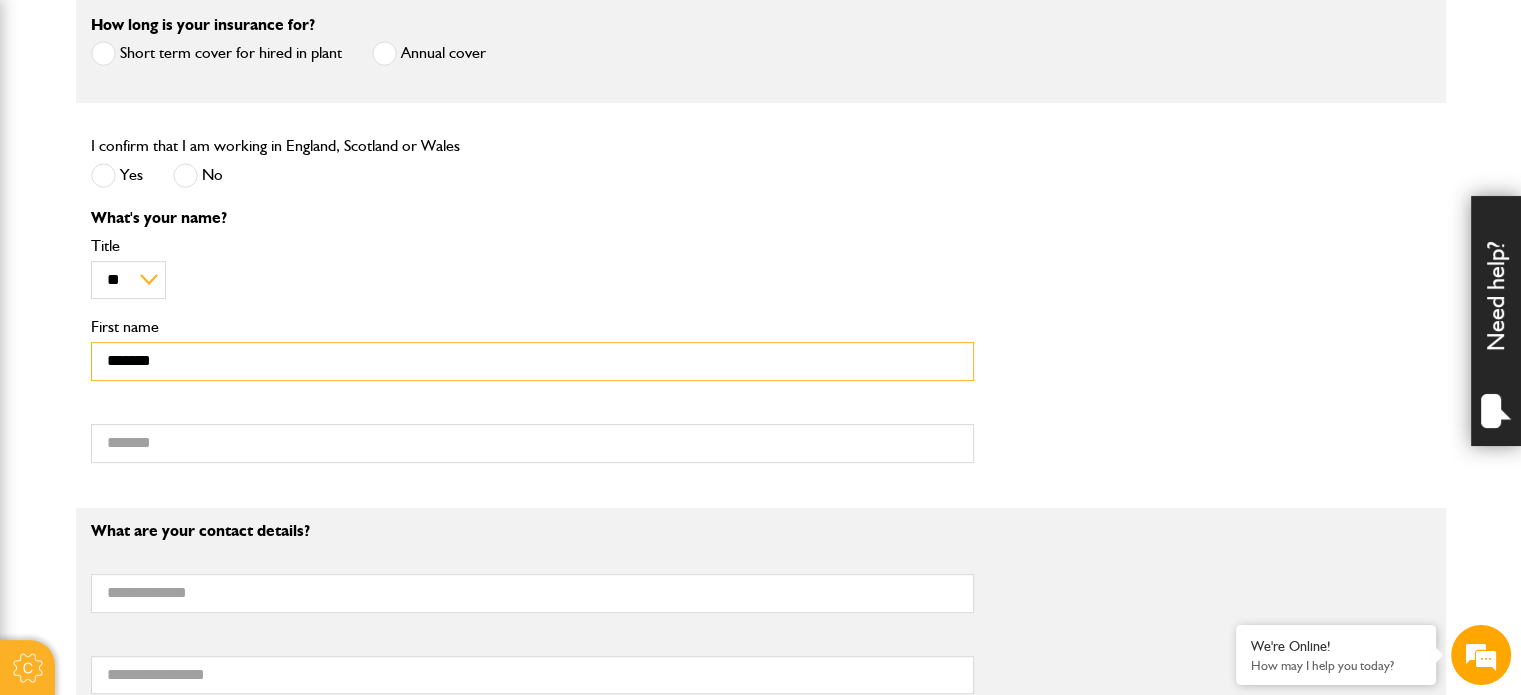 scroll, scrollTop: 0, scrollLeft: 0, axis: both 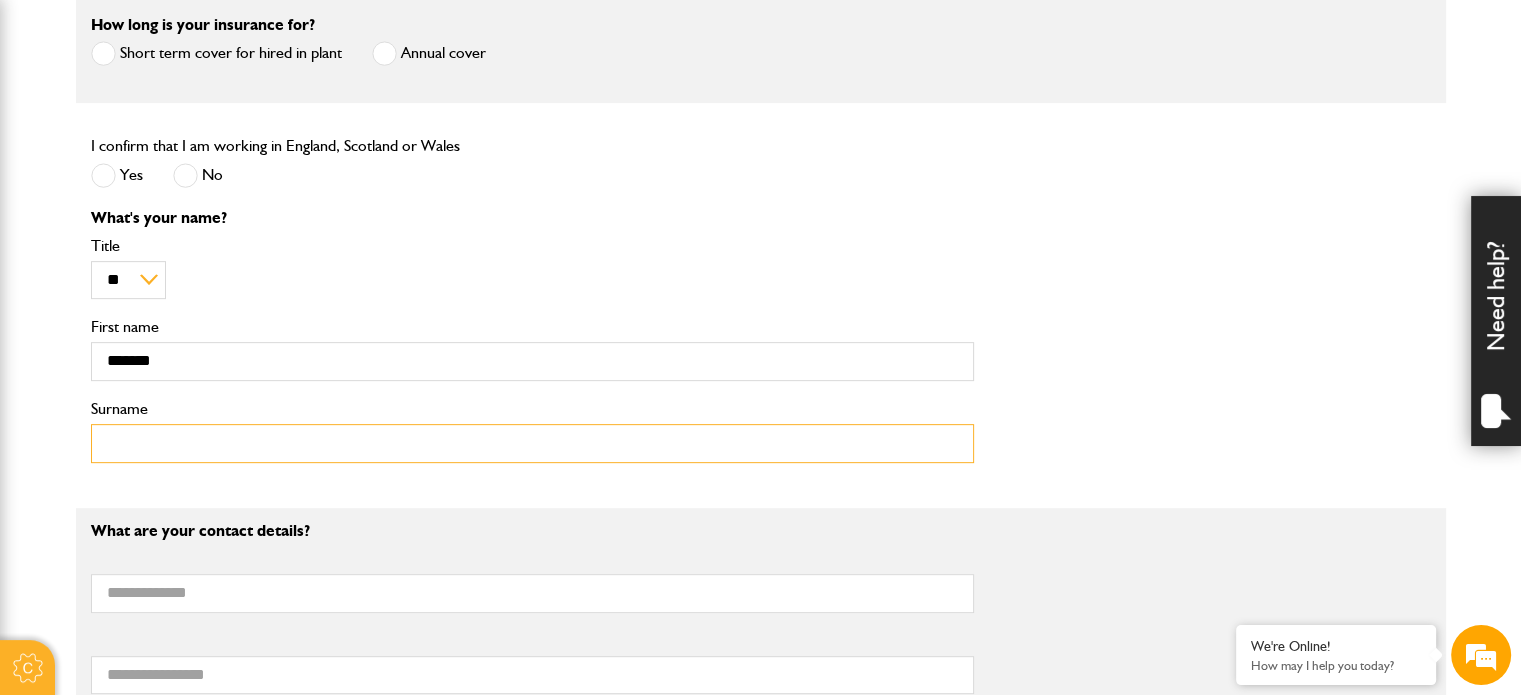 click on "Surname" at bounding box center [532, 443] 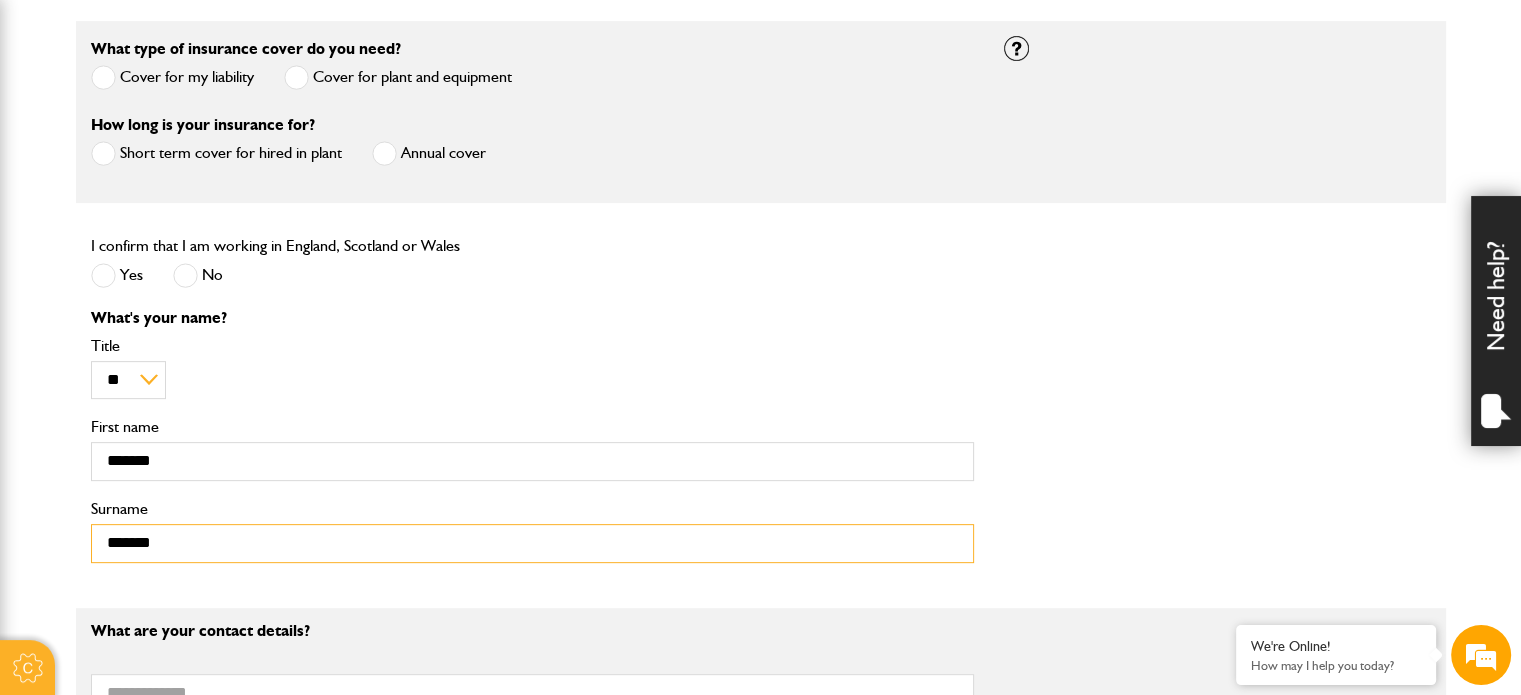 scroll, scrollTop: 1100, scrollLeft: 0, axis: vertical 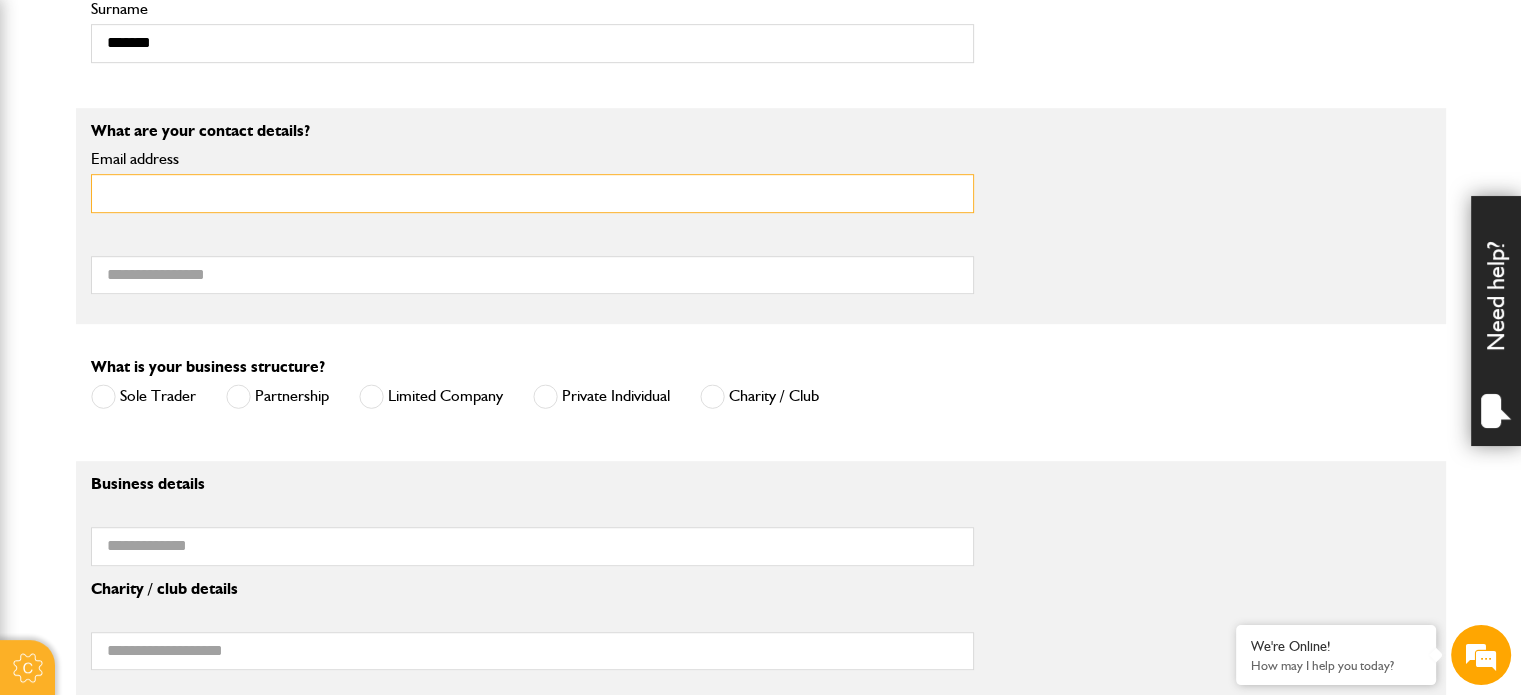 click on "Email address" at bounding box center [532, 193] 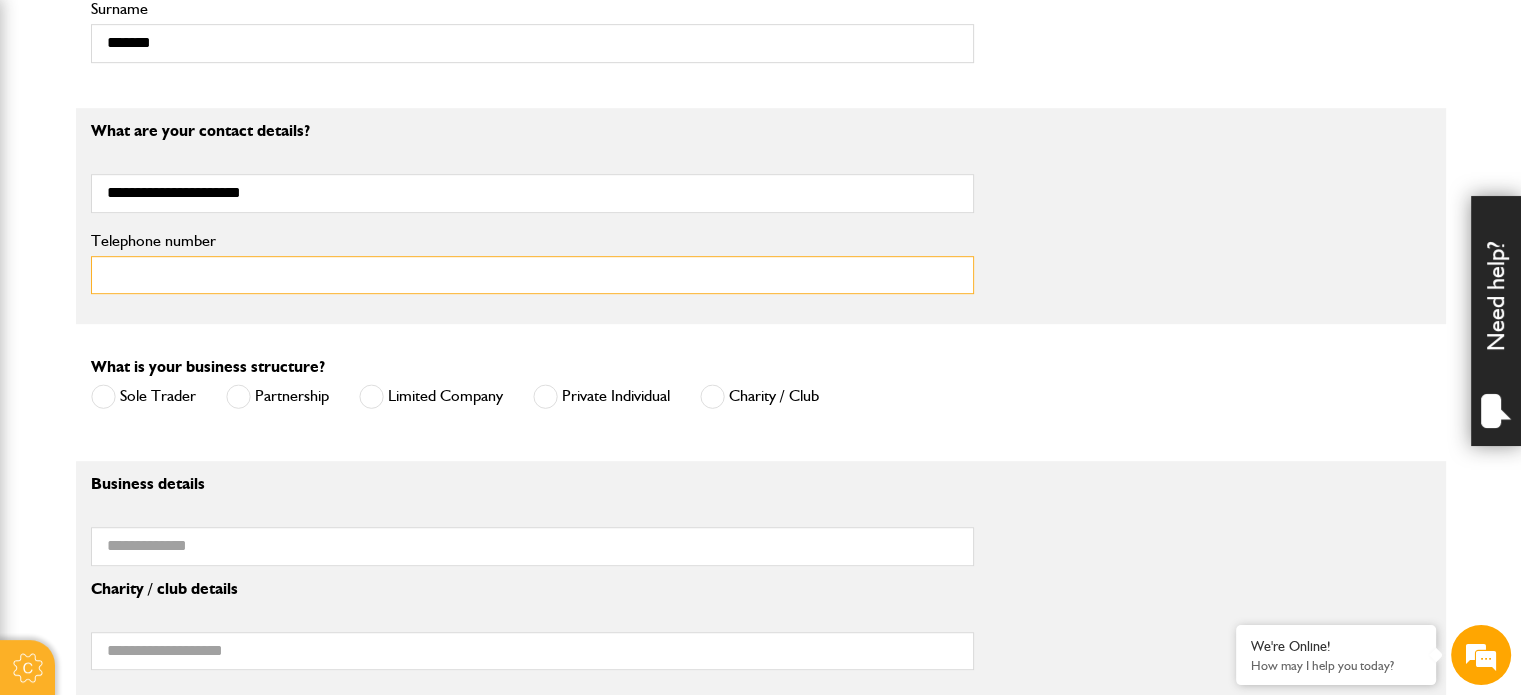 click on "Telephone number" at bounding box center (532, 275) 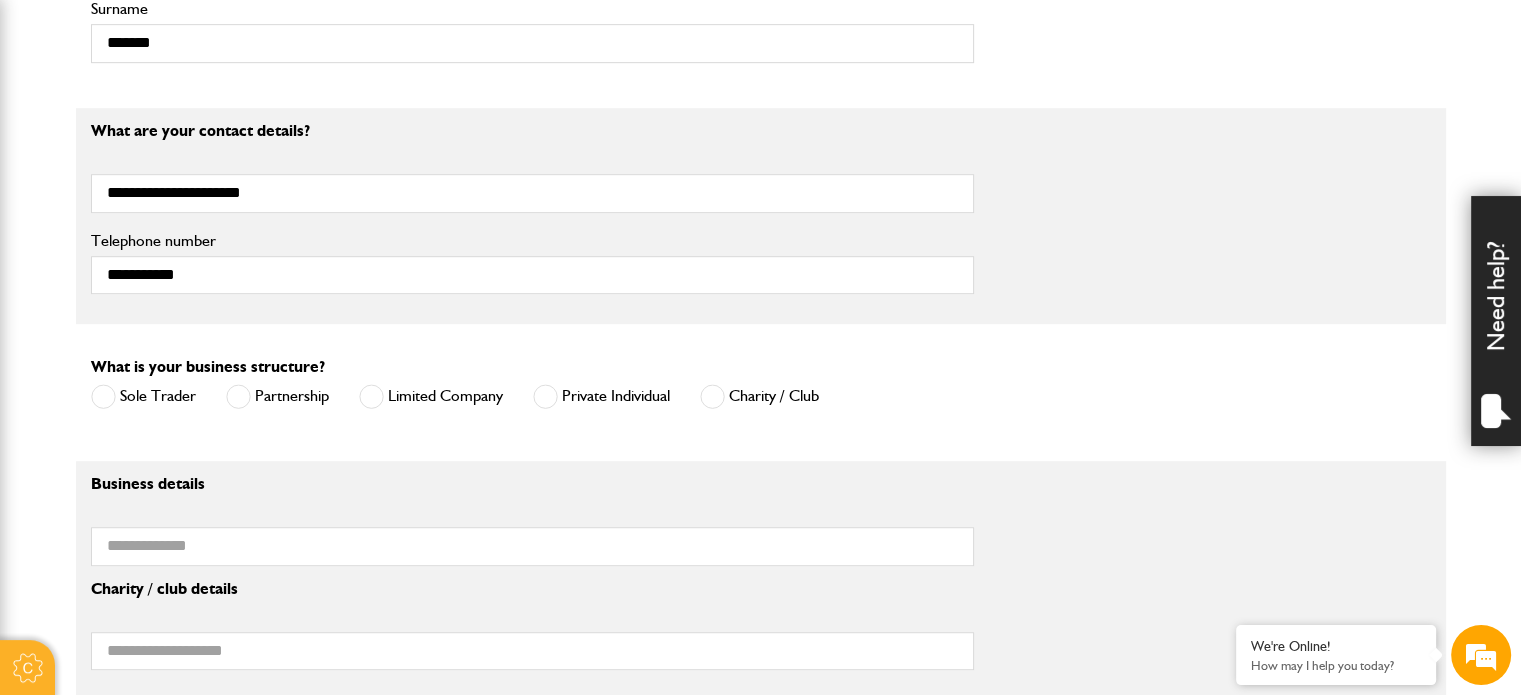 click at bounding box center [545, 396] 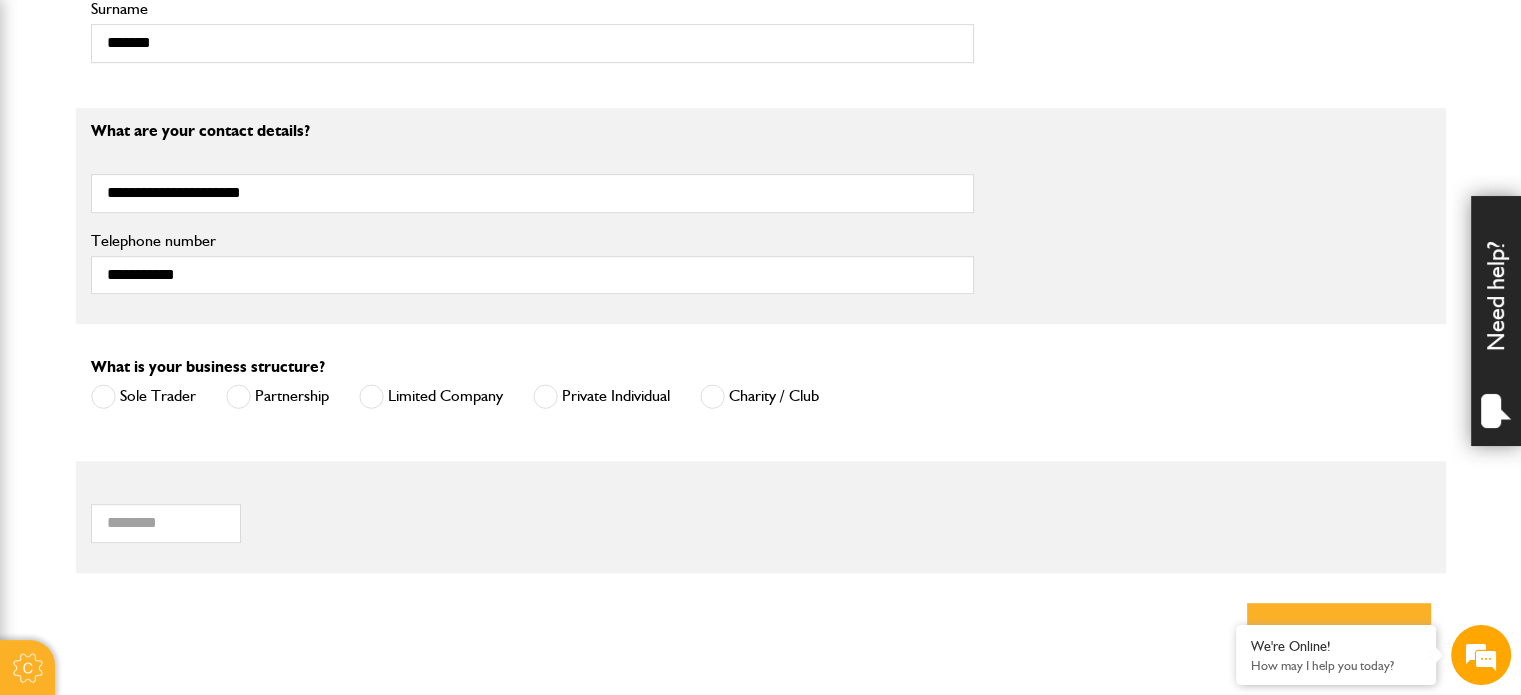 scroll, scrollTop: 1400, scrollLeft: 0, axis: vertical 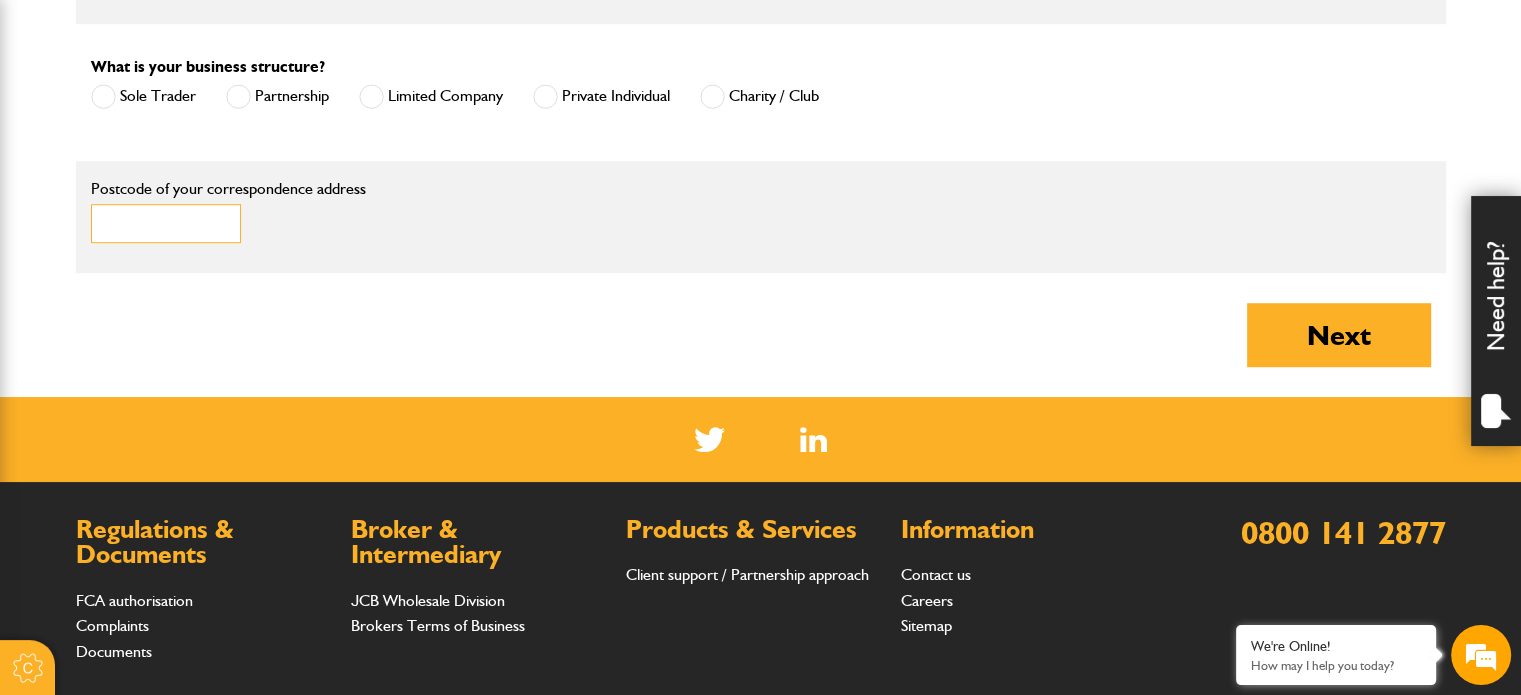 click on "Postcode of your correspondence address" at bounding box center (166, 223) 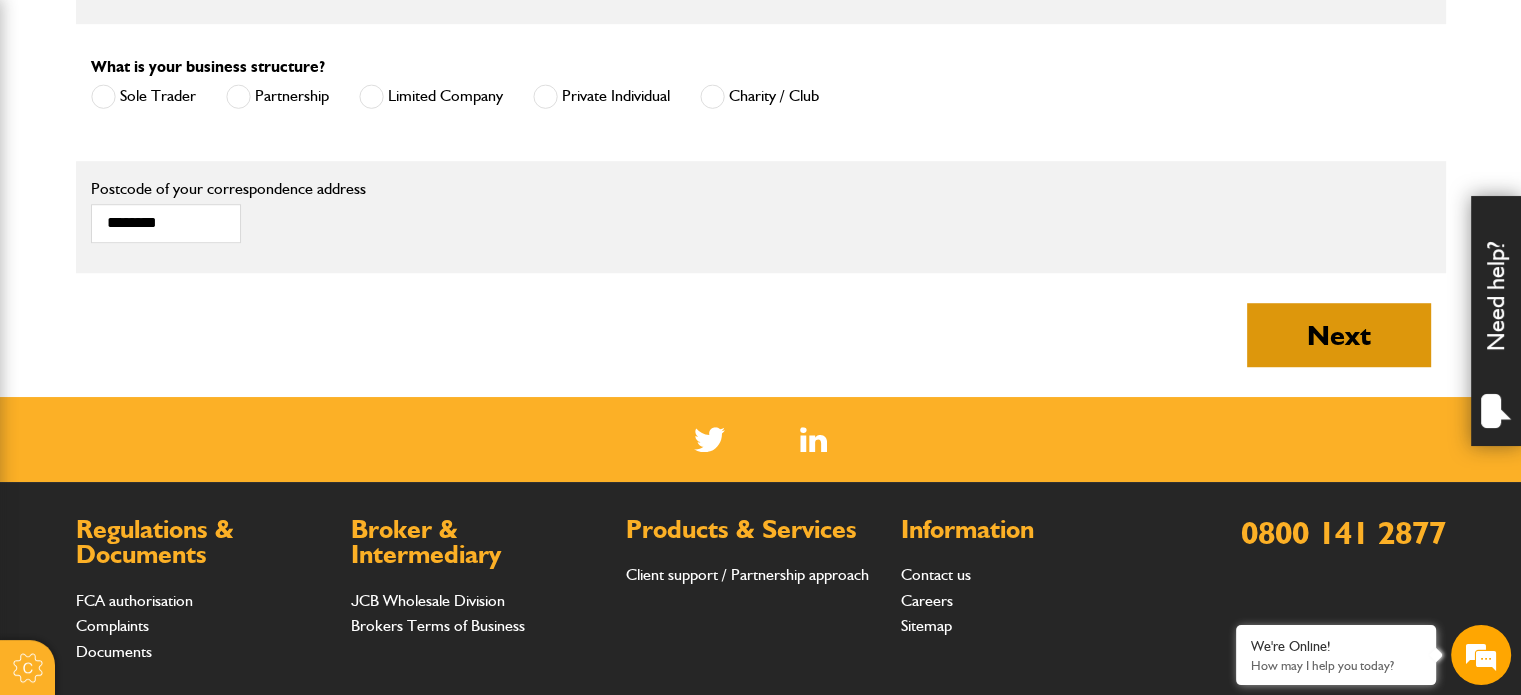 click on "Next" at bounding box center (1339, 335) 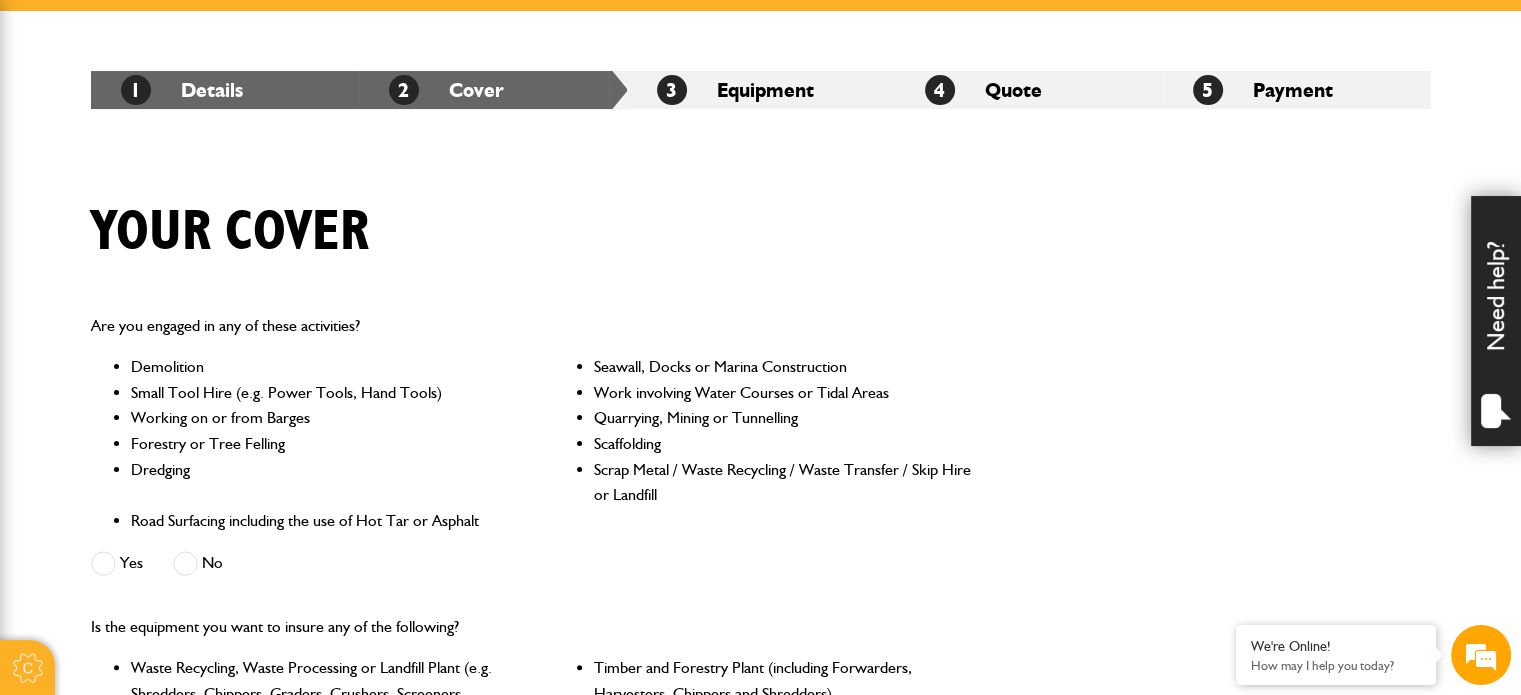 scroll, scrollTop: 600, scrollLeft: 0, axis: vertical 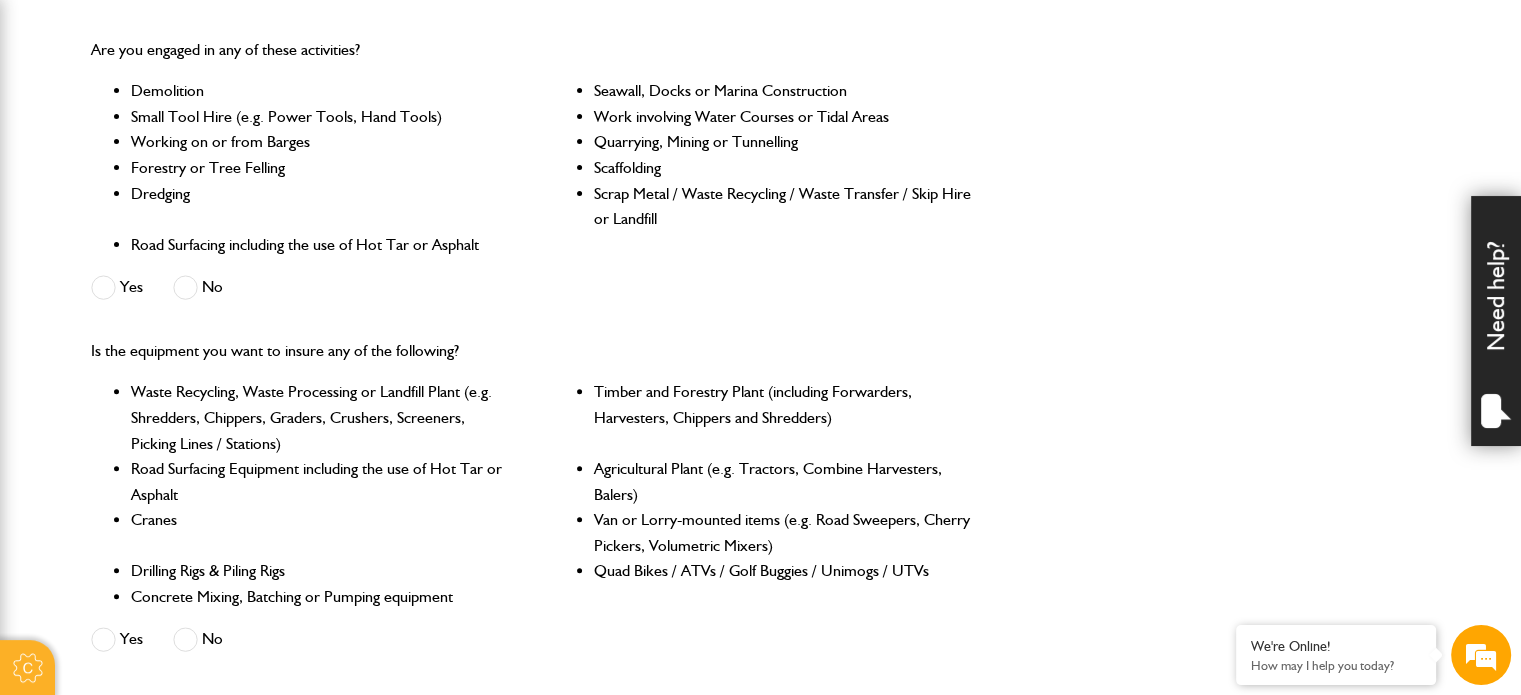 click at bounding box center (103, 287) 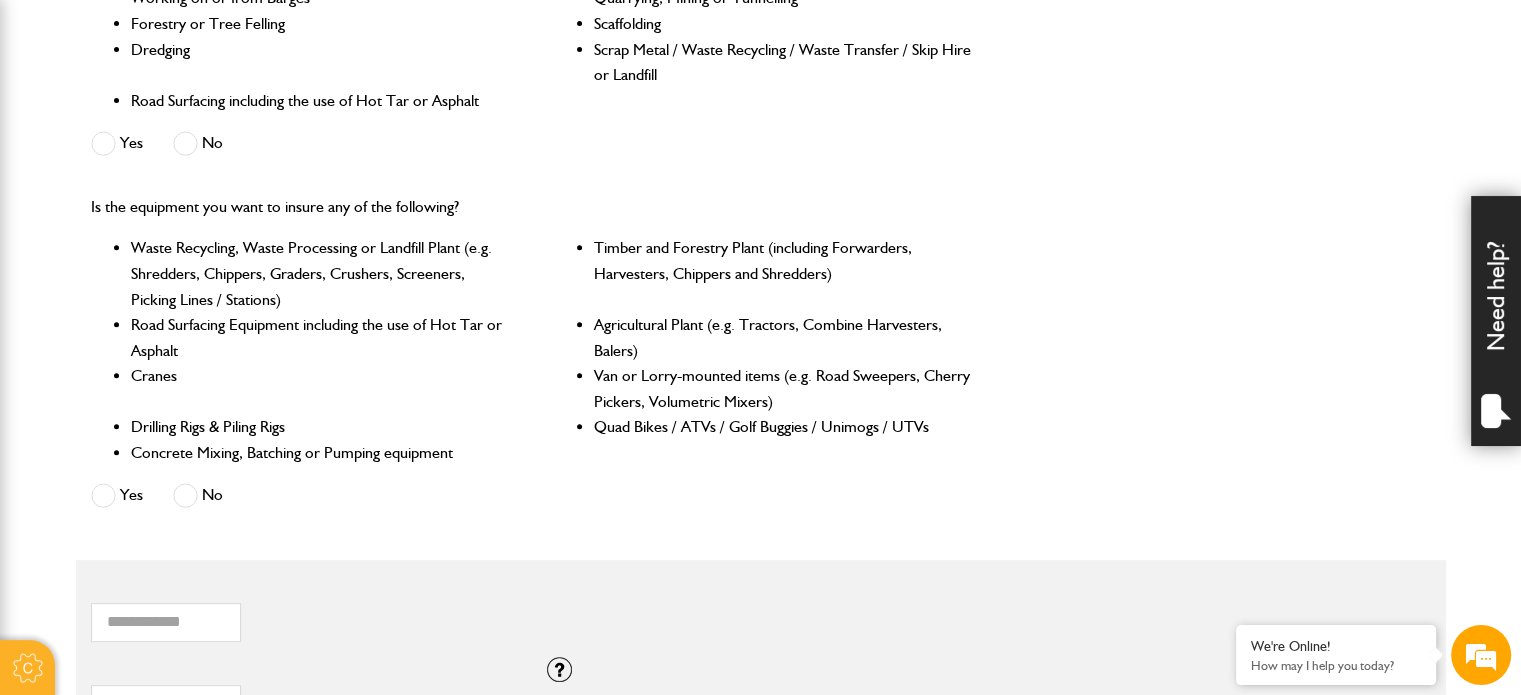 scroll, scrollTop: 800, scrollLeft: 0, axis: vertical 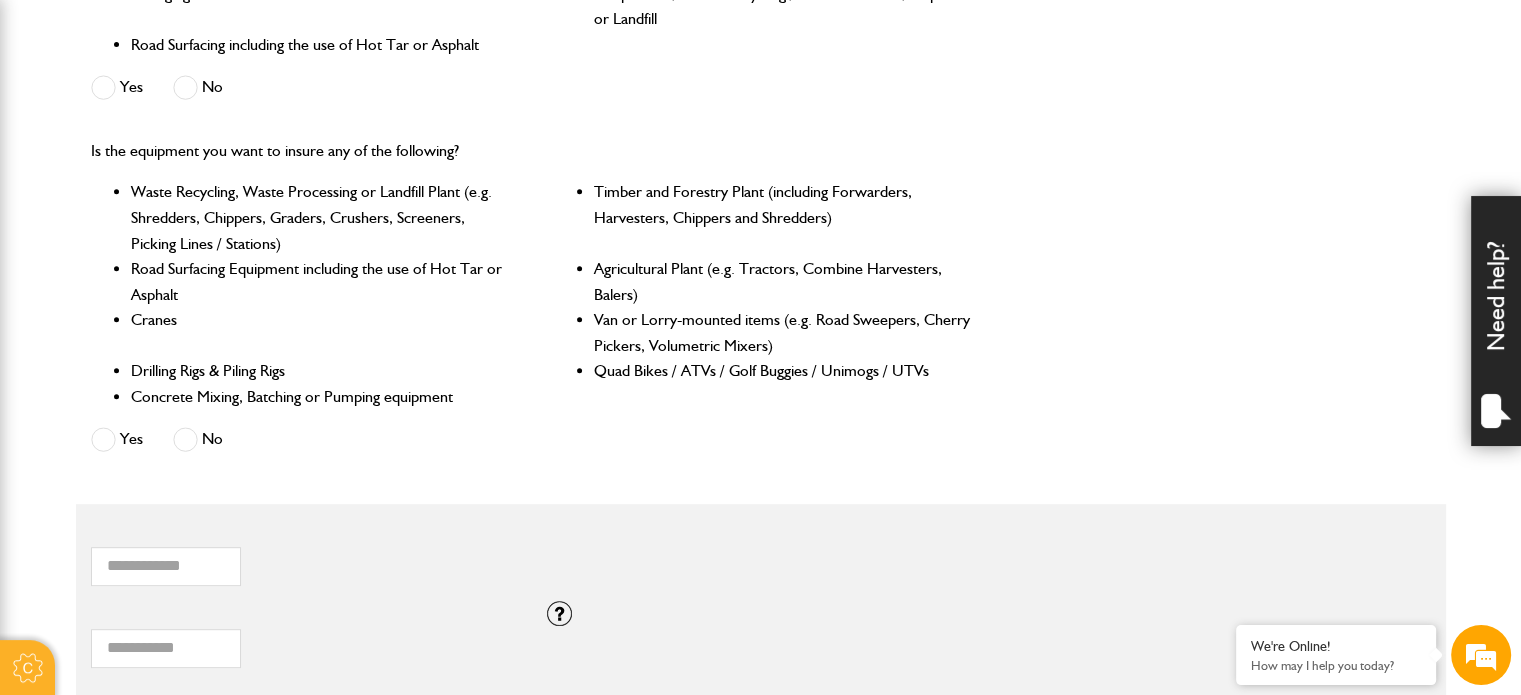 click at bounding box center (185, 439) 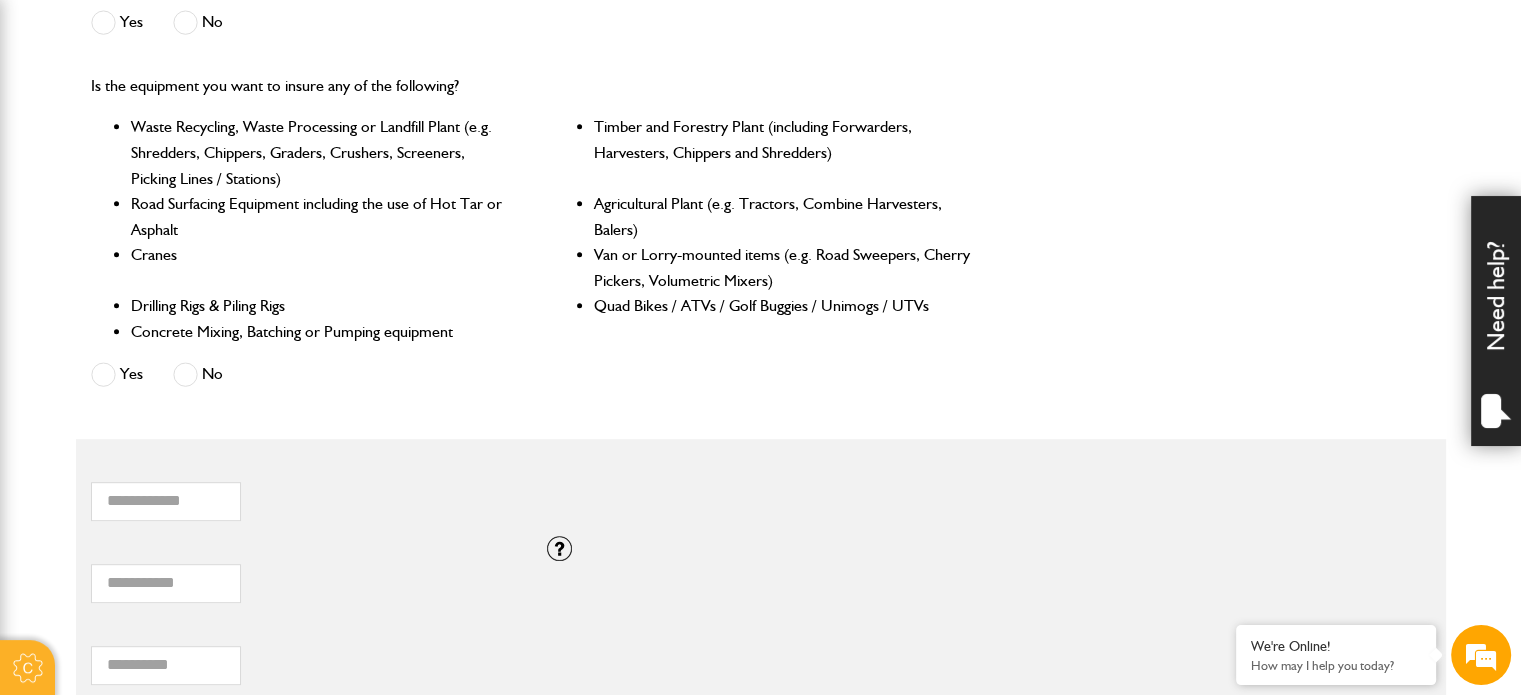 scroll, scrollTop: 900, scrollLeft: 0, axis: vertical 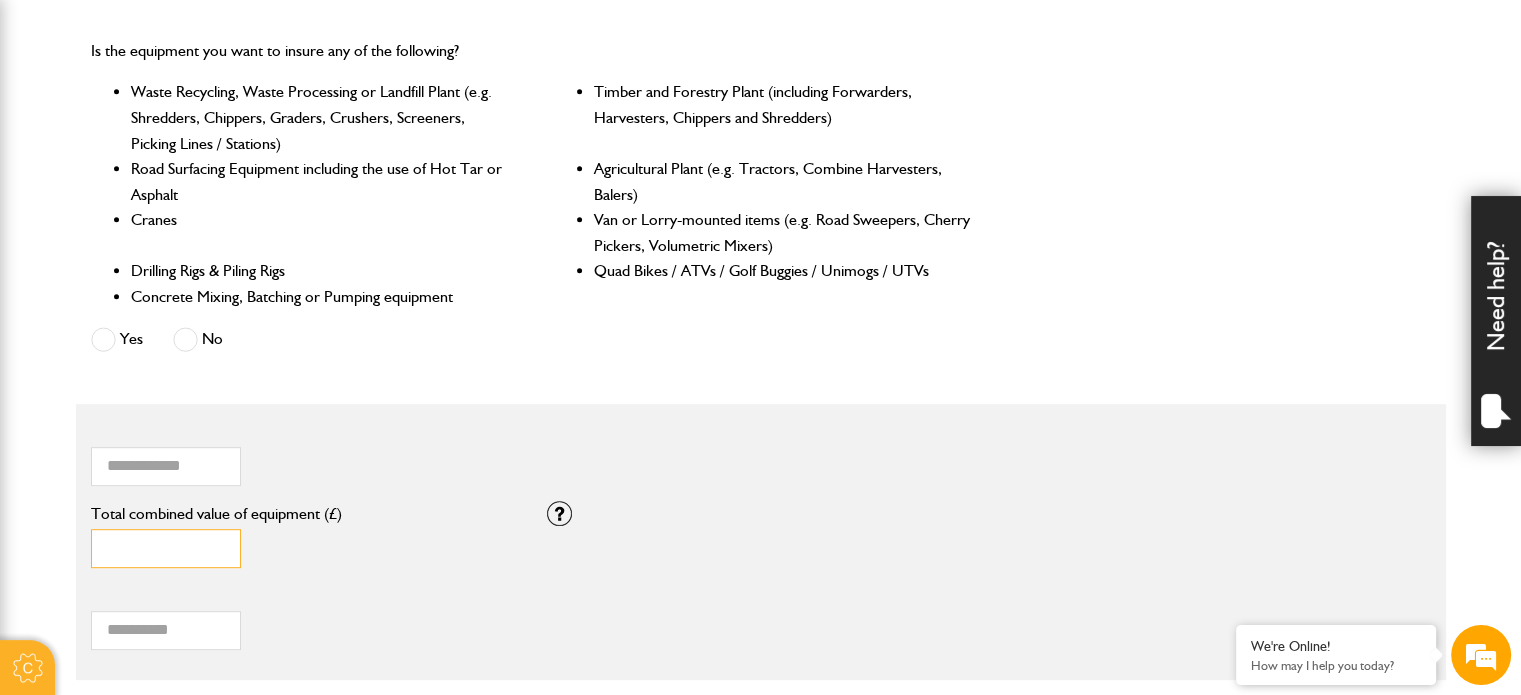 click on "*" at bounding box center [166, 548] 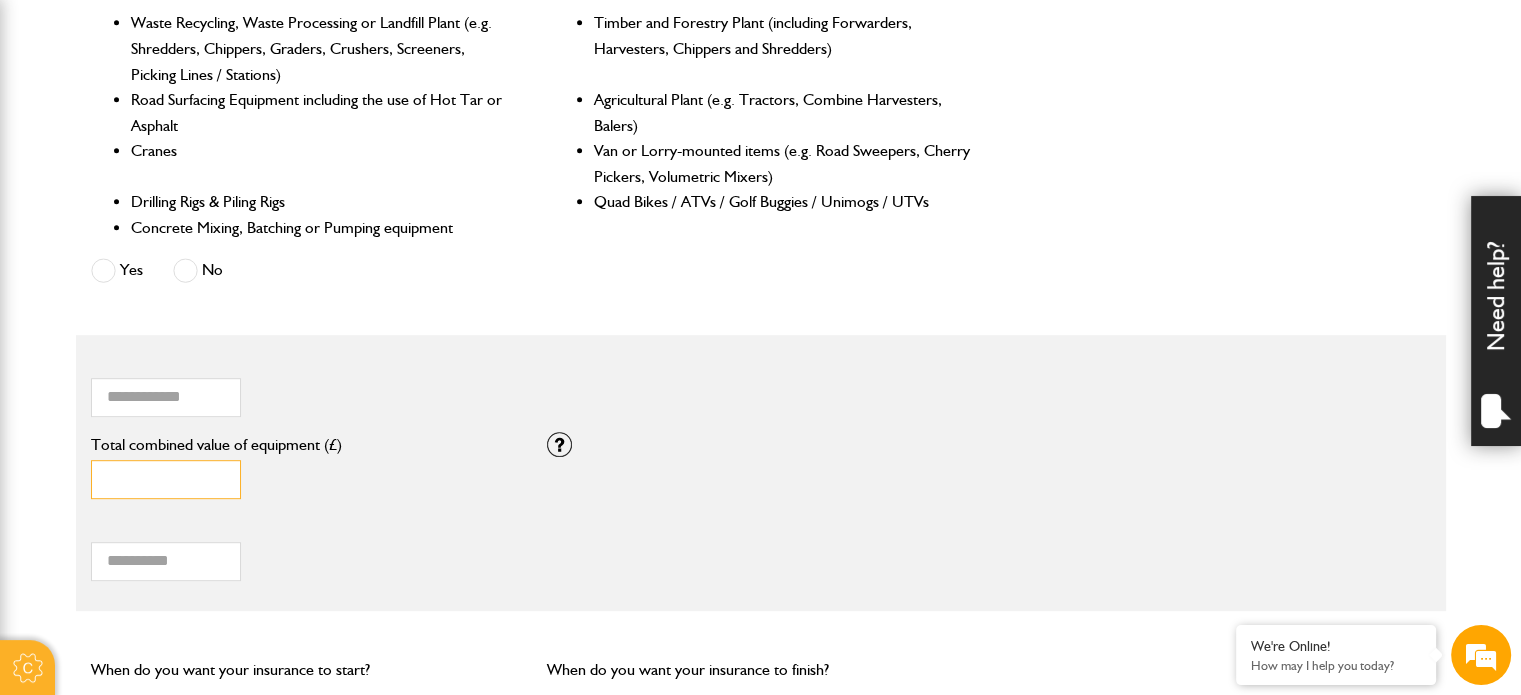 scroll, scrollTop: 1000, scrollLeft: 0, axis: vertical 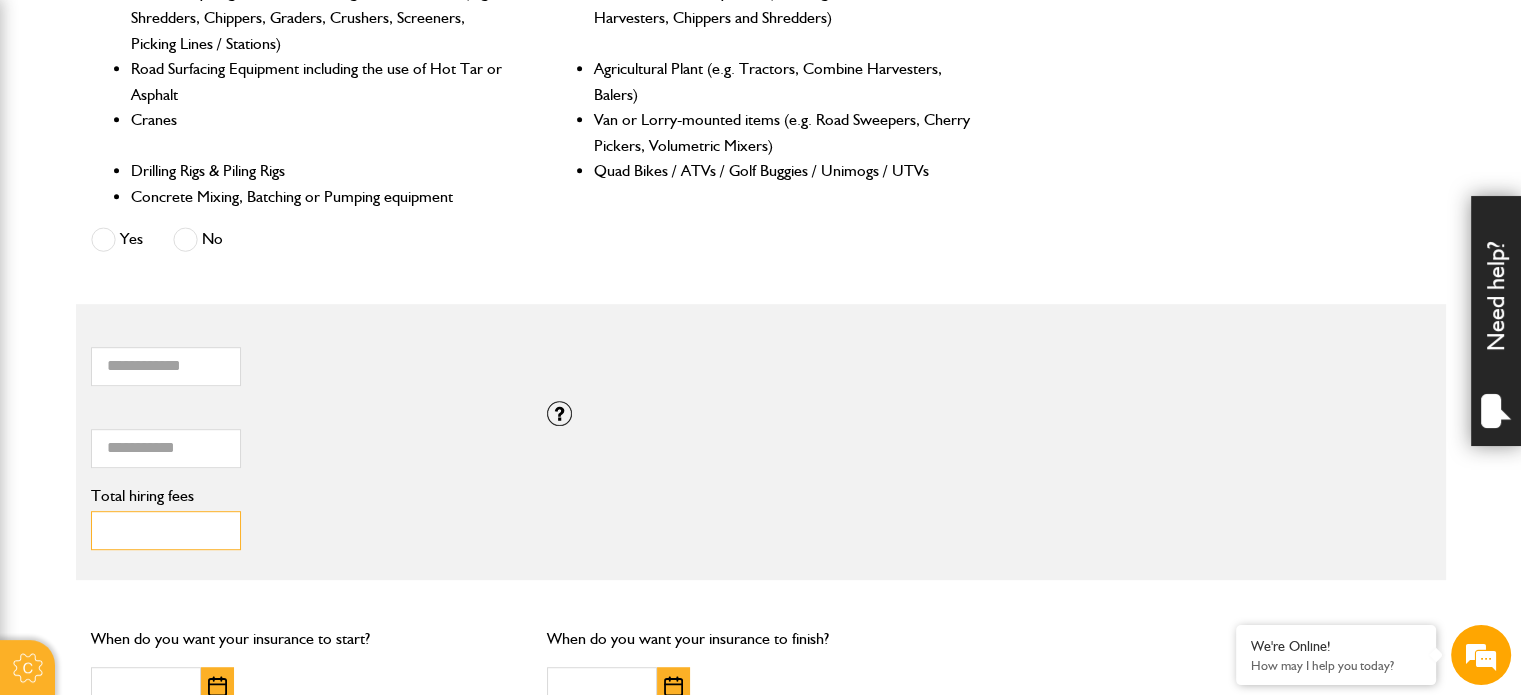 click on "Total hiring fees" at bounding box center [166, 530] 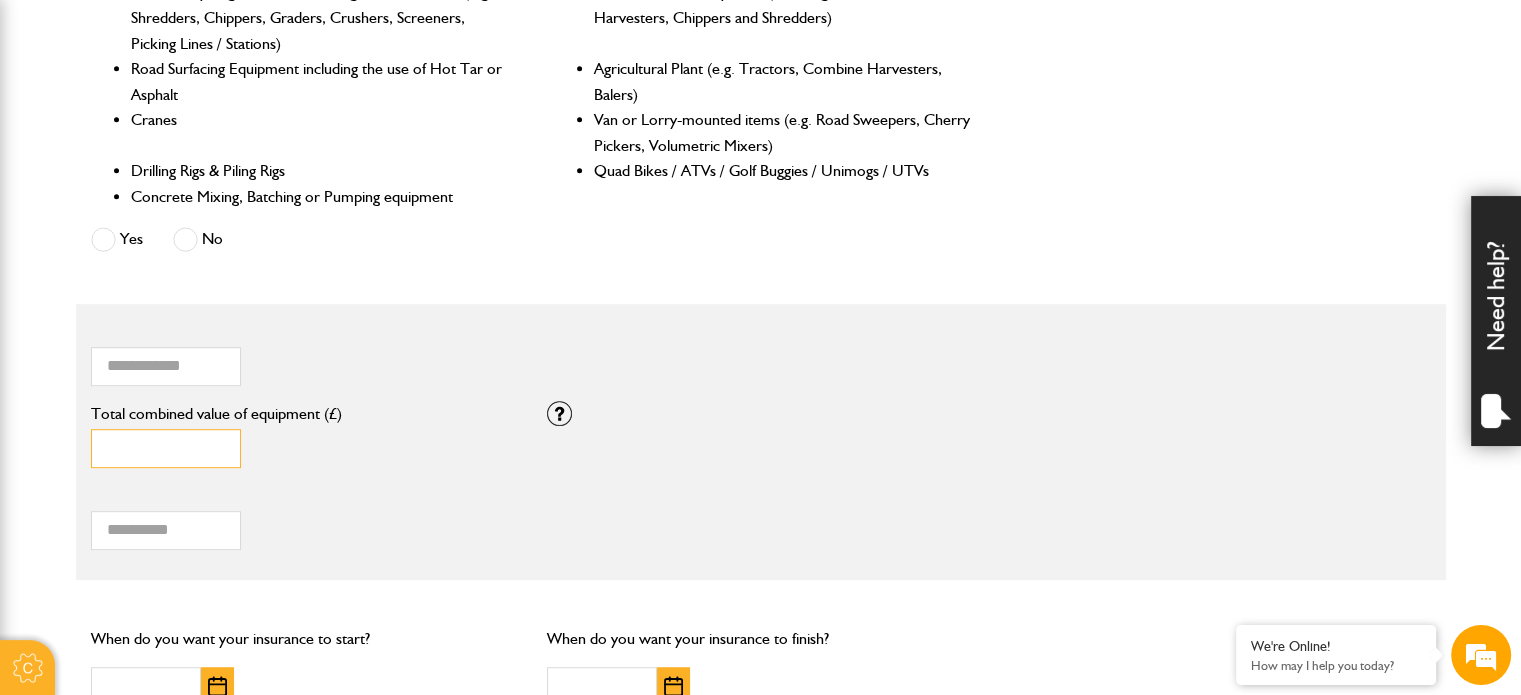 click on "*" at bounding box center [166, 448] 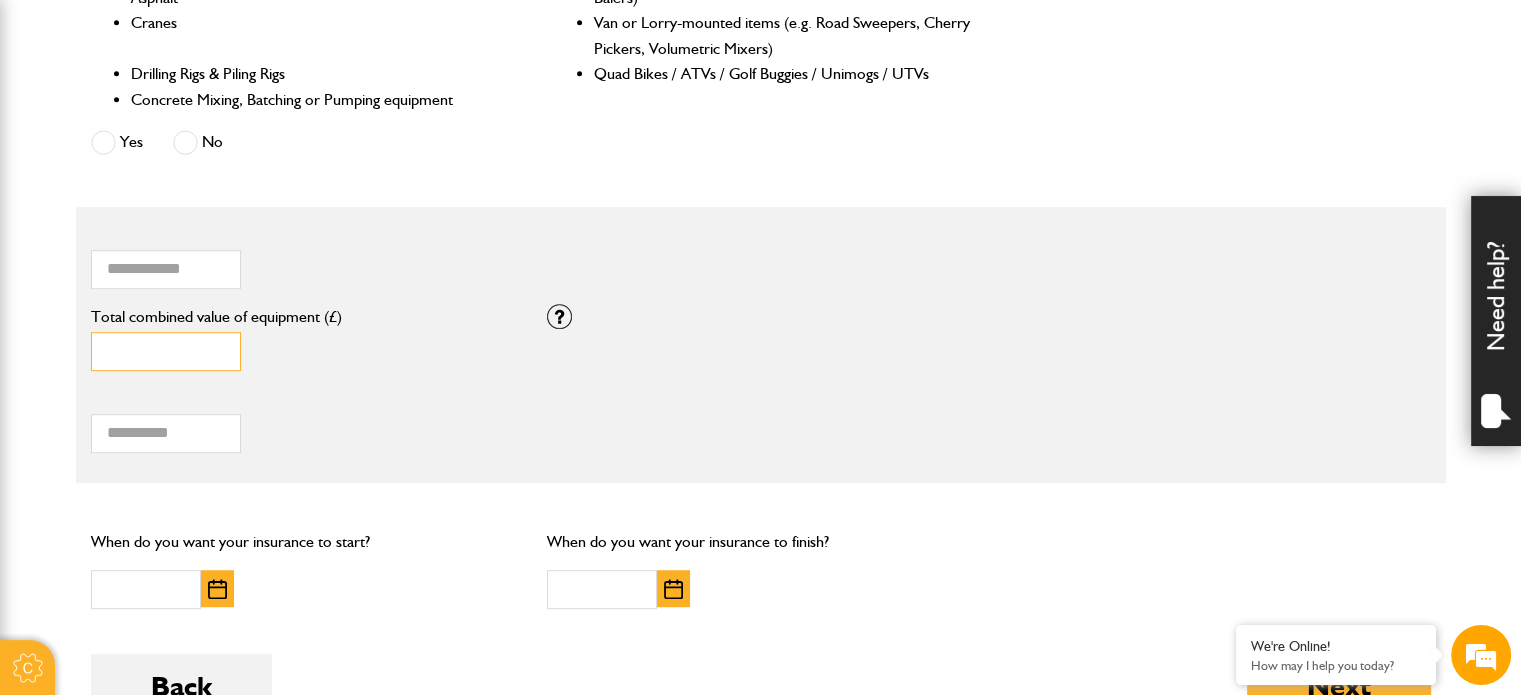 scroll, scrollTop: 1200, scrollLeft: 0, axis: vertical 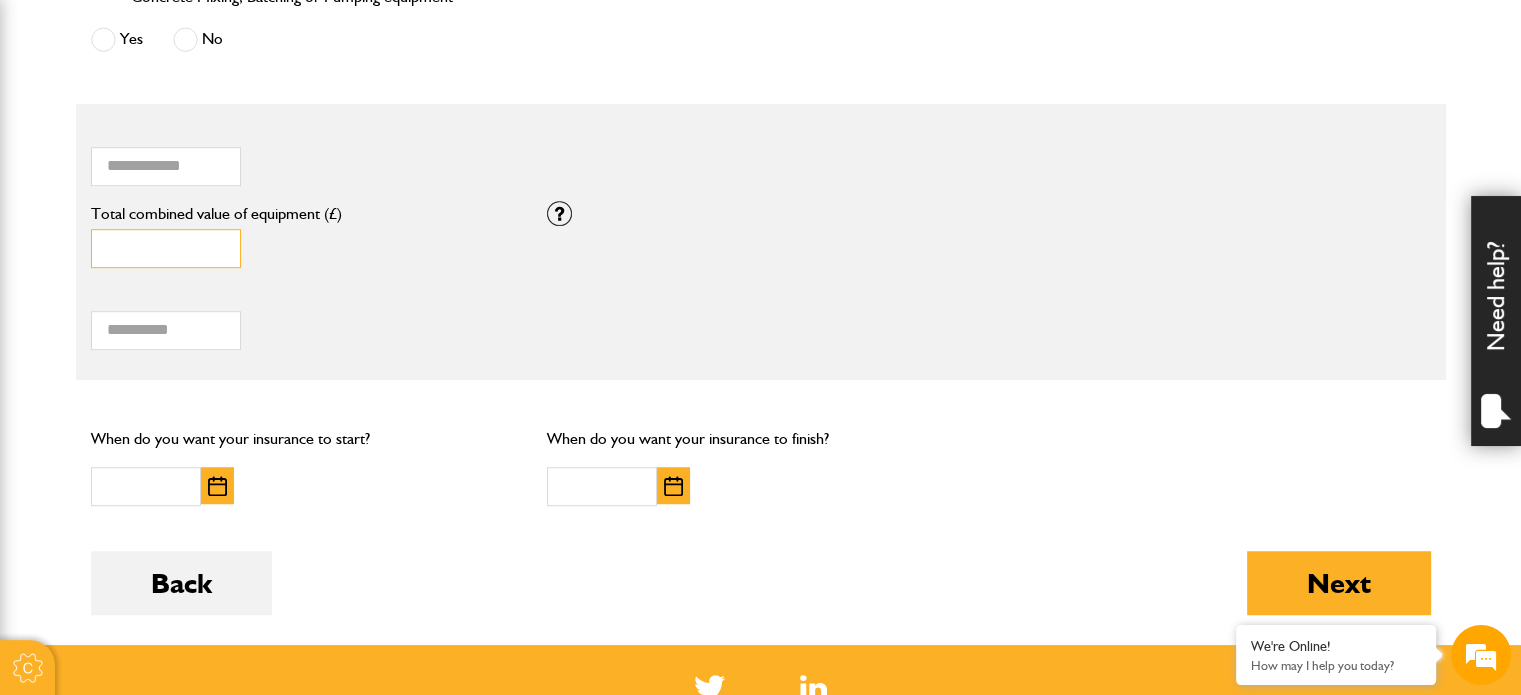 type on "******" 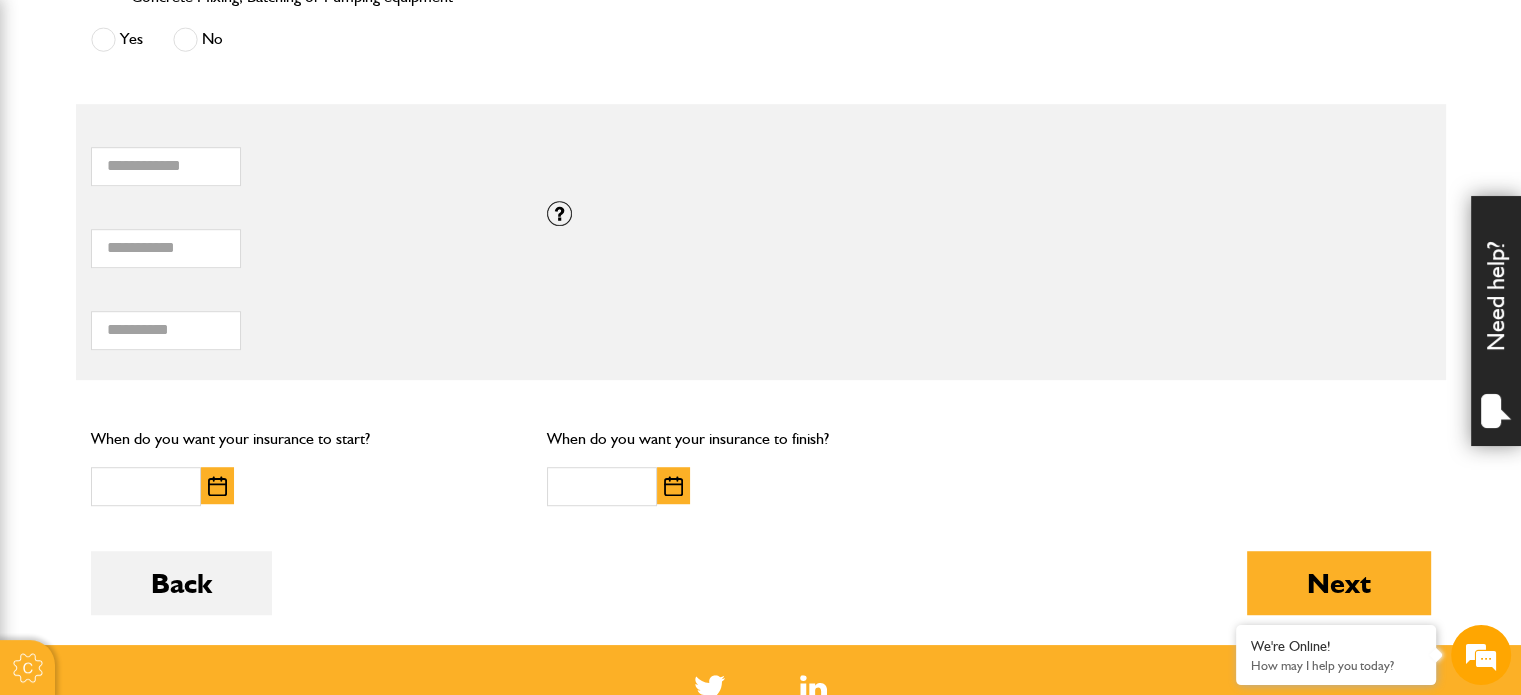 click at bounding box center [217, 486] 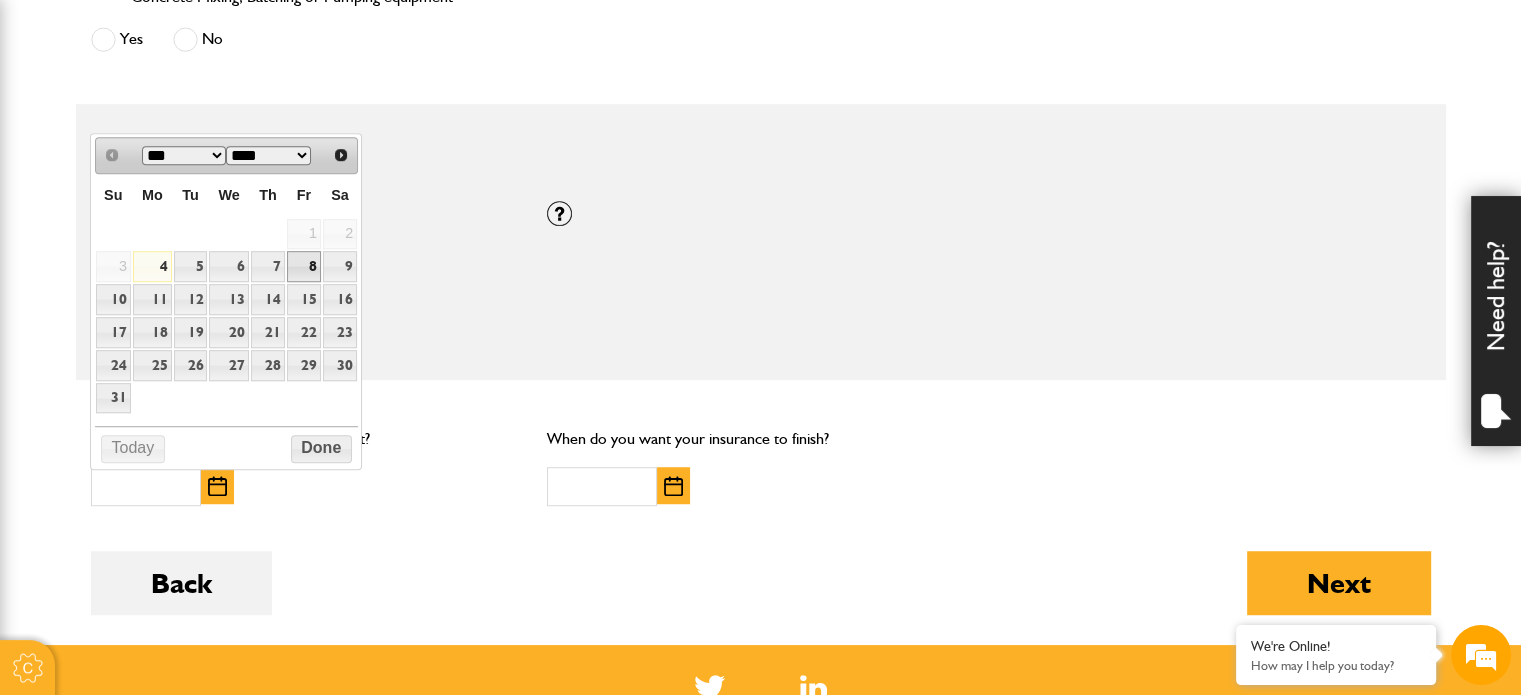 click on "8" at bounding box center (304, 266) 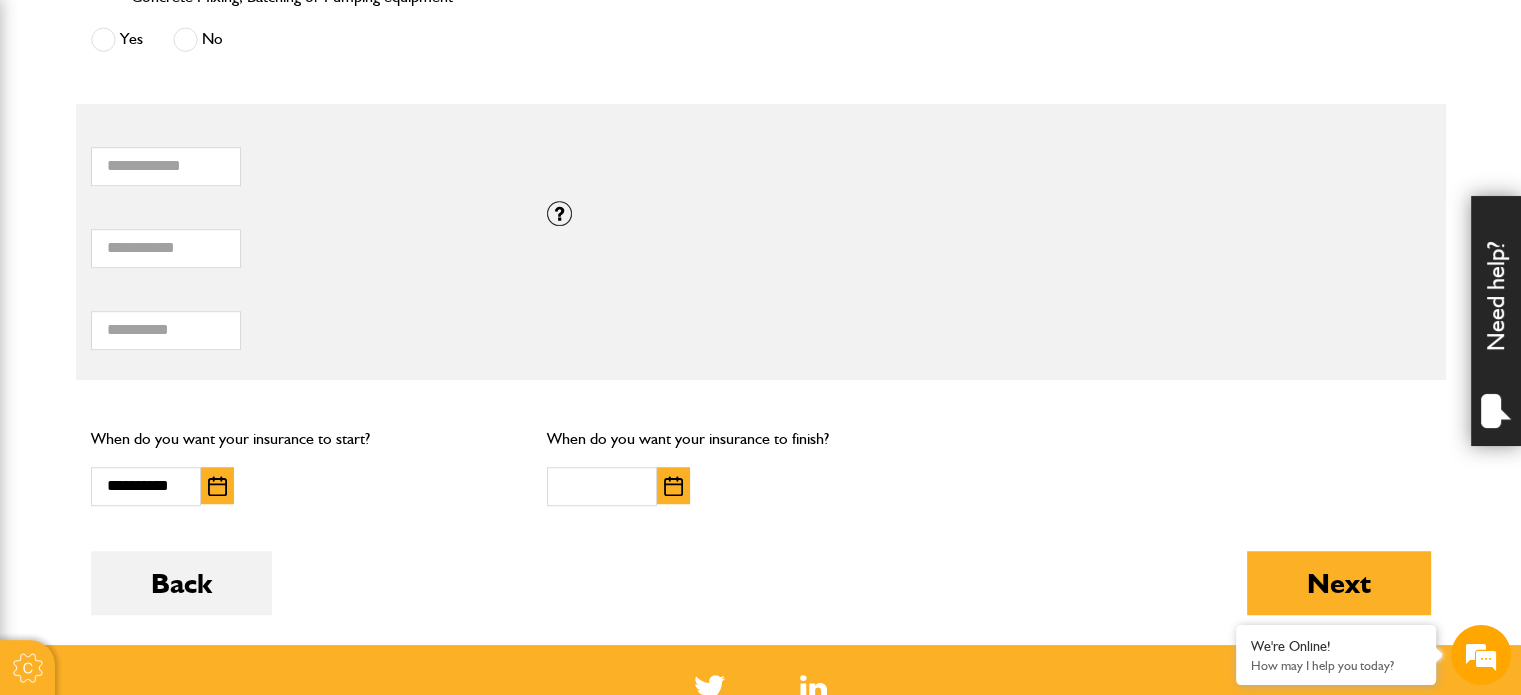 click at bounding box center [673, 485] 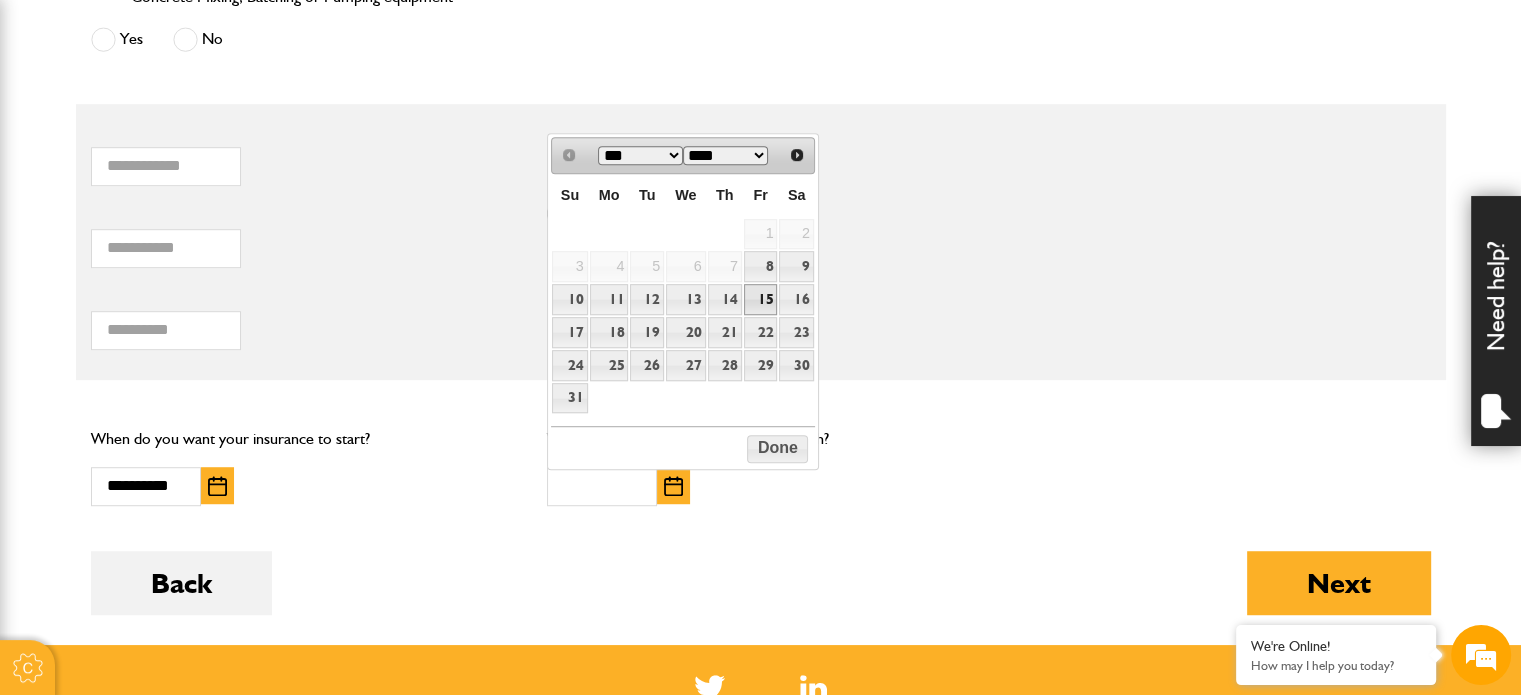 click on "15" at bounding box center [761, 299] 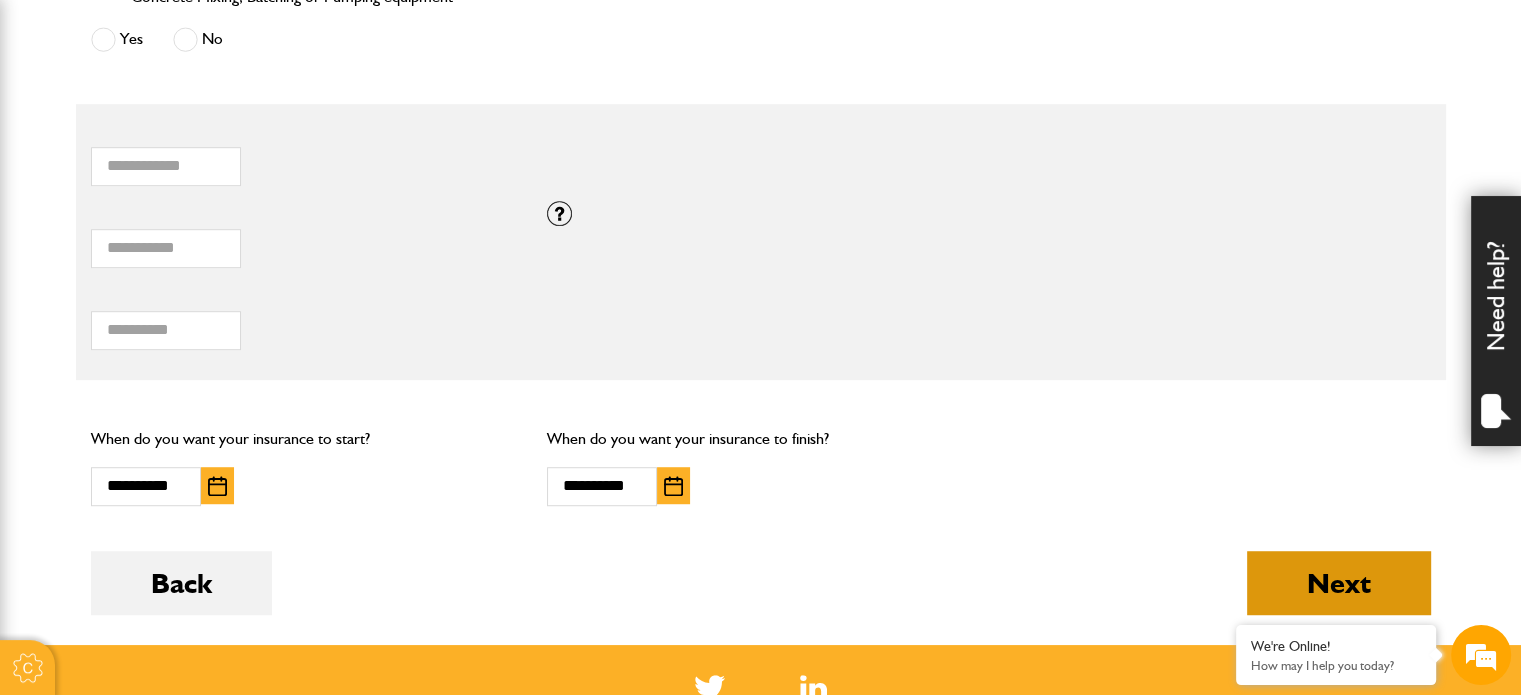 click on "Next" at bounding box center (1339, 583) 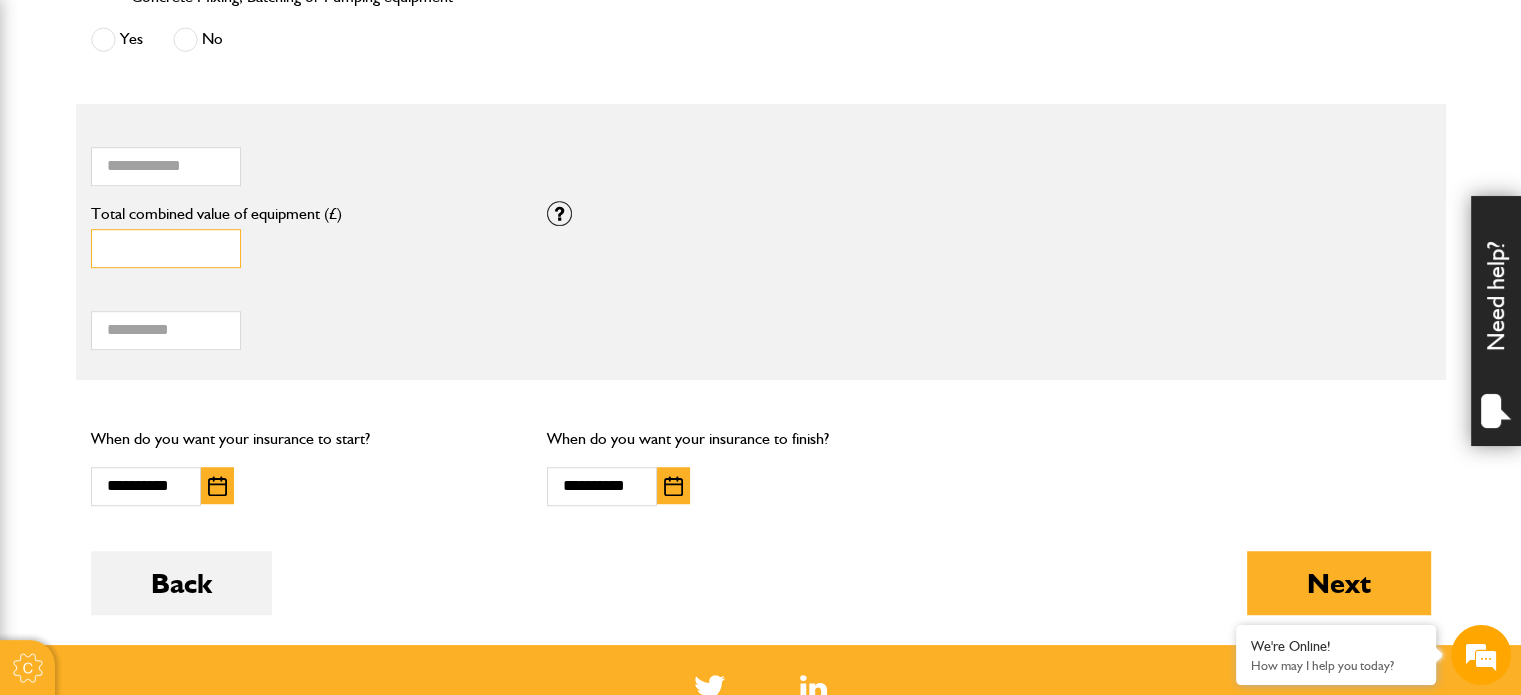 click on "******" at bounding box center (166, 248) 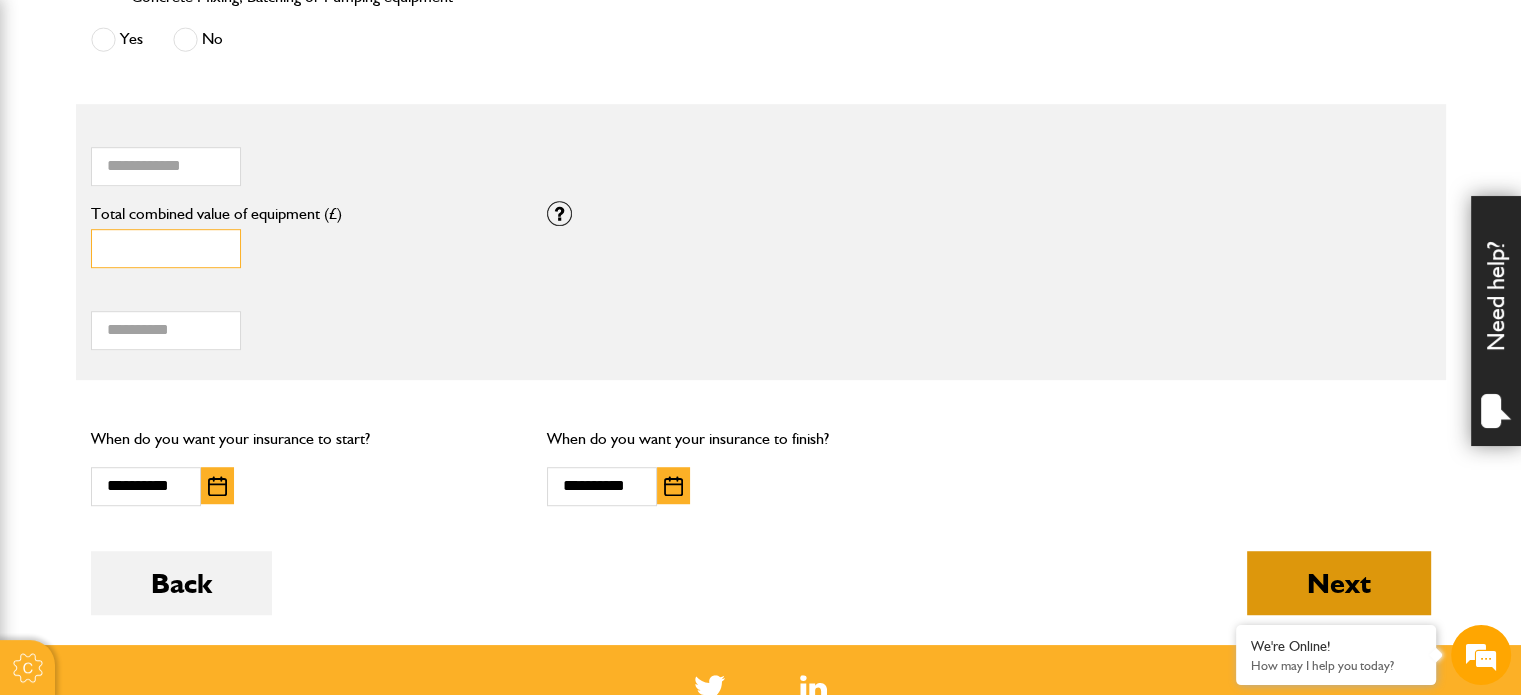 type on "*****" 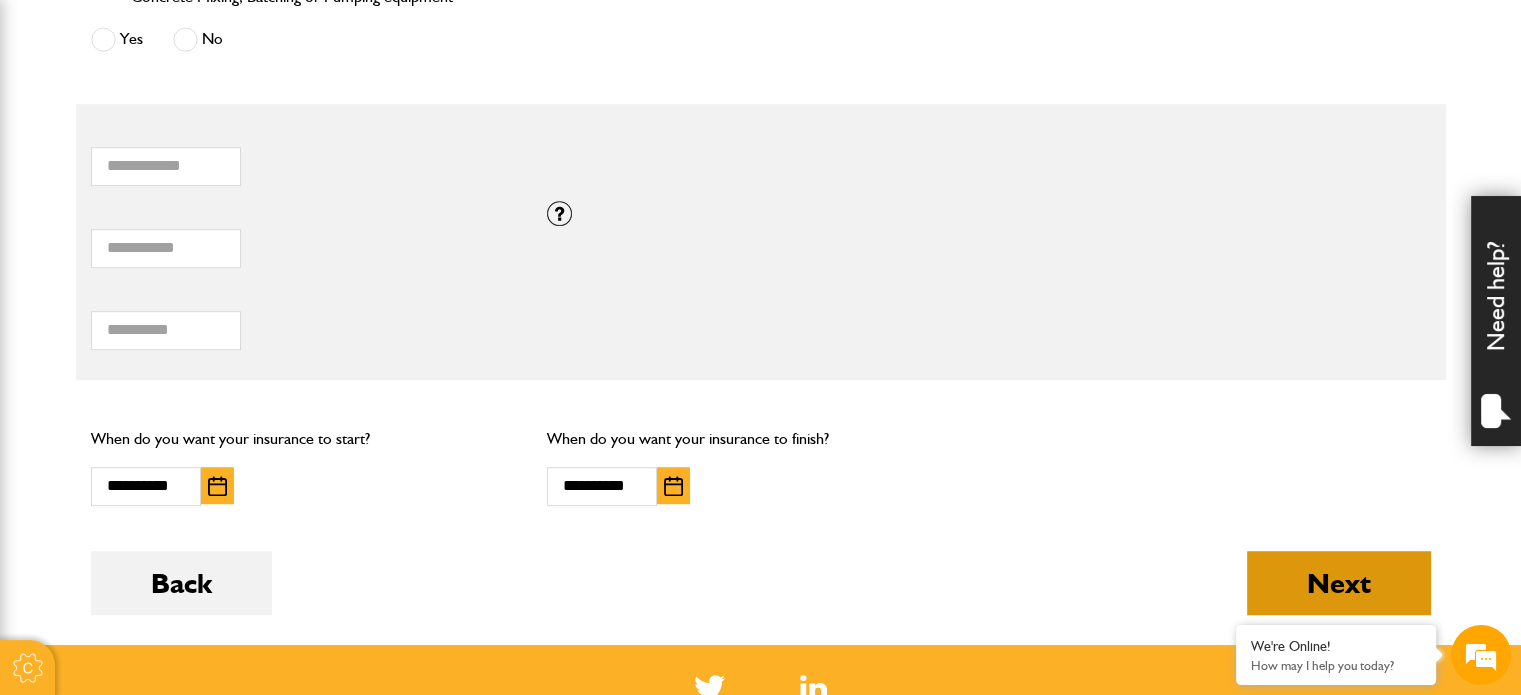click on "Next" at bounding box center [1339, 583] 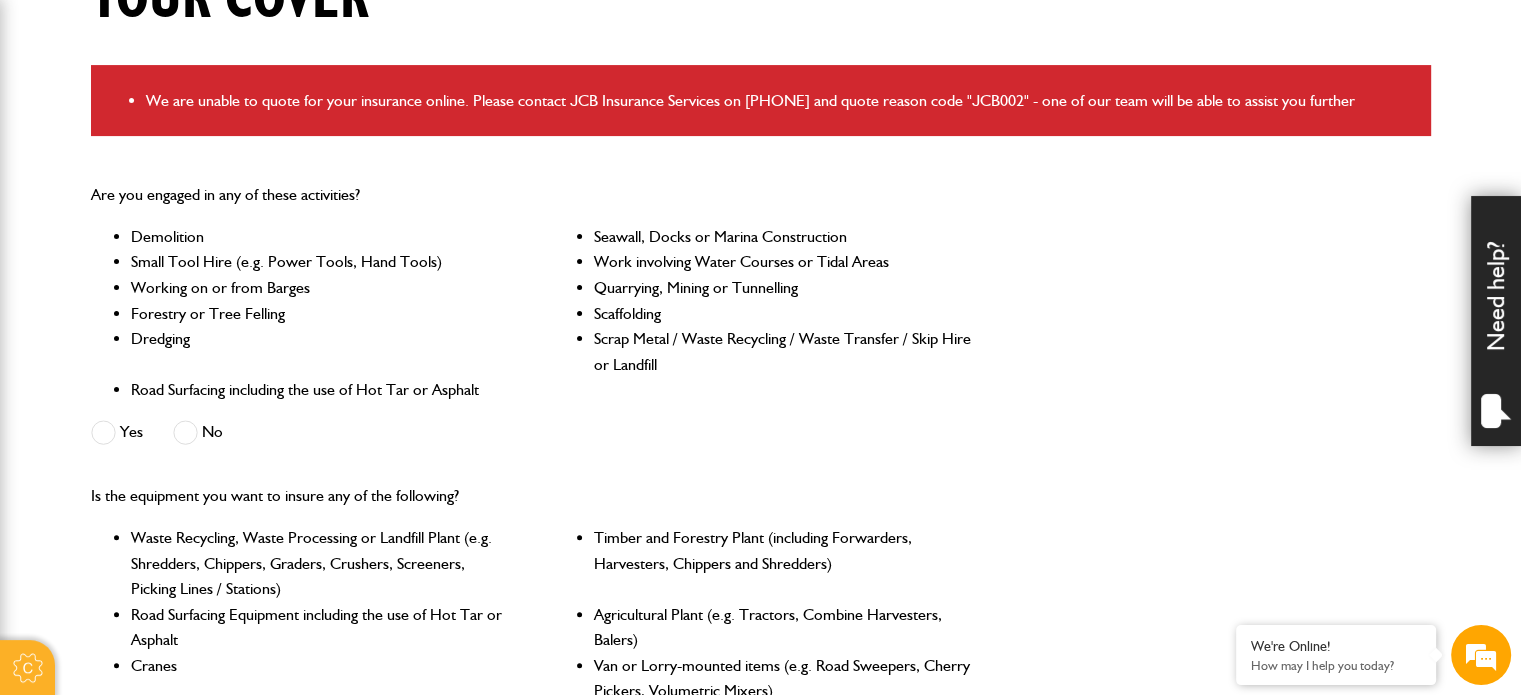 scroll, scrollTop: 700, scrollLeft: 0, axis: vertical 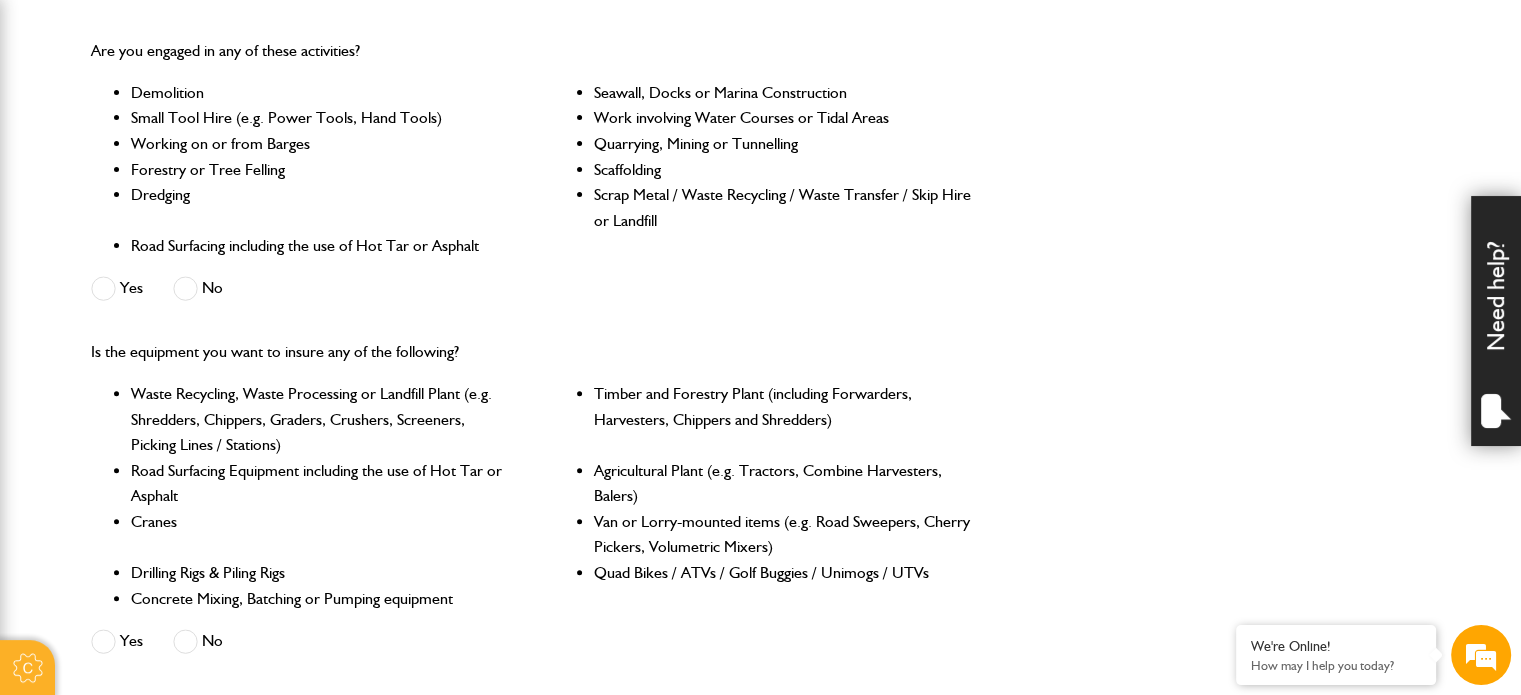 click at bounding box center (185, 288) 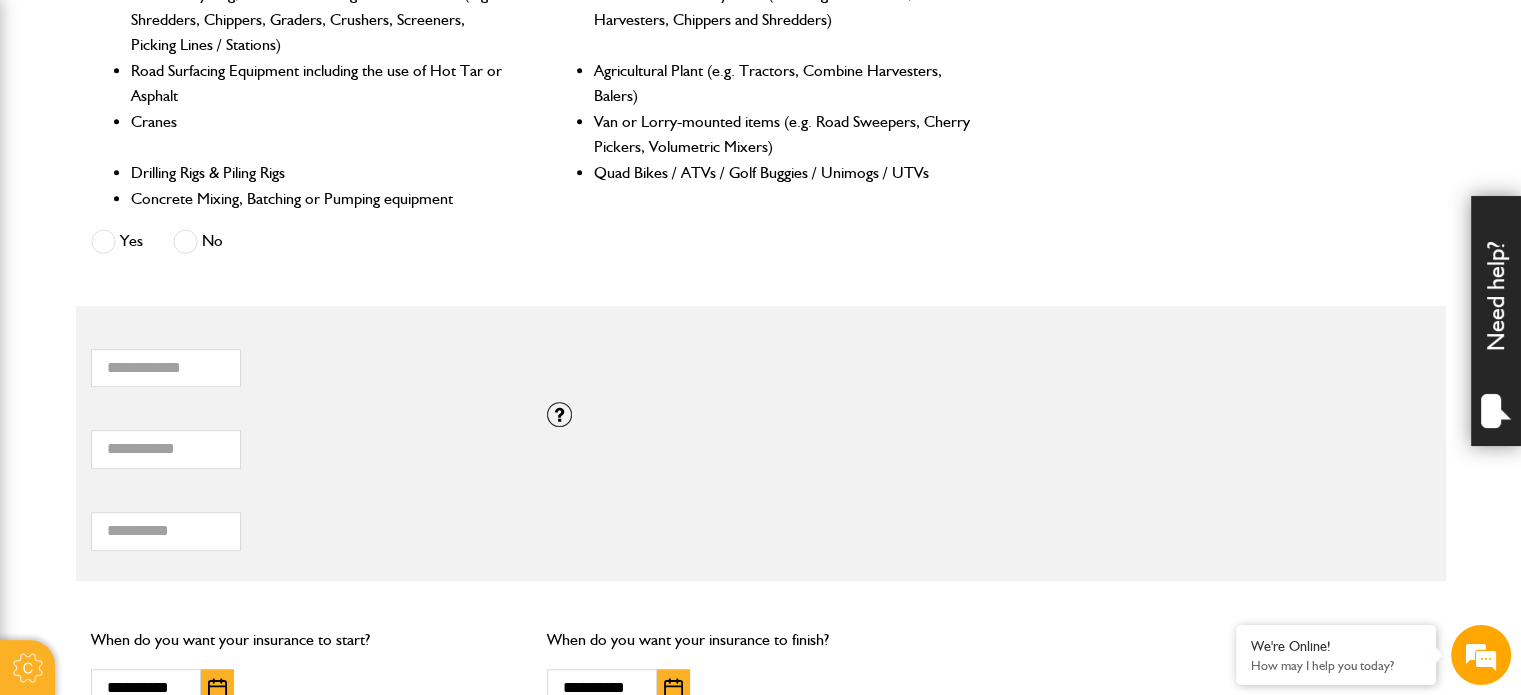 scroll, scrollTop: 1600, scrollLeft: 0, axis: vertical 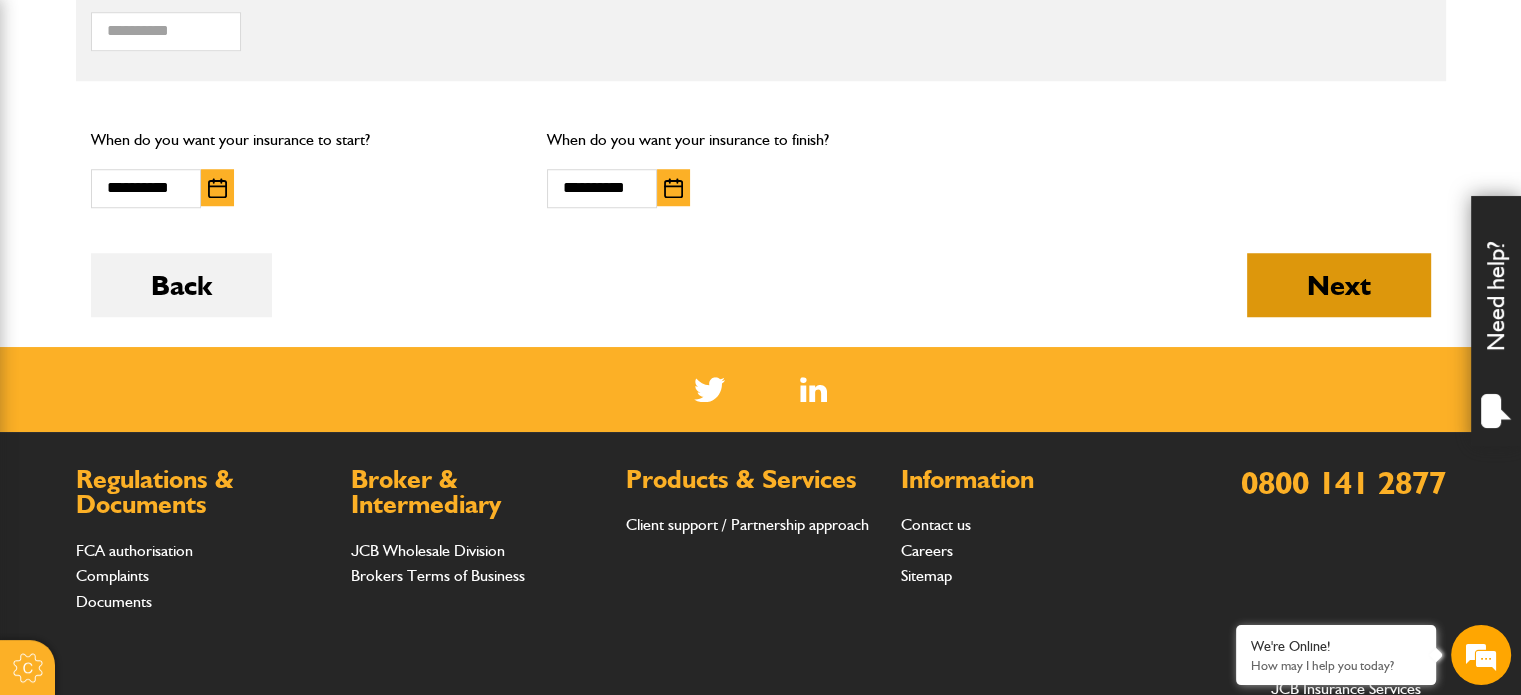 click on "Next" at bounding box center (1339, 285) 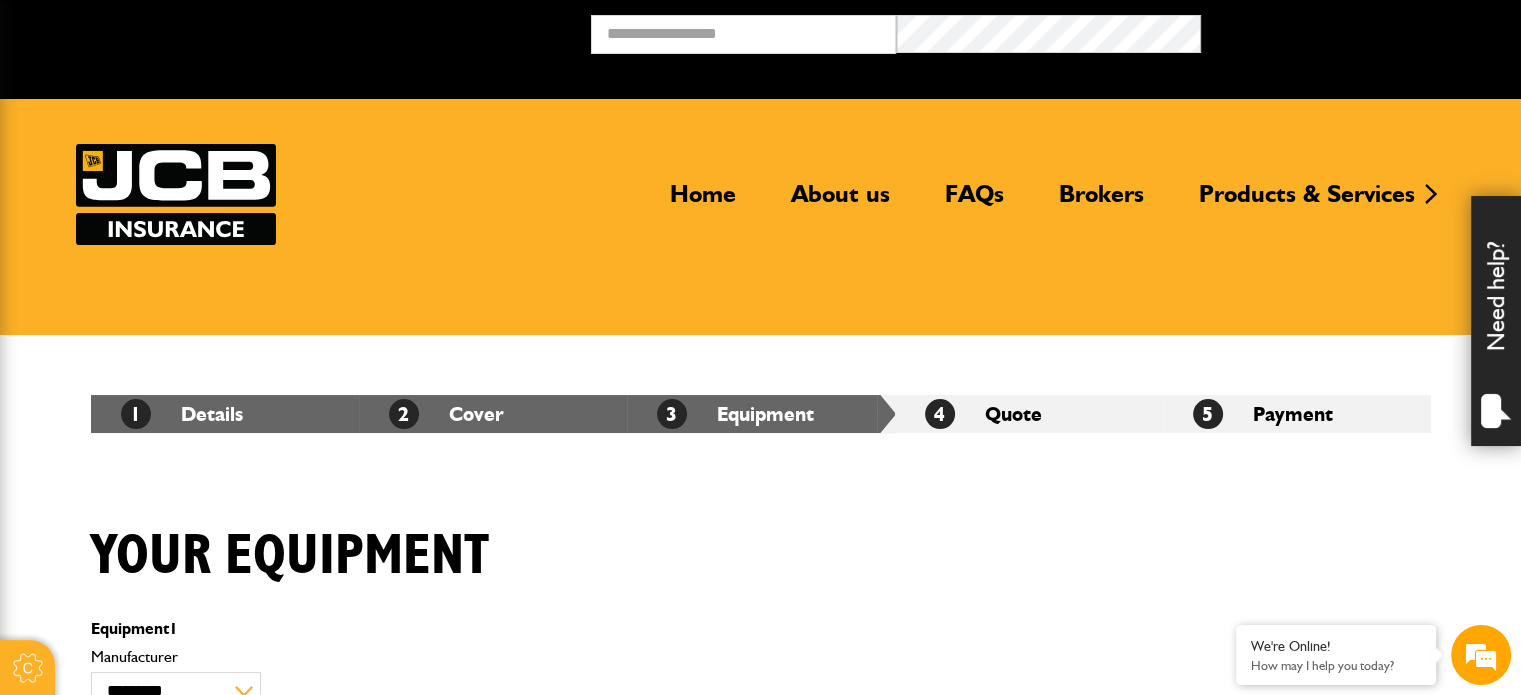scroll, scrollTop: 300, scrollLeft: 0, axis: vertical 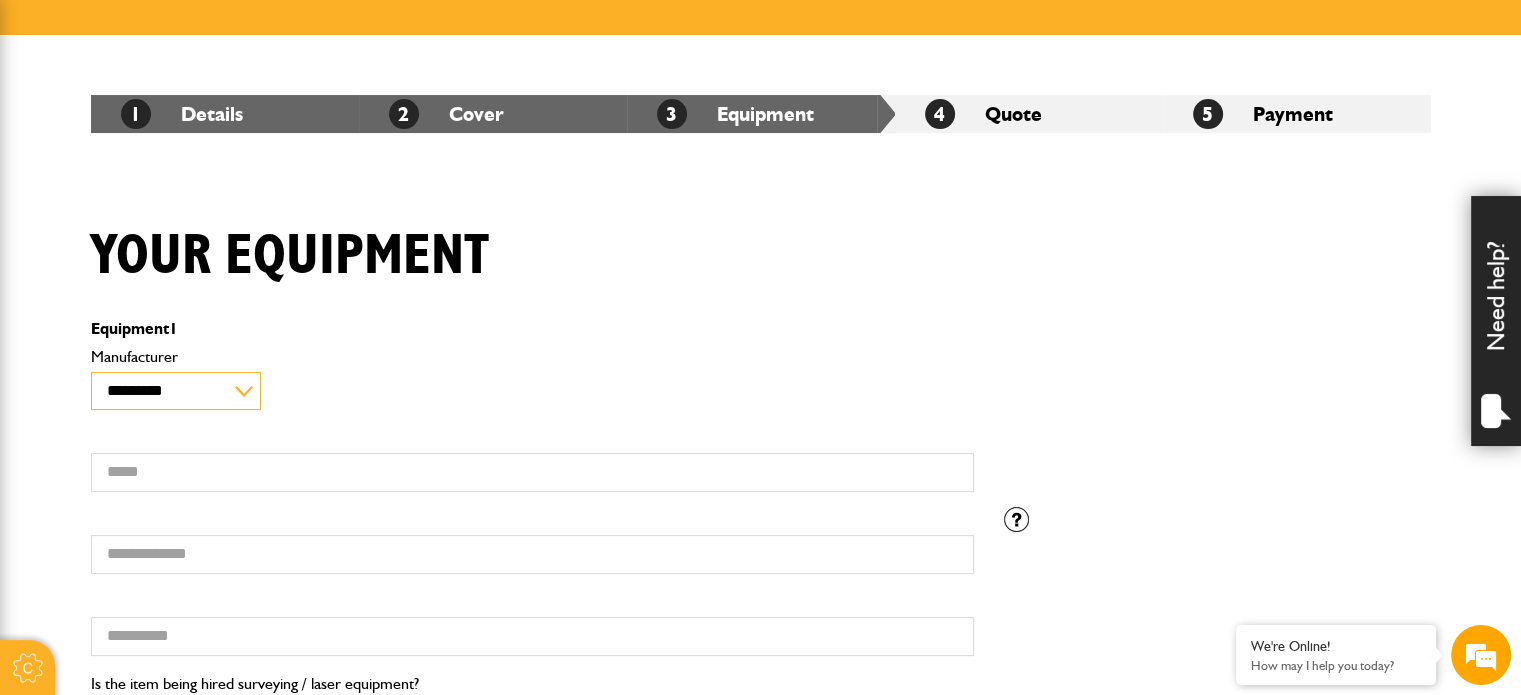 click on "**********" at bounding box center [176, 391] 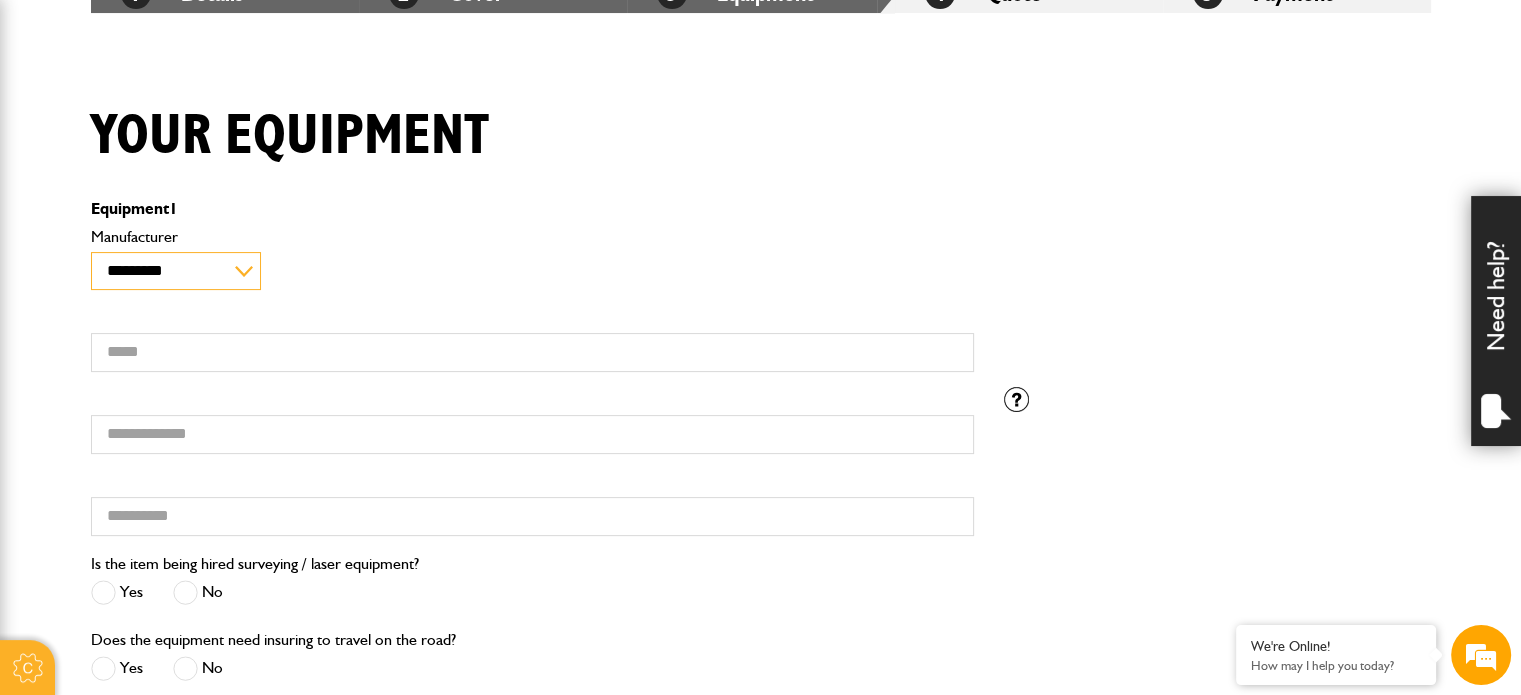 scroll, scrollTop: 400, scrollLeft: 0, axis: vertical 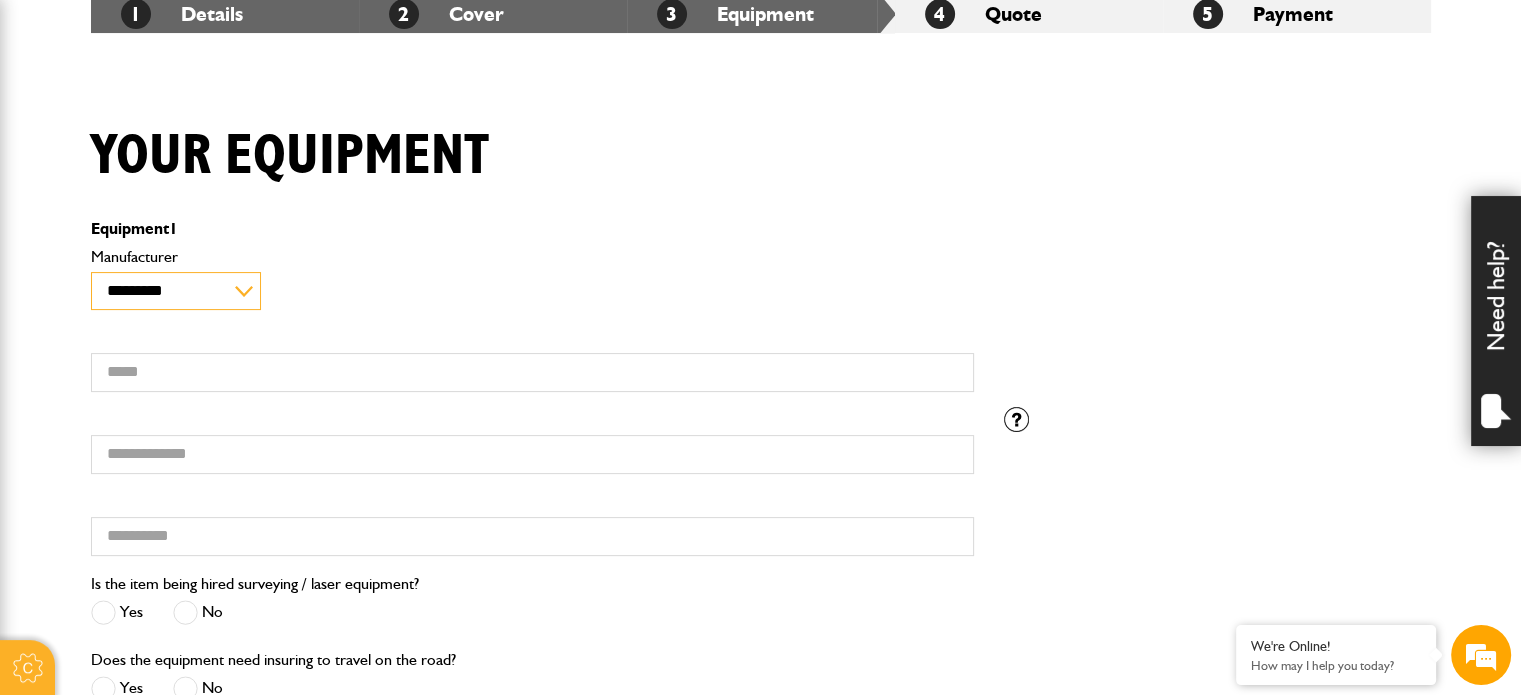 click on "**********" at bounding box center (176, 291) 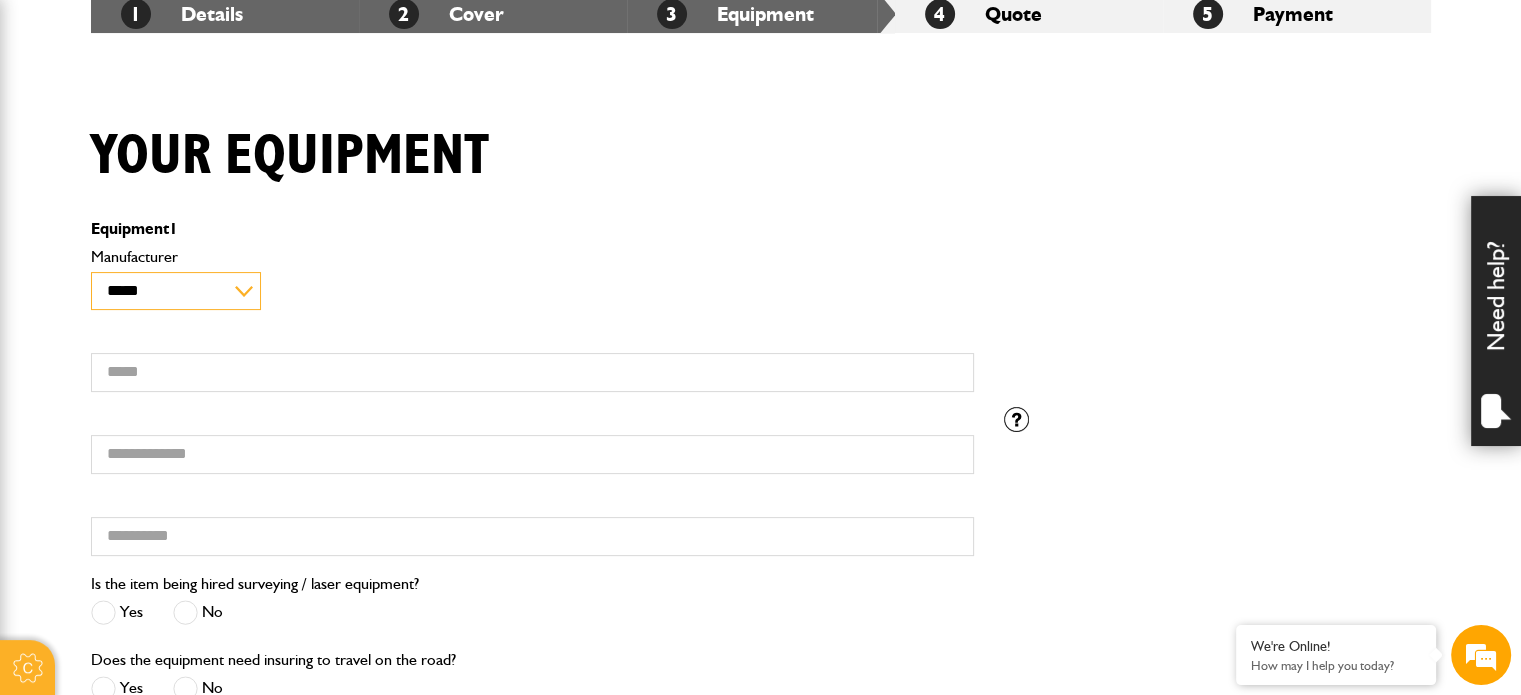 click on "**********" at bounding box center (176, 291) 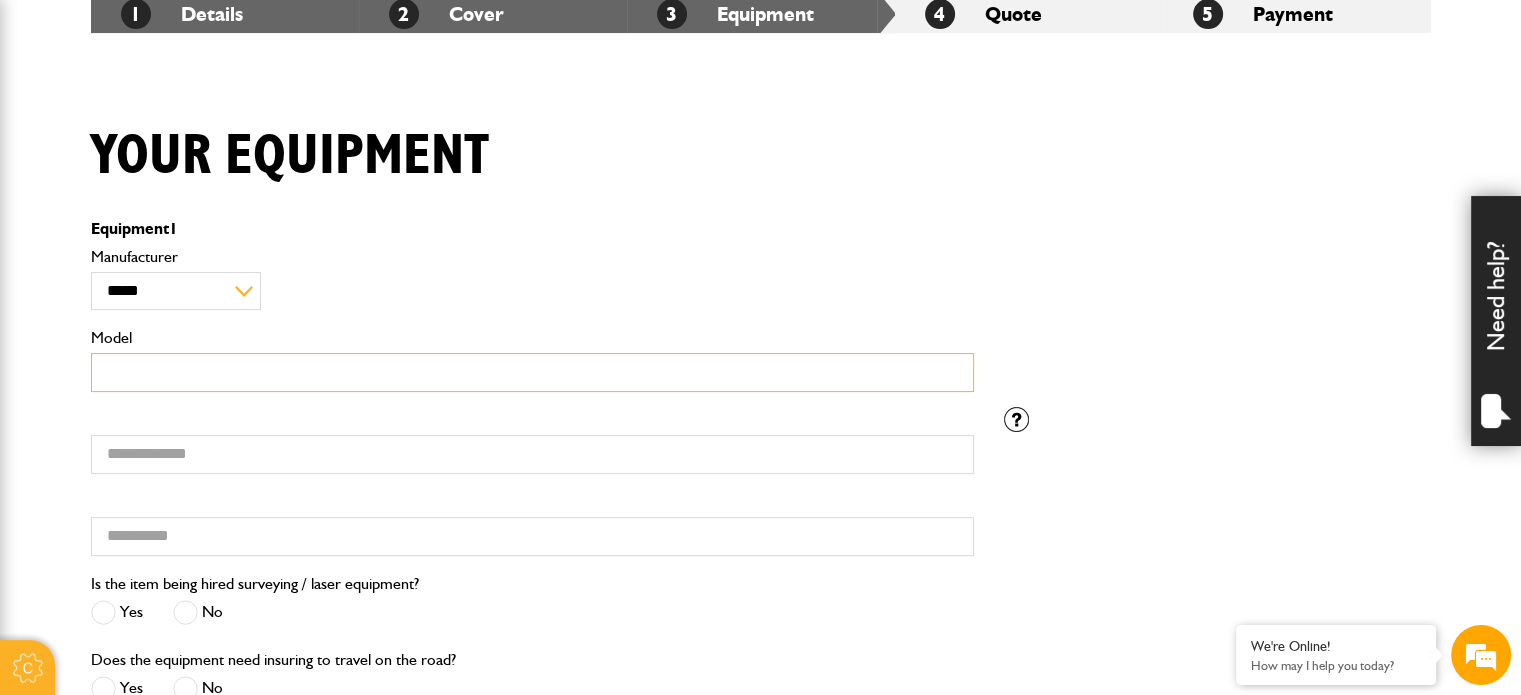 click on "Model" at bounding box center [532, 372] 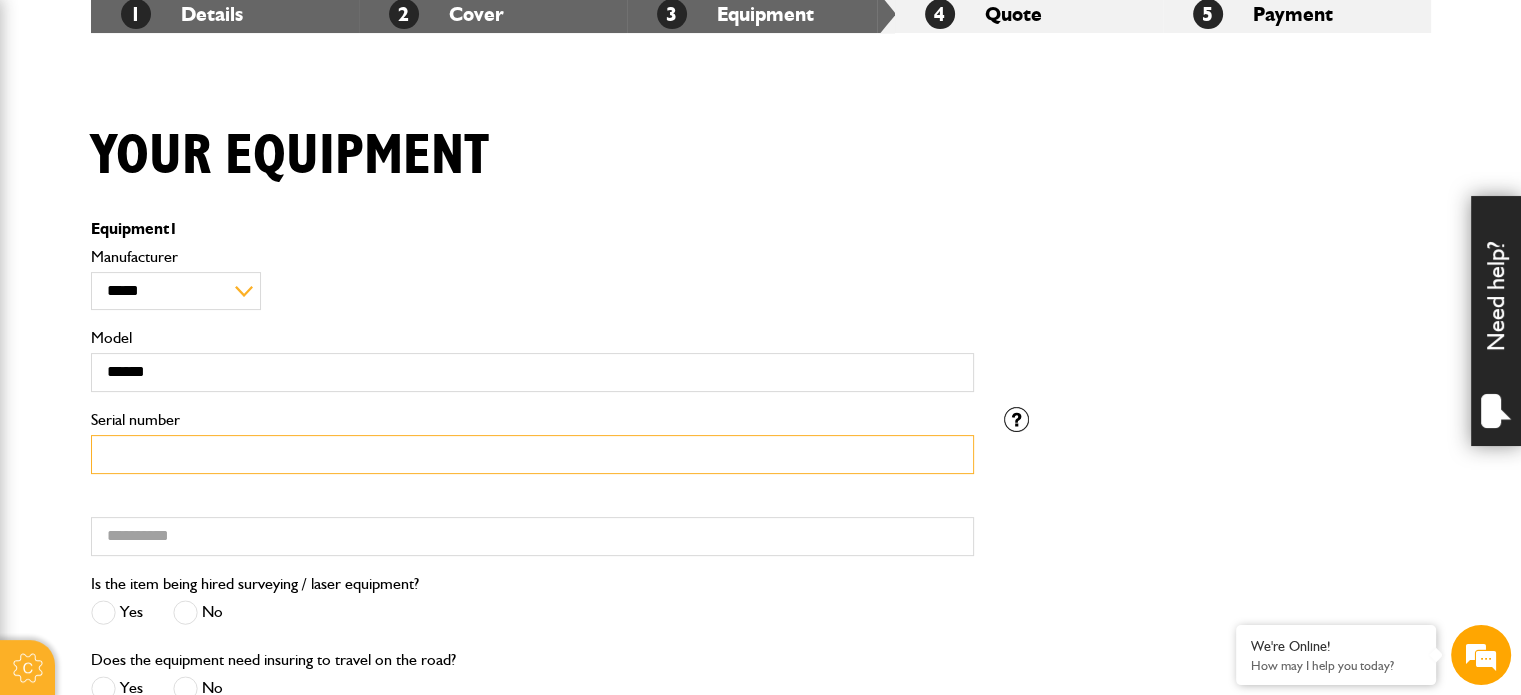 click on "Serial number" at bounding box center [532, 454] 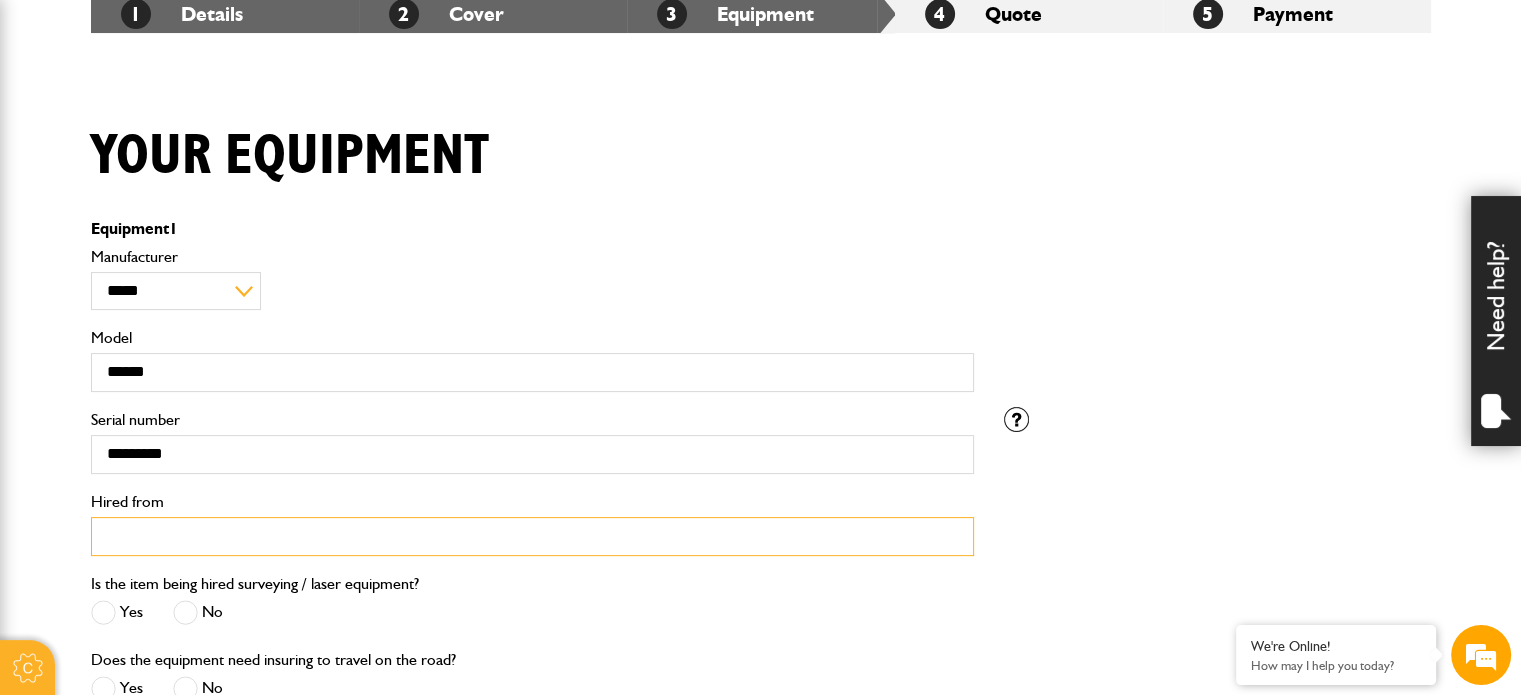 click on "Hired from" at bounding box center [532, 536] 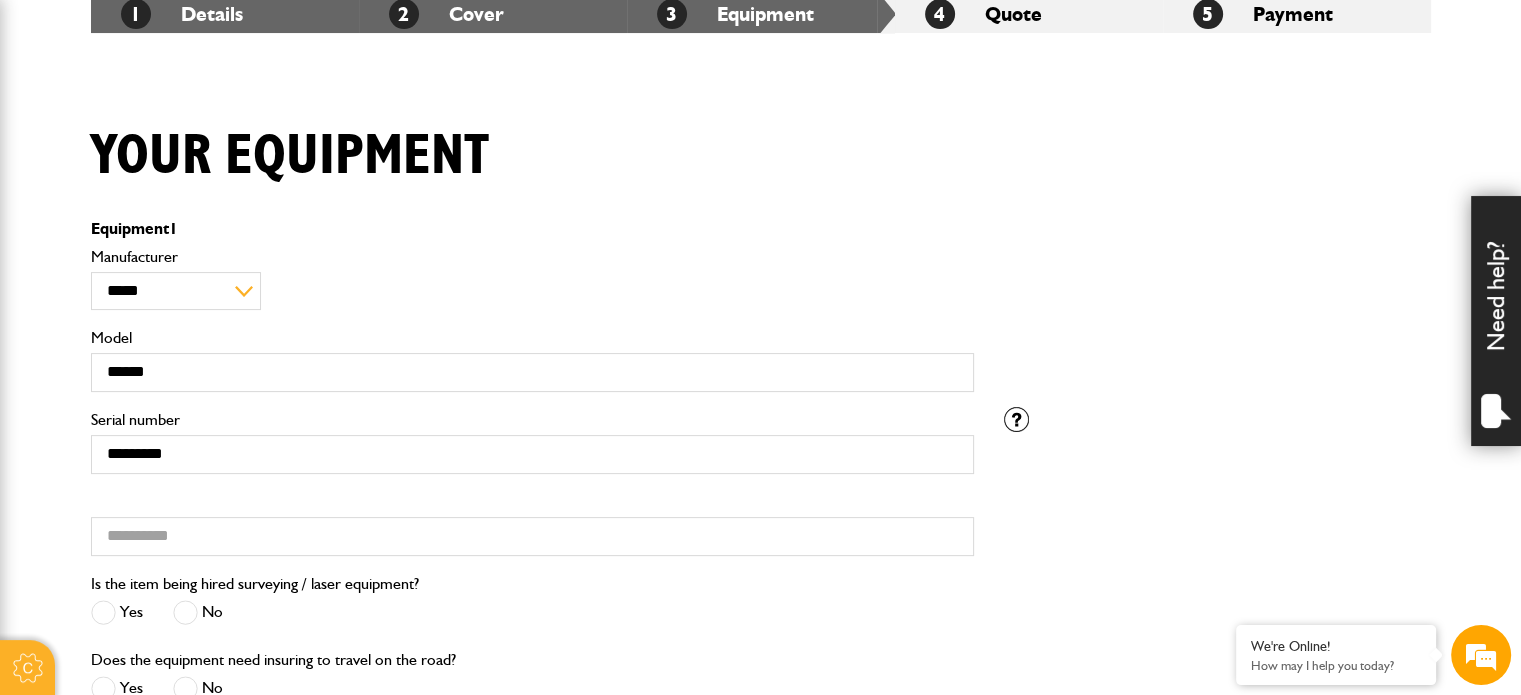 click on "Is the item being hired surveying / laser equipment?
Yes
No" at bounding box center [532, 609] 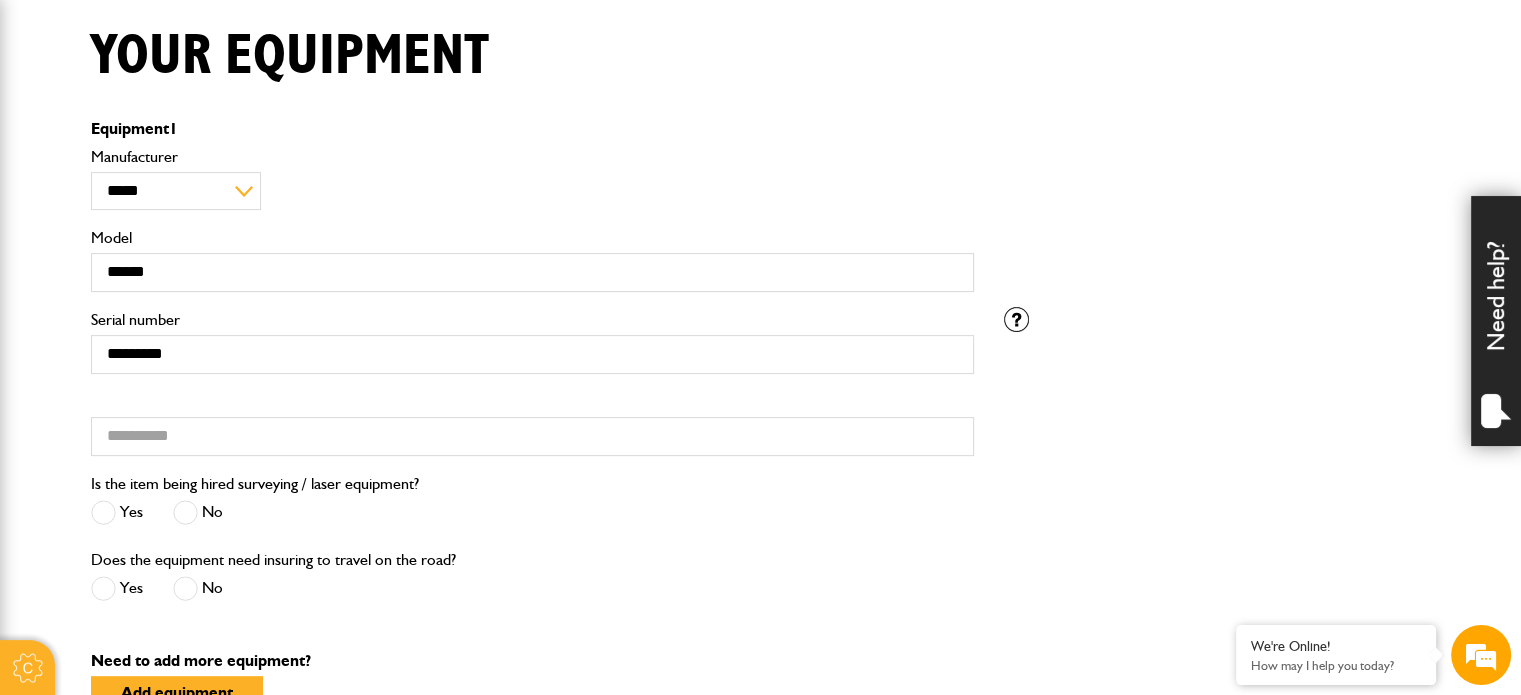 scroll, scrollTop: 600, scrollLeft: 0, axis: vertical 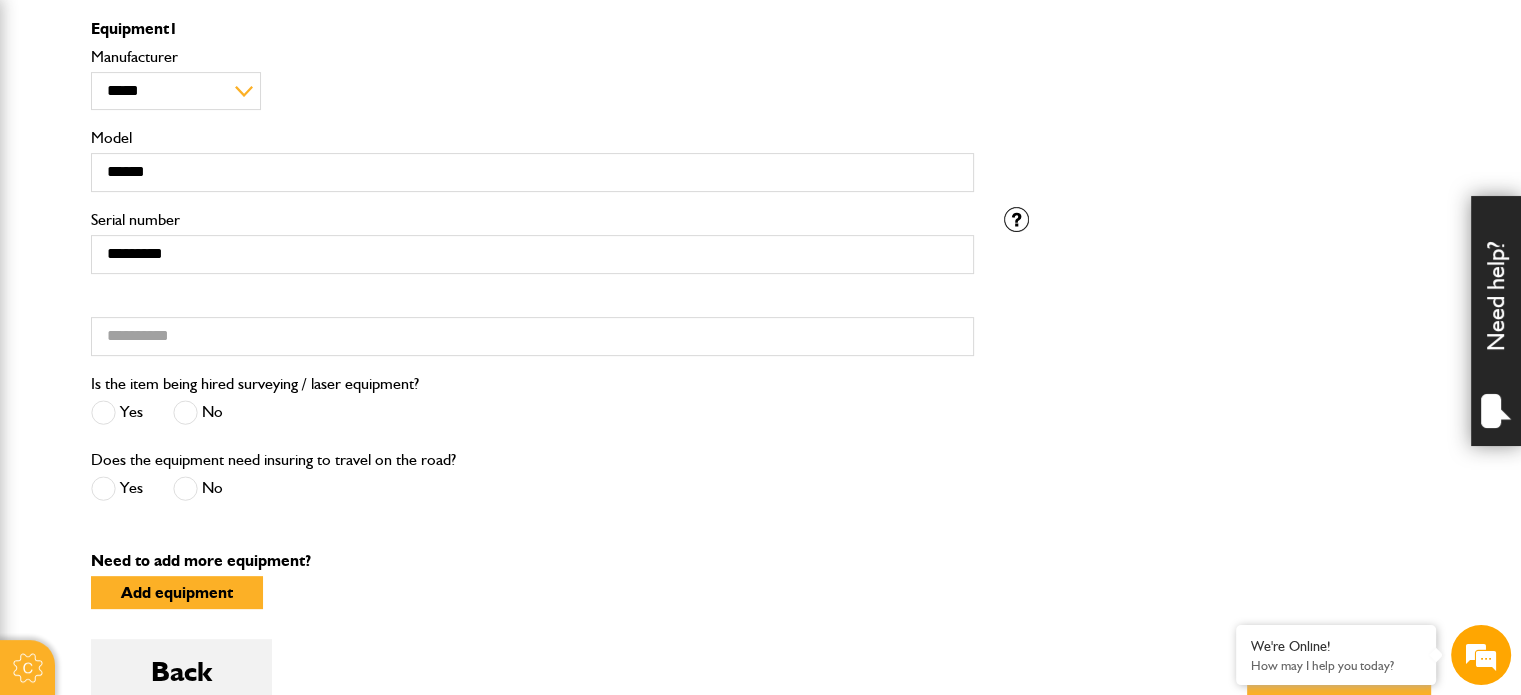 click at bounding box center [185, 412] 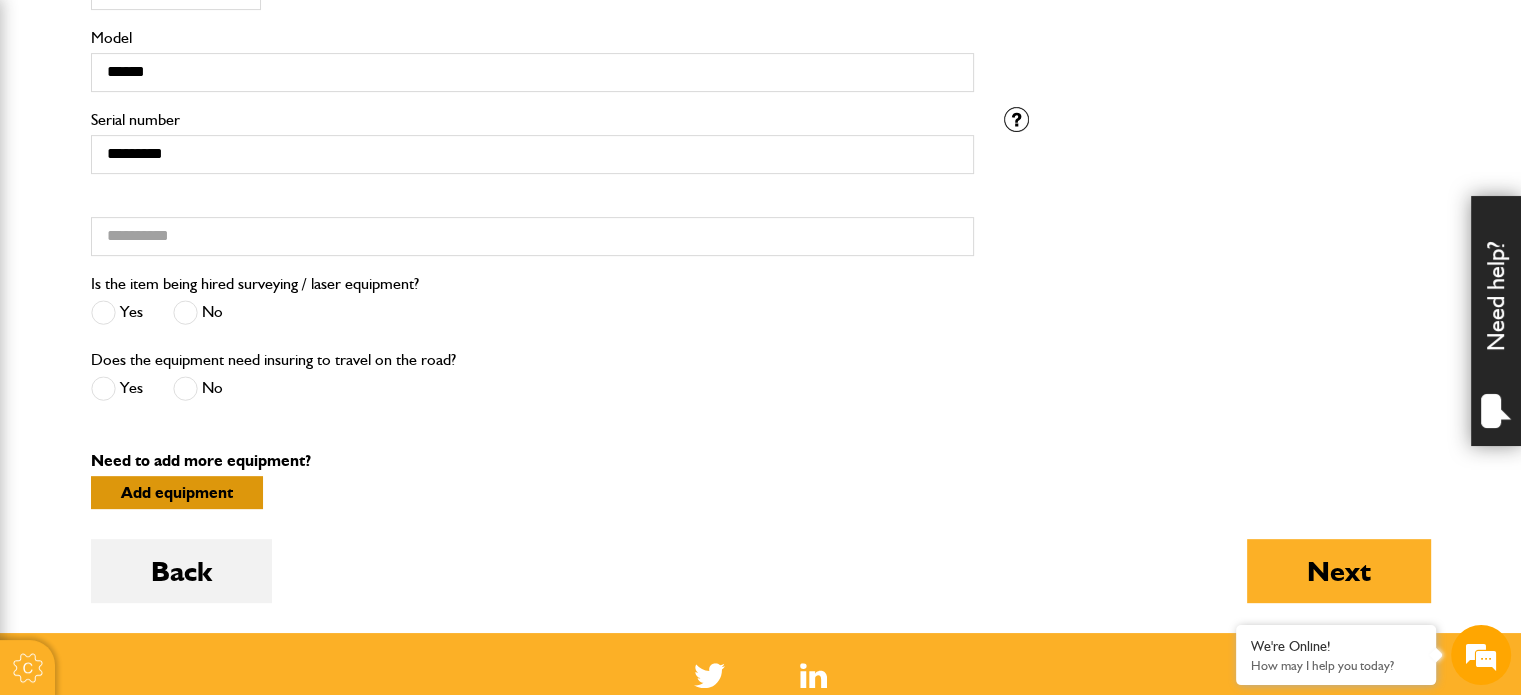 click on "Add equipment" at bounding box center (177, 492) 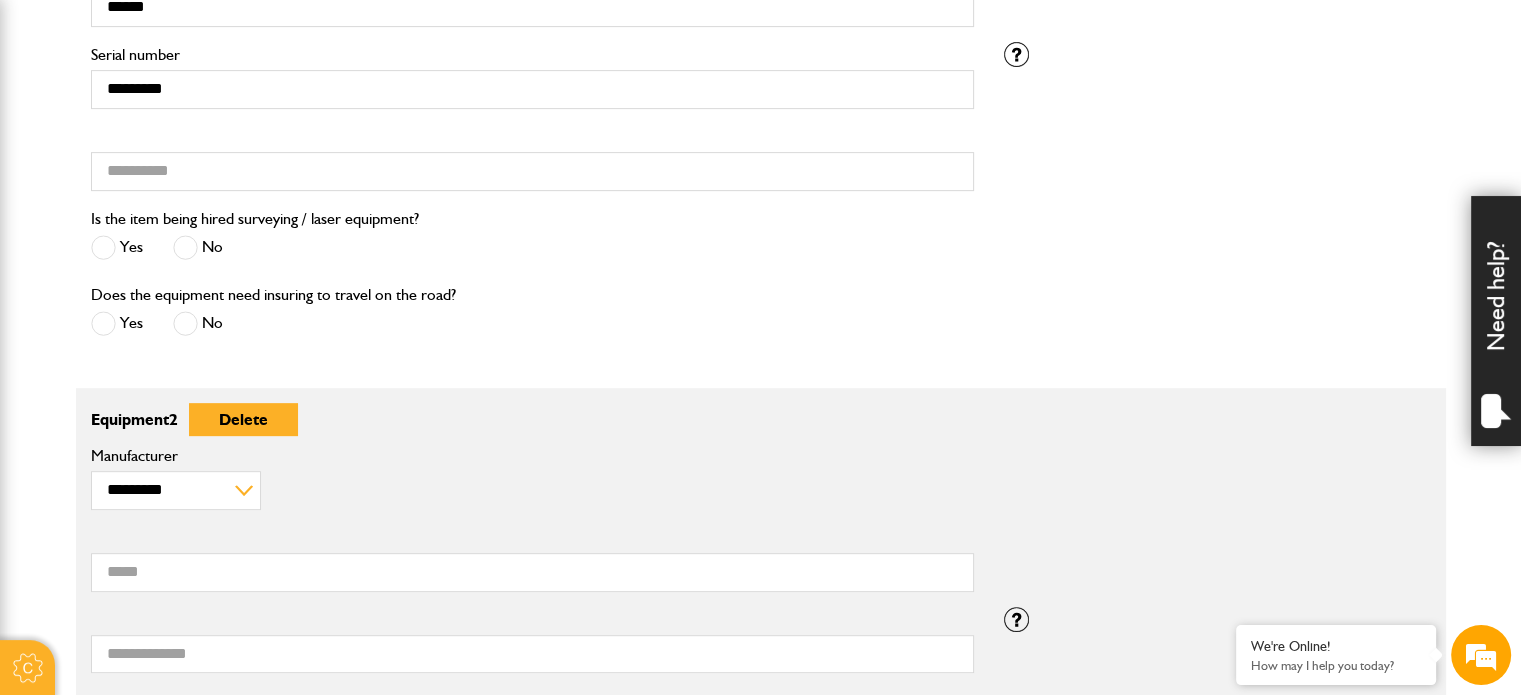scroll, scrollTop: 800, scrollLeft: 0, axis: vertical 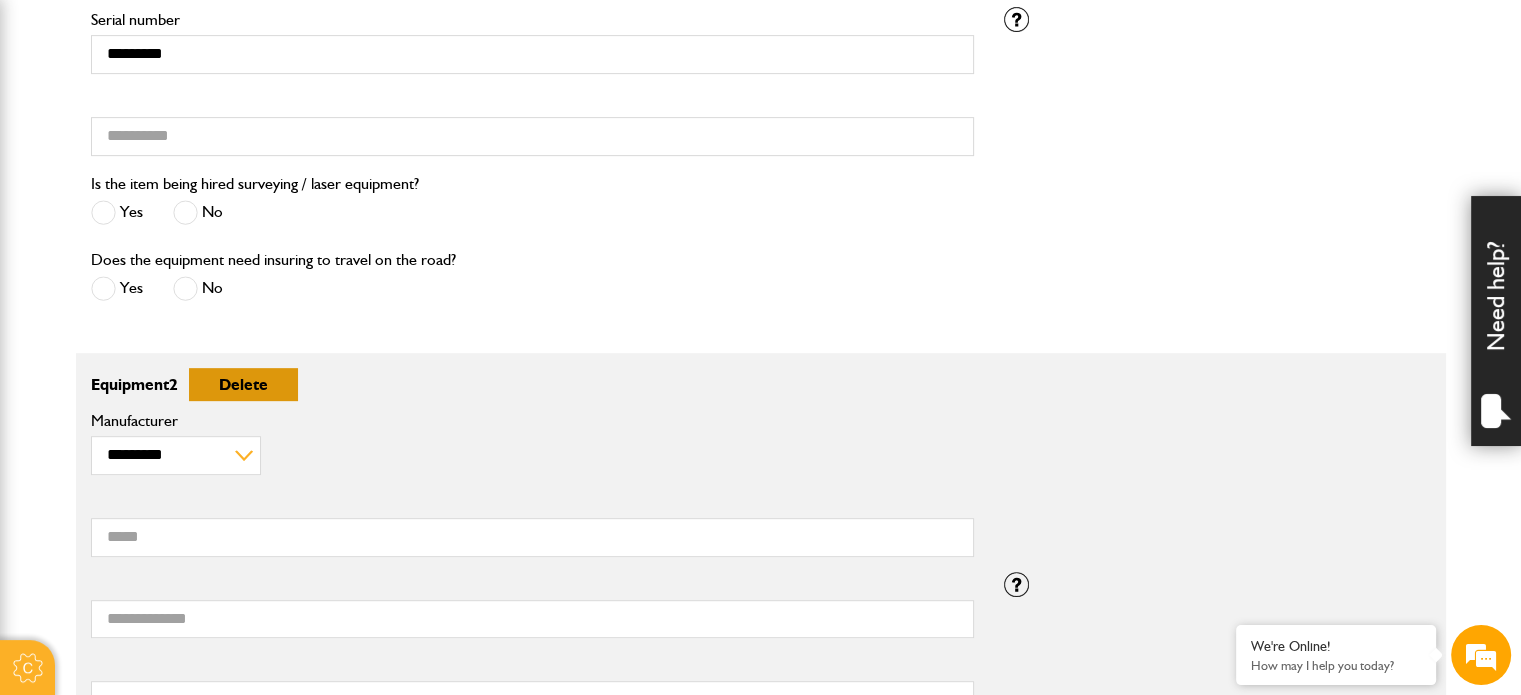 click on "Delete" at bounding box center (243, 384) 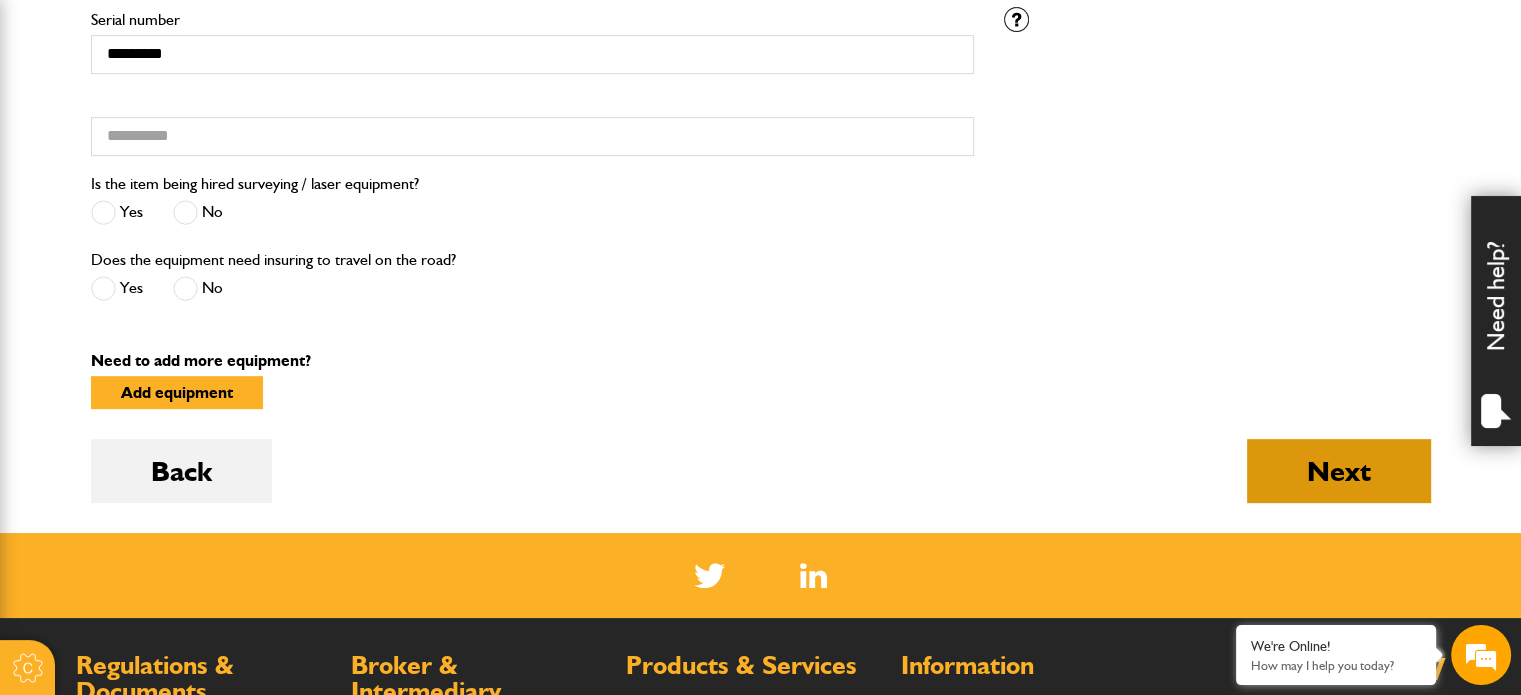 click on "Next" at bounding box center (1339, 471) 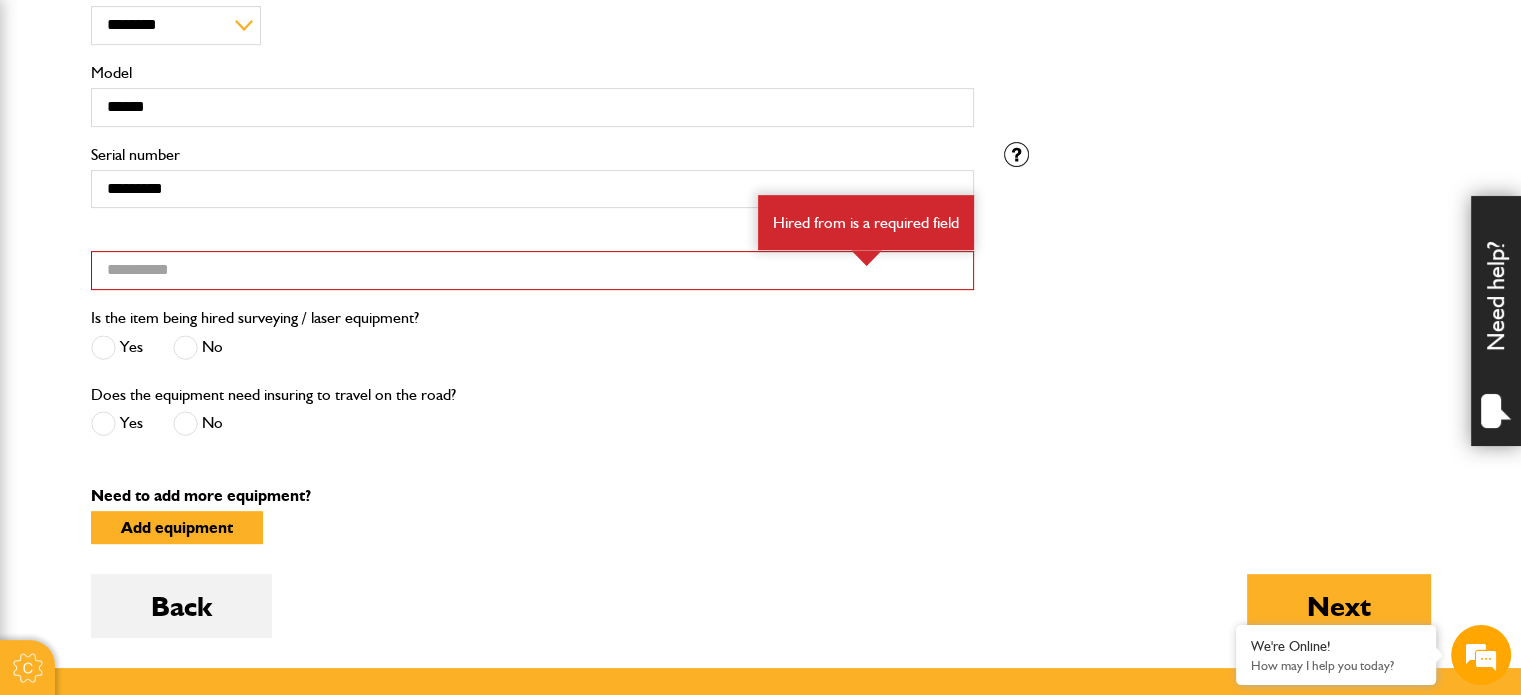 scroll, scrollTop: 800, scrollLeft: 0, axis: vertical 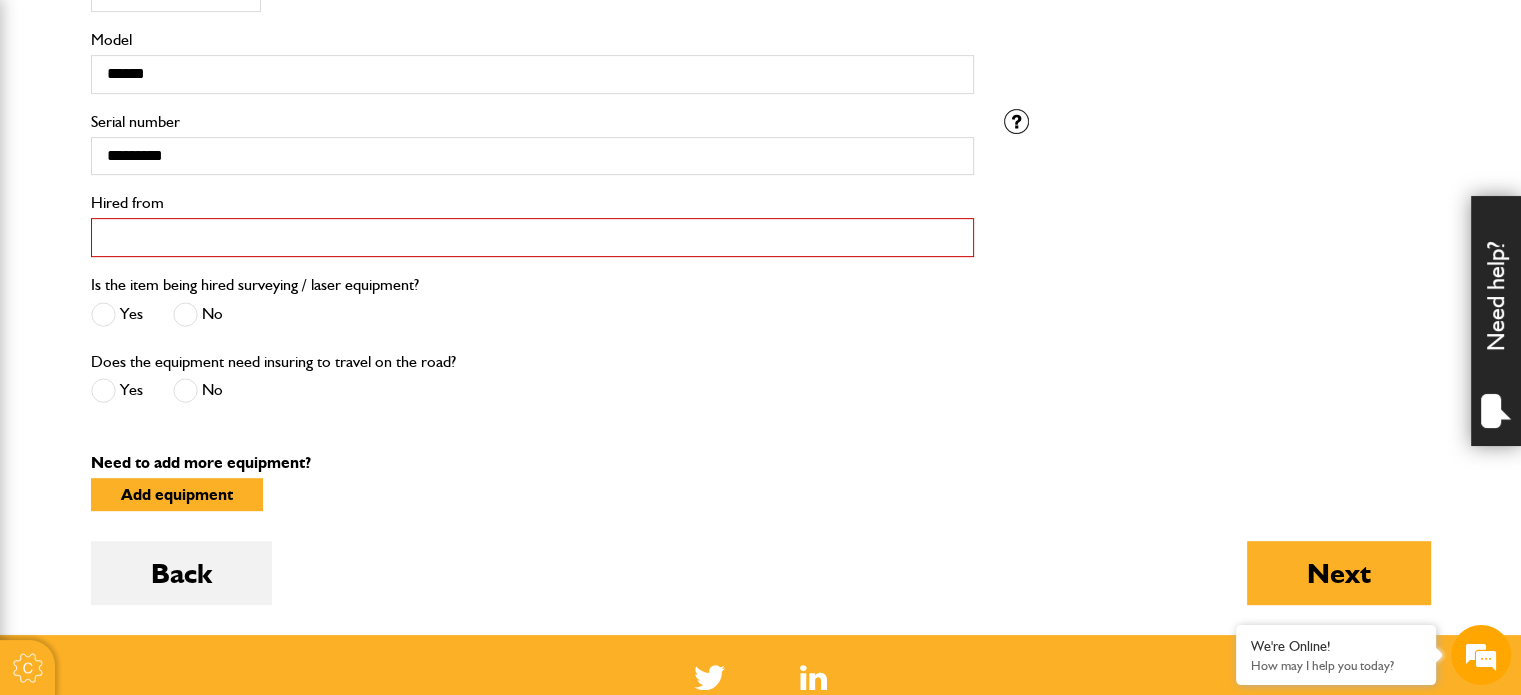 click on "Hired from" at bounding box center (532, 237) 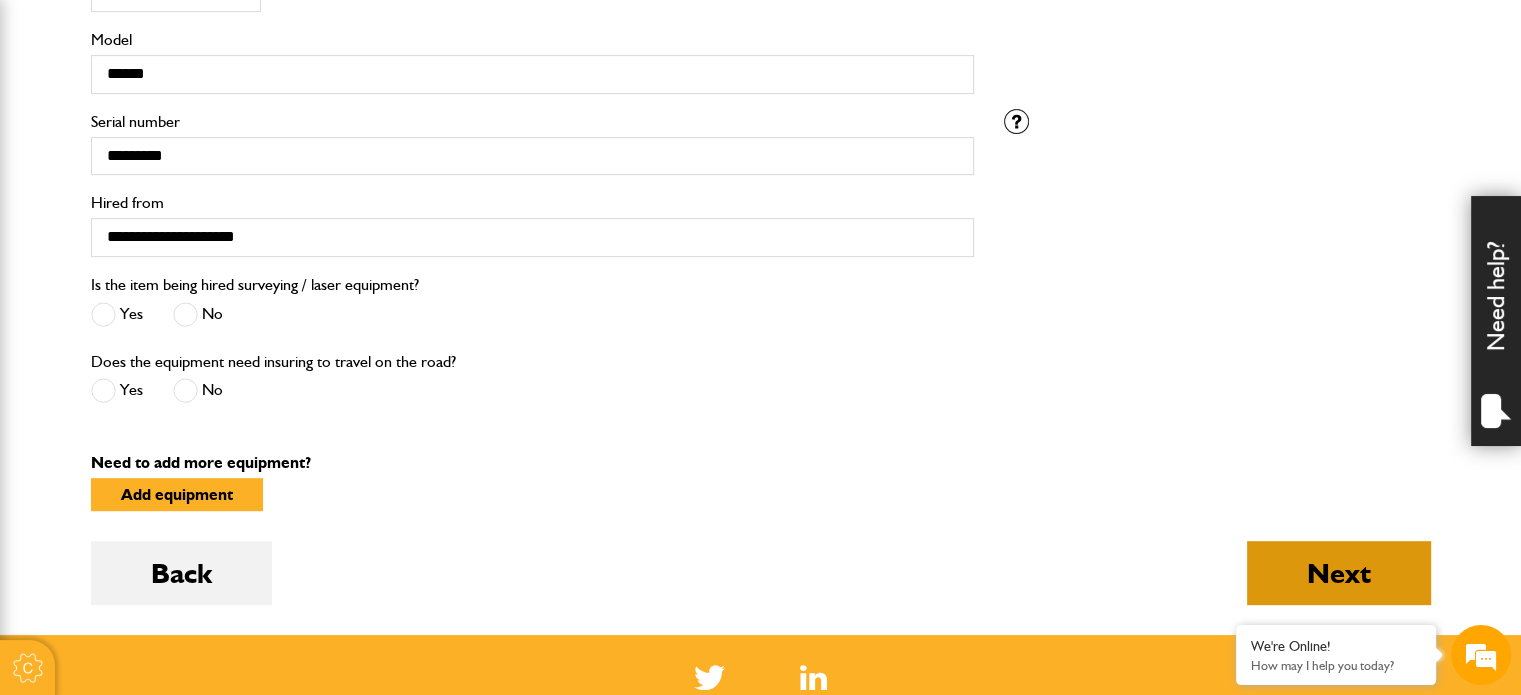 click on "Next" at bounding box center (1339, 573) 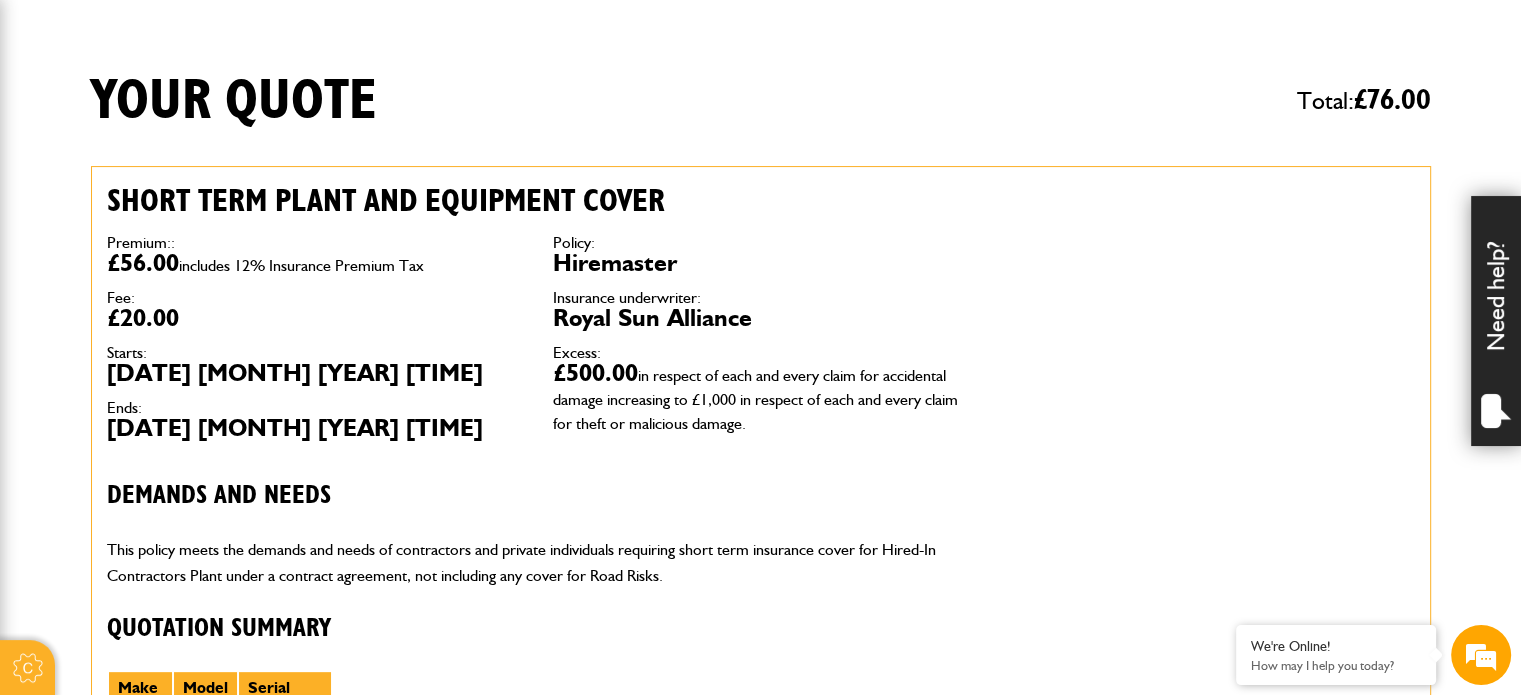 scroll, scrollTop: 500, scrollLeft: 0, axis: vertical 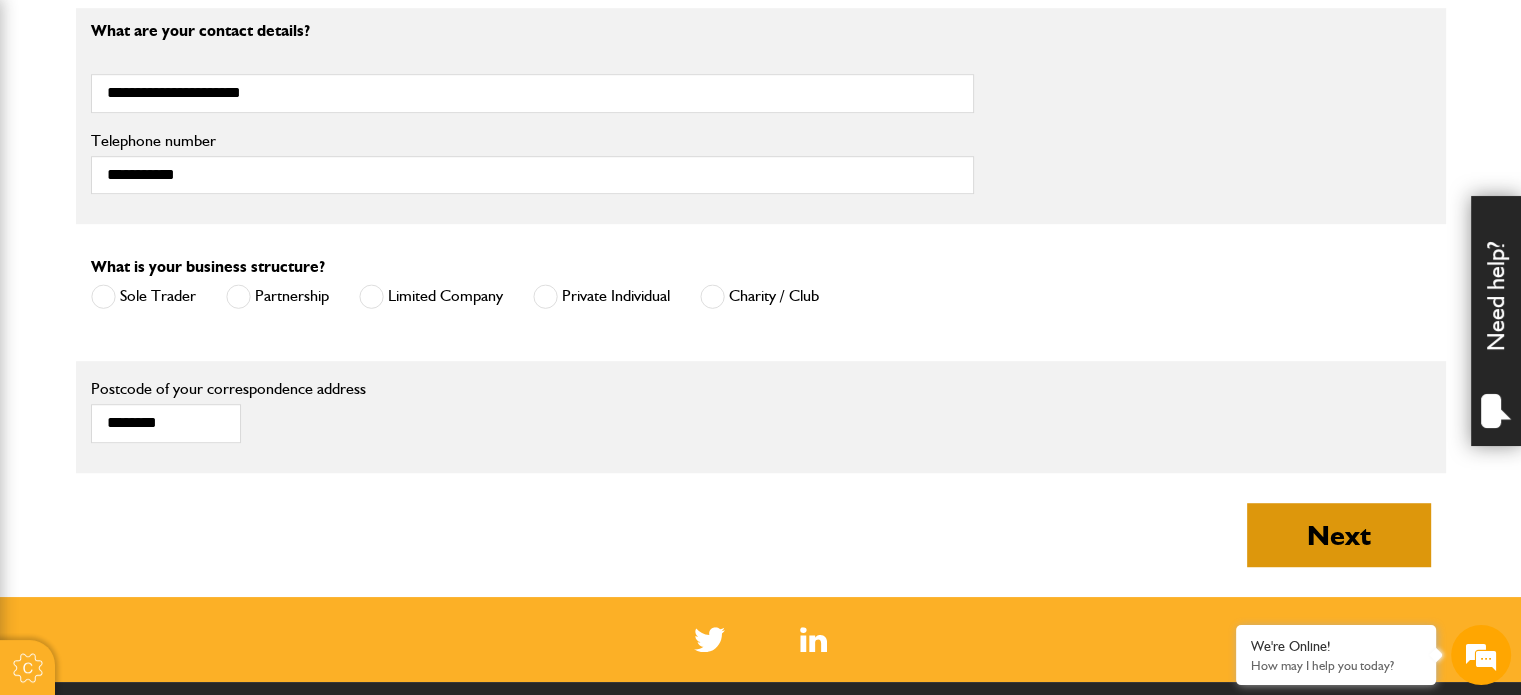 click on "Next" at bounding box center (1339, 535) 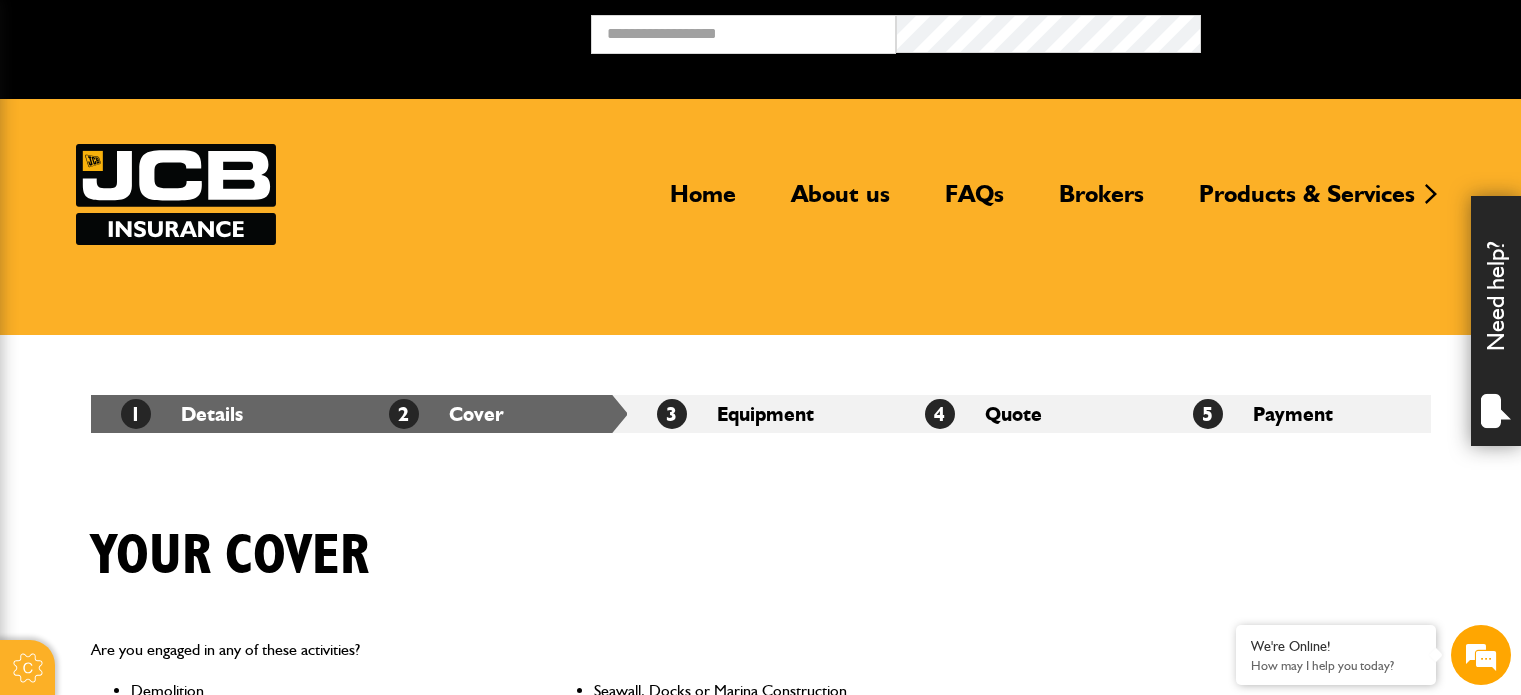 scroll, scrollTop: 0, scrollLeft: 0, axis: both 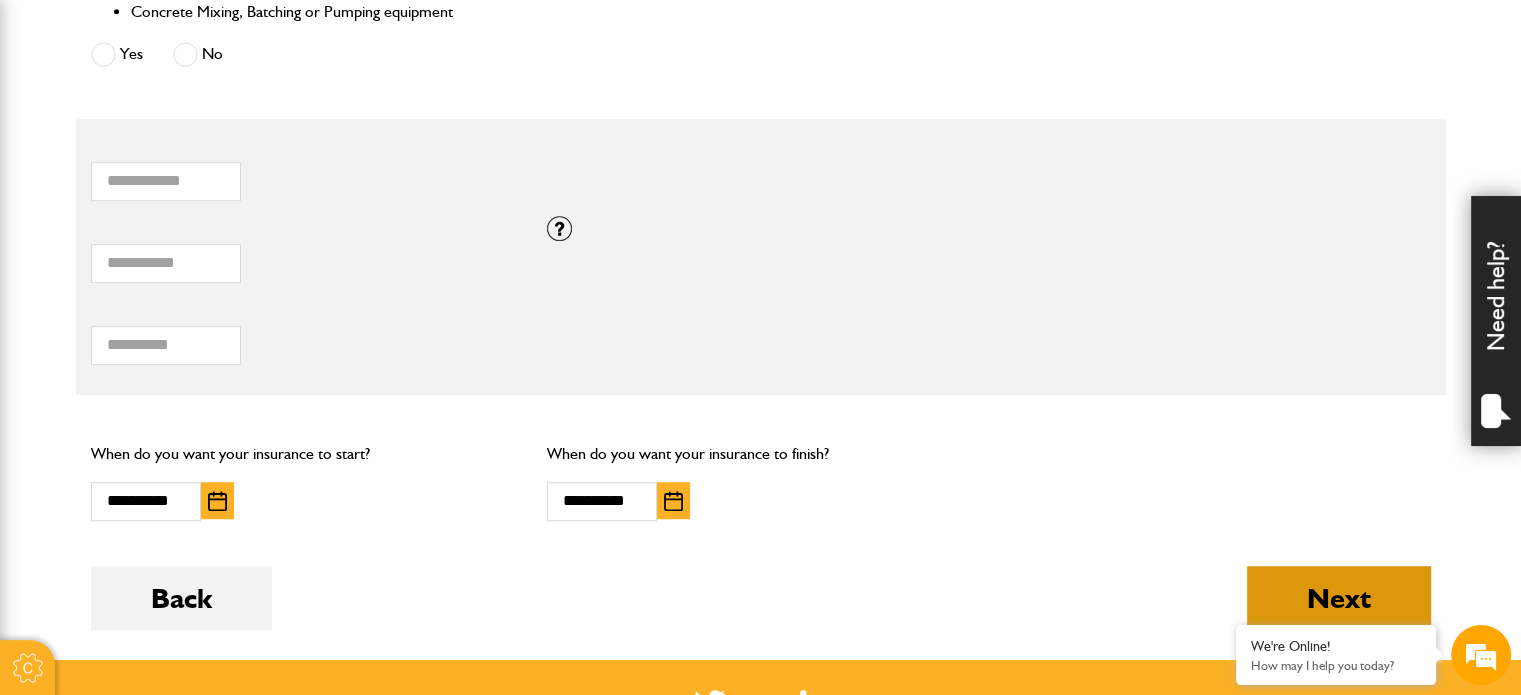 click on "Next" at bounding box center (1339, 598) 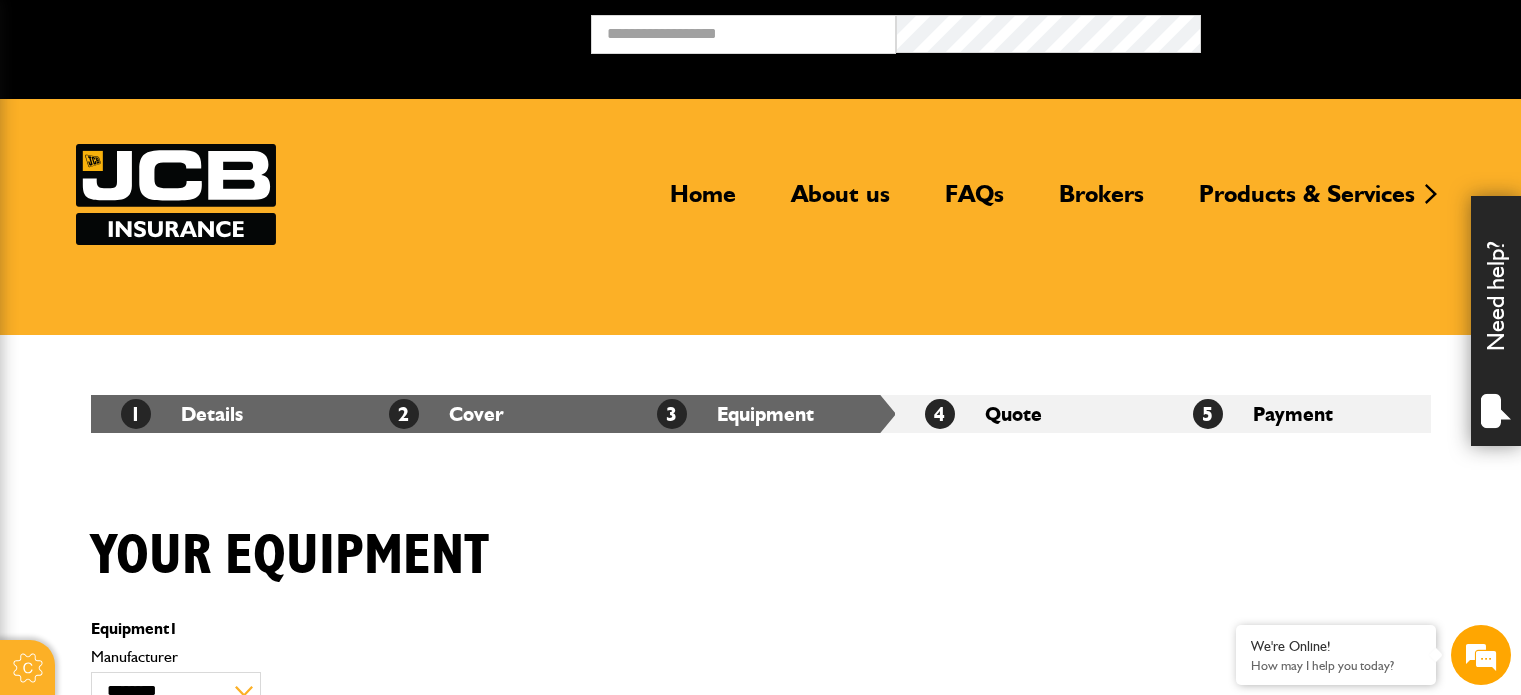 scroll, scrollTop: 0, scrollLeft: 0, axis: both 